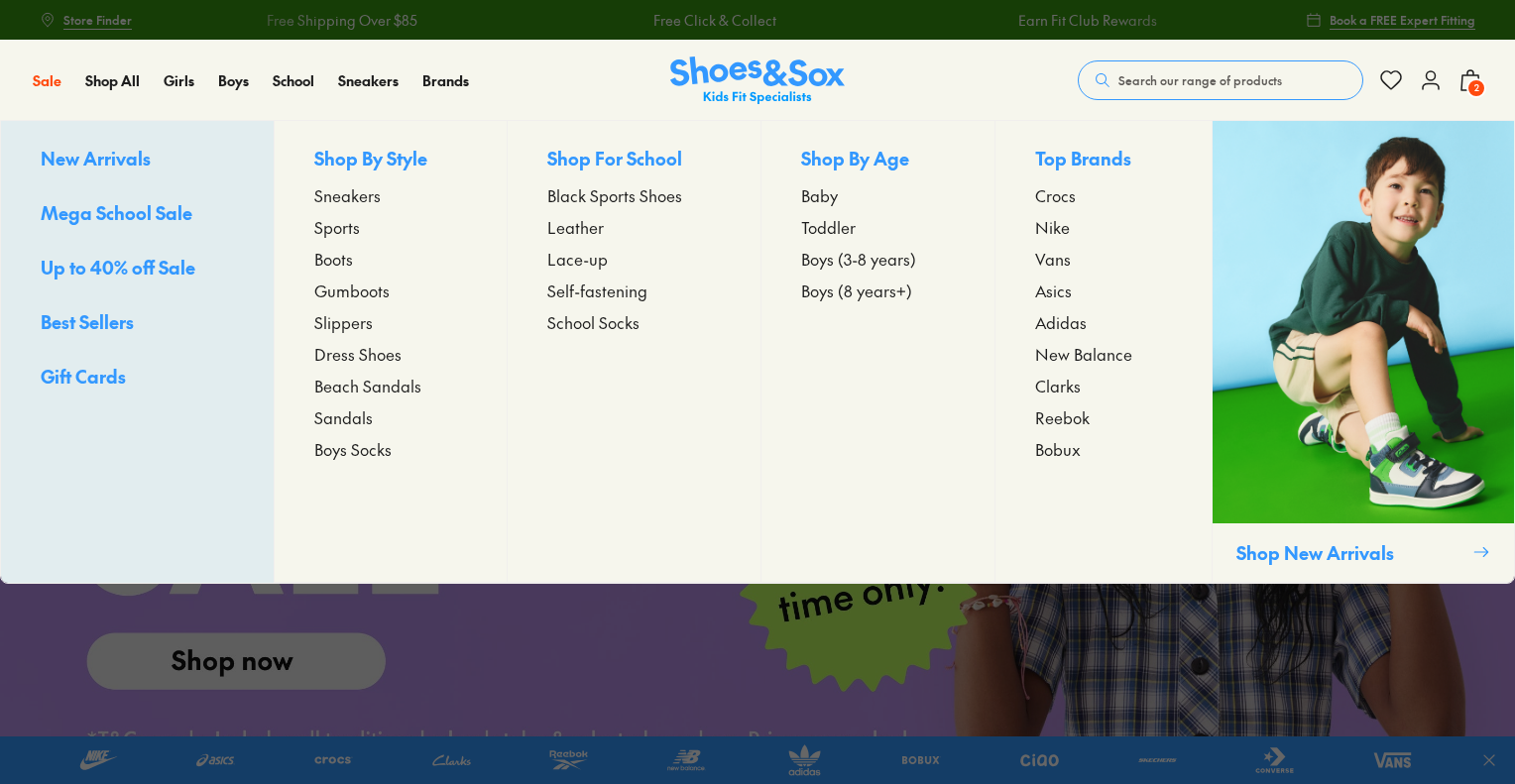 scroll, scrollTop: 0, scrollLeft: 0, axis: both 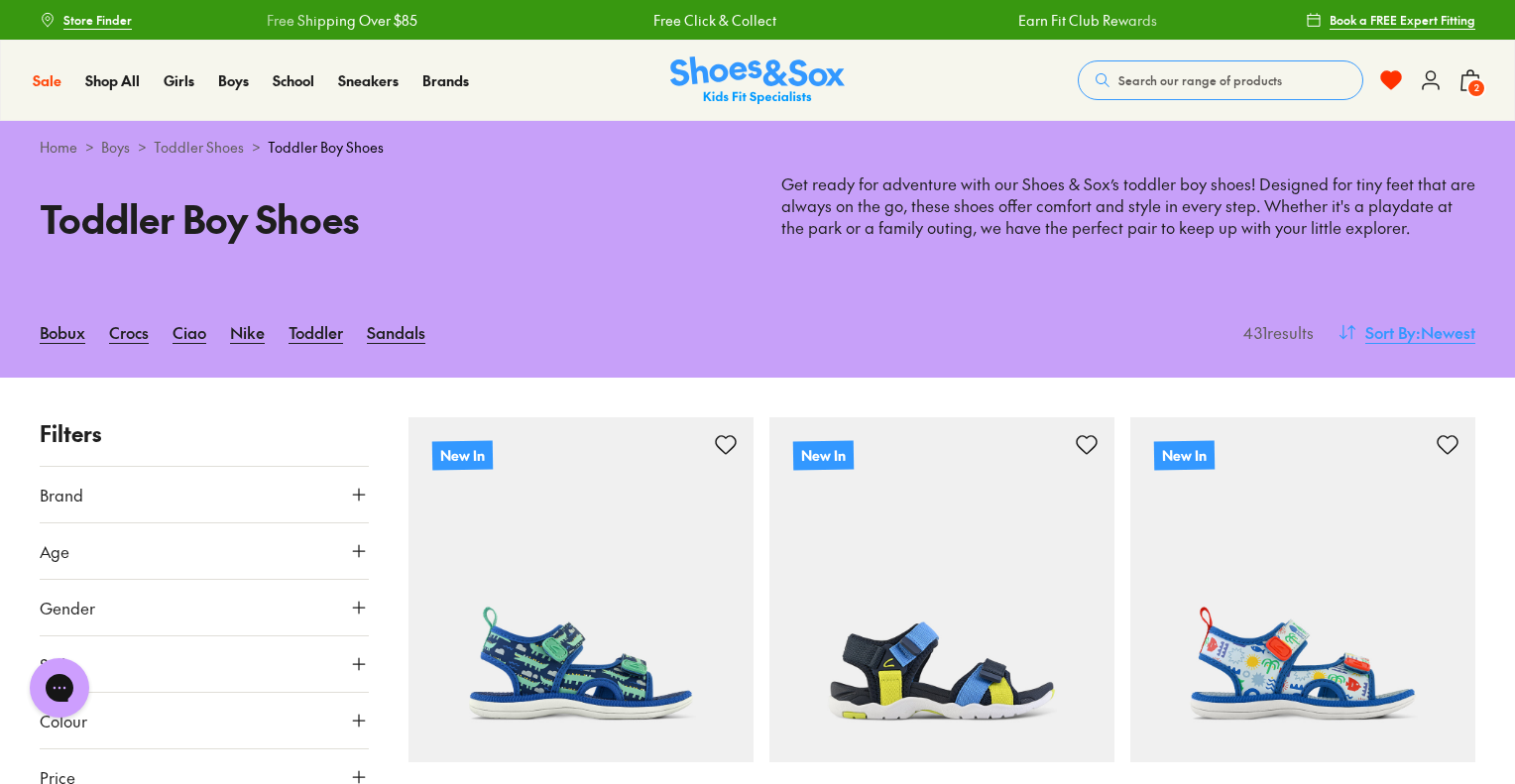 click on ":  Newest" at bounding box center [1446, 332] 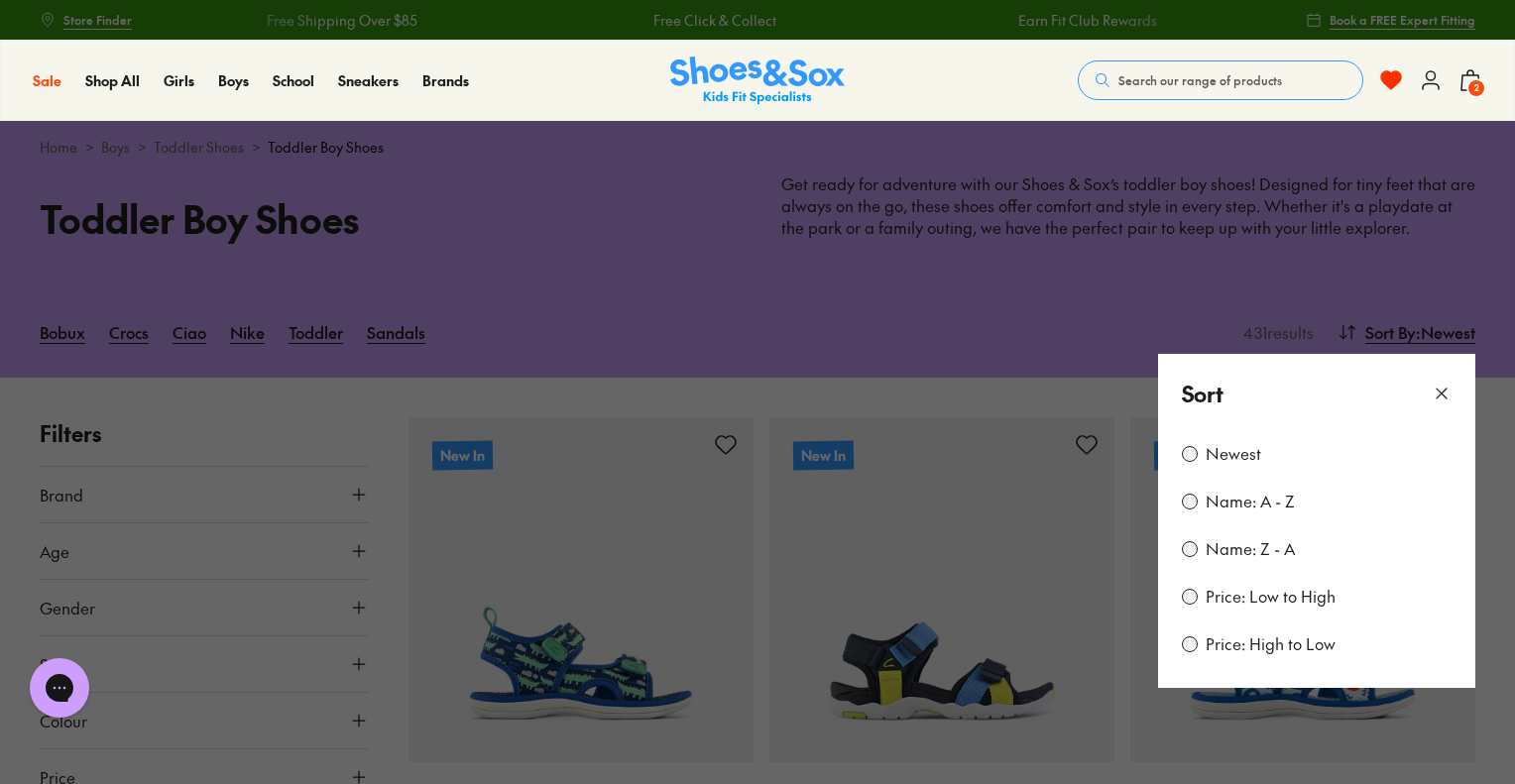 click on "Price: Low to High" at bounding box center [1270, 597] 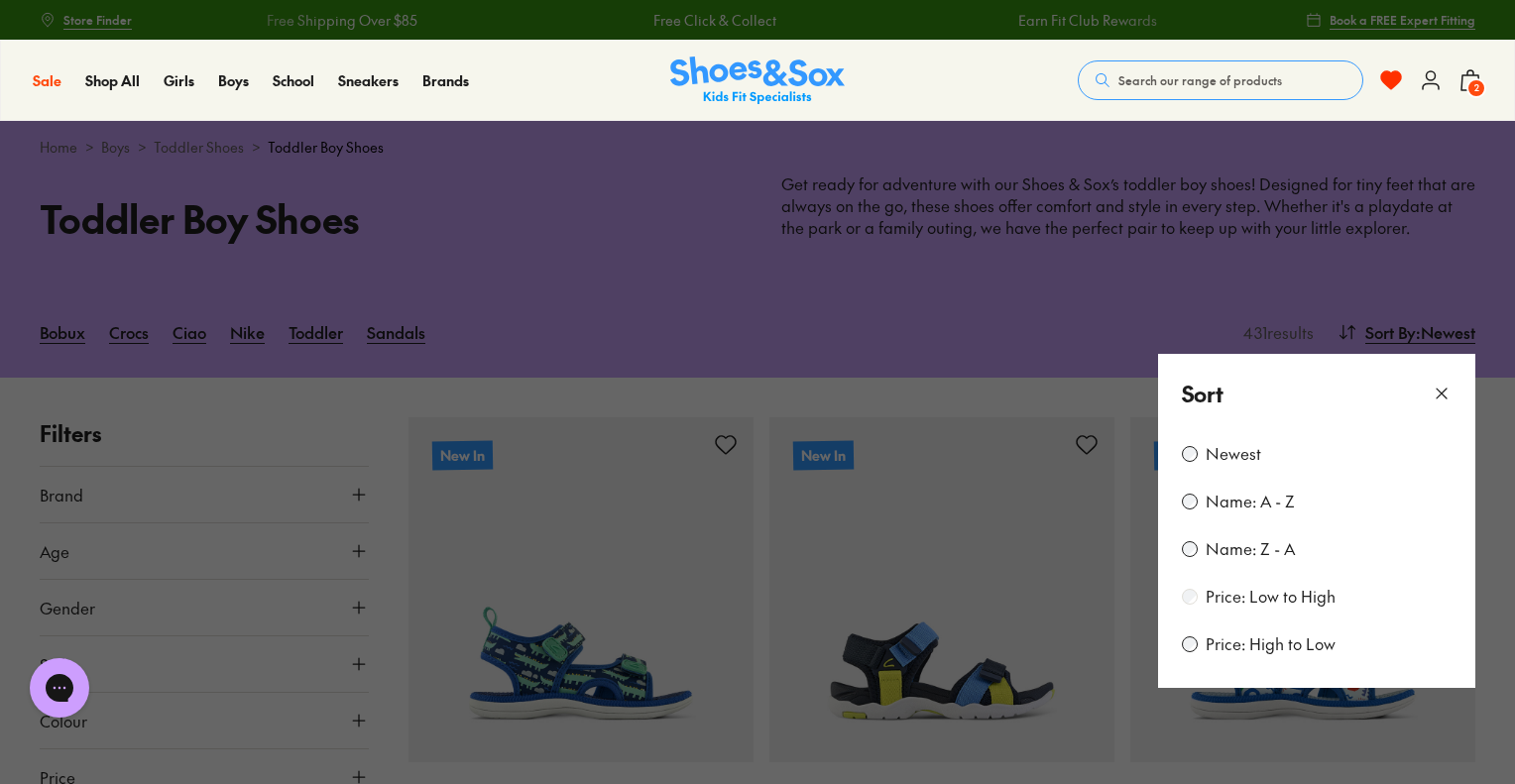scroll, scrollTop: 195, scrollLeft: 0, axis: vertical 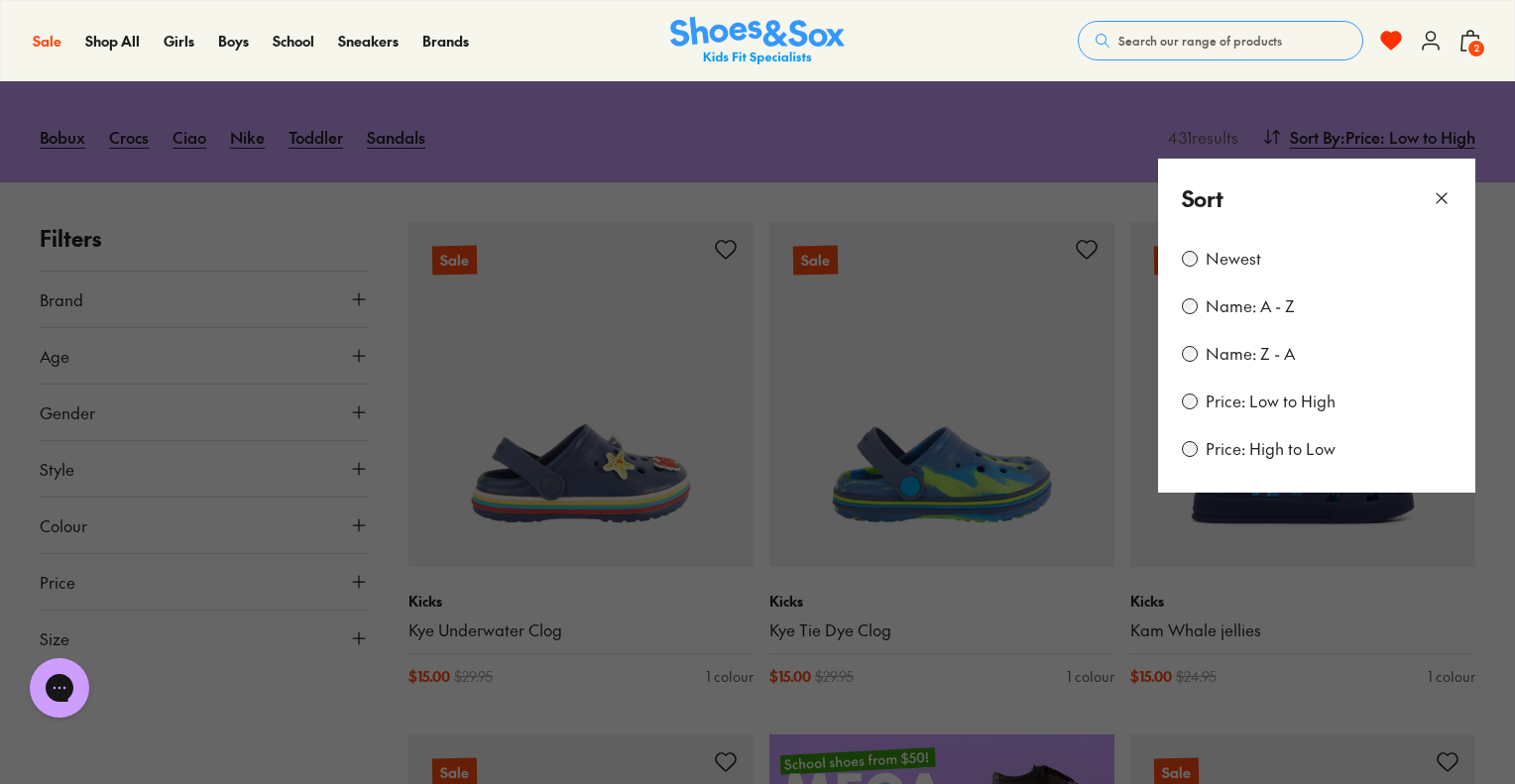 click at bounding box center [758, 392] 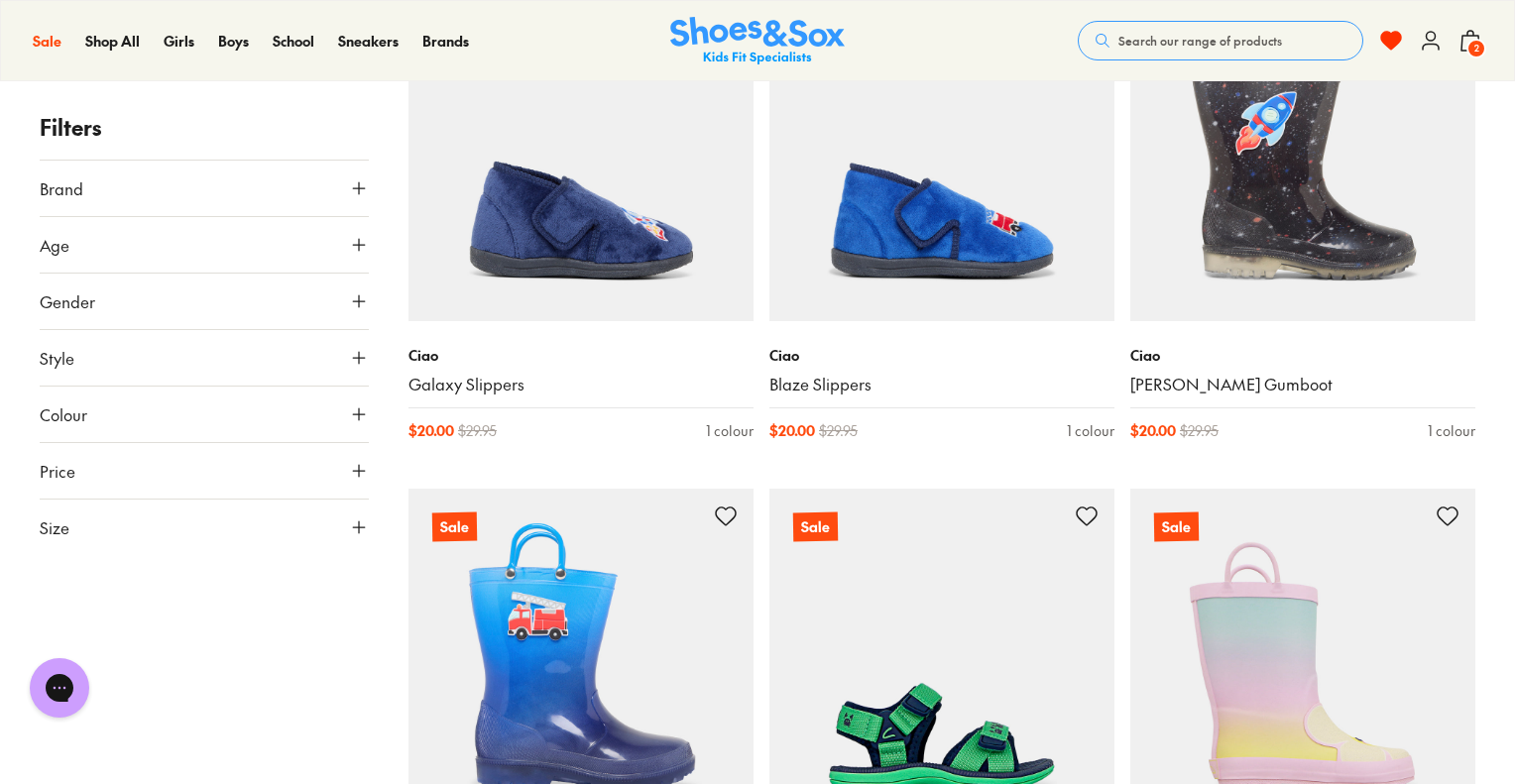 scroll, scrollTop: 4556, scrollLeft: 0, axis: vertical 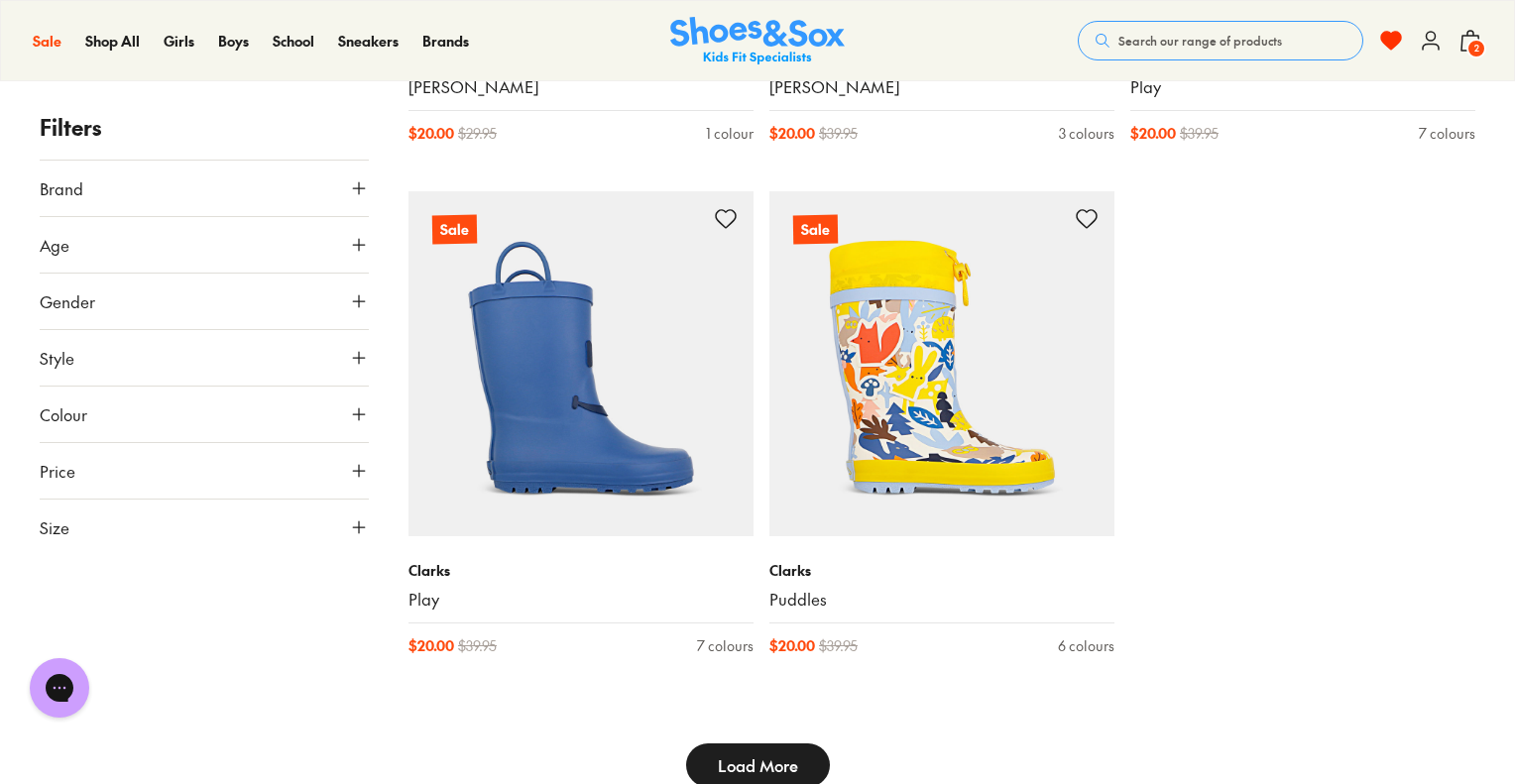 type on "***" 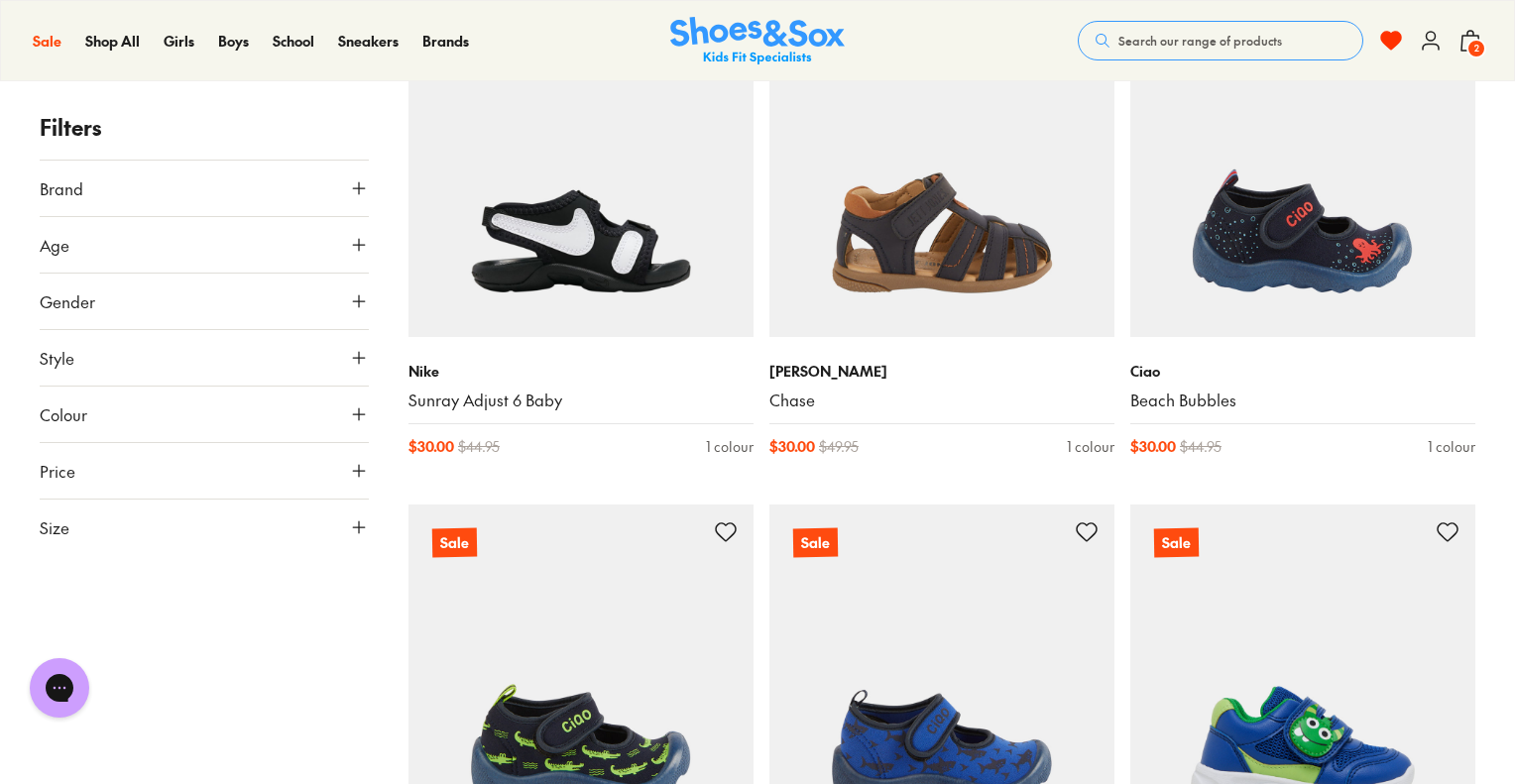 scroll, scrollTop: 8124, scrollLeft: 0, axis: vertical 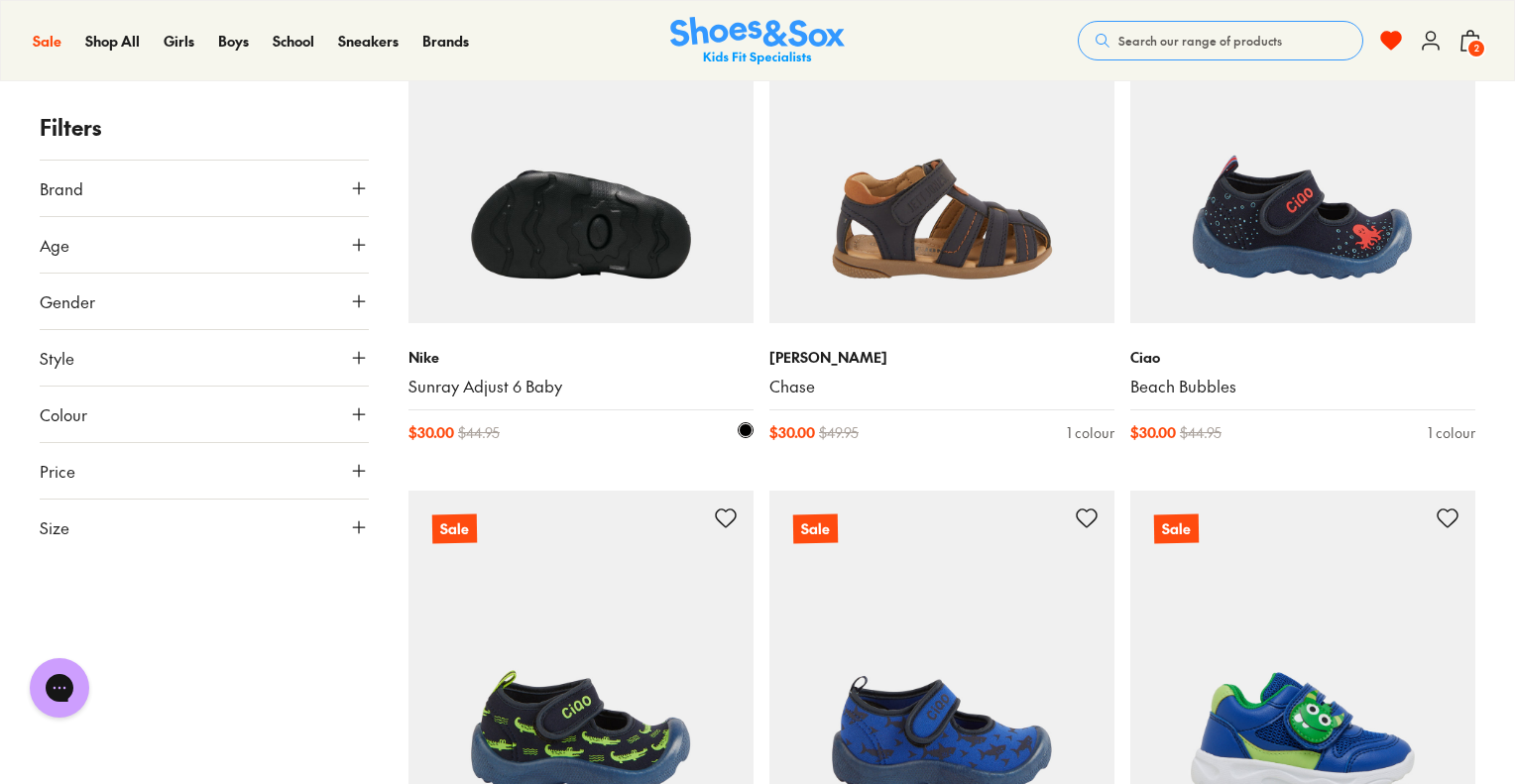 click at bounding box center (581, 151) 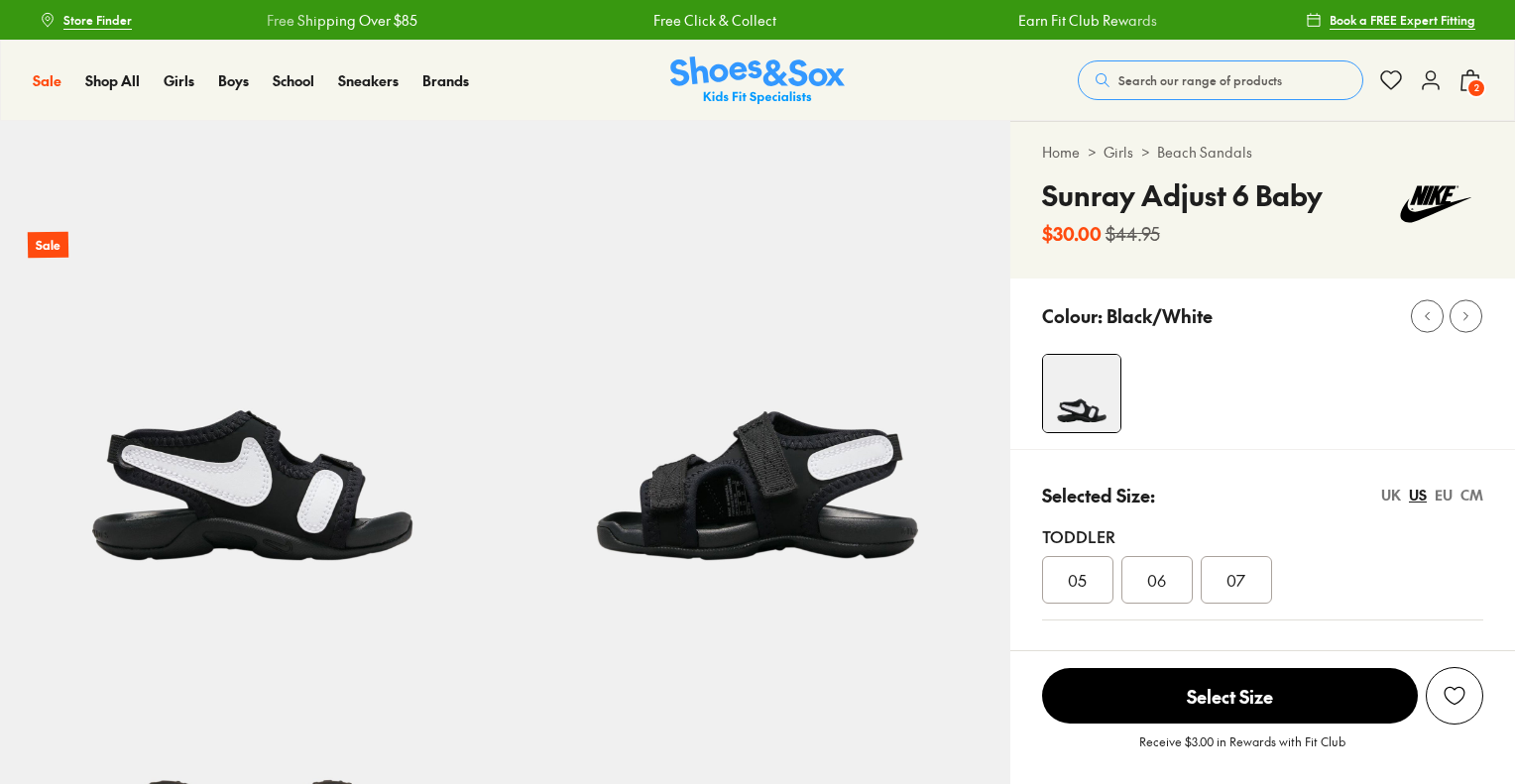 scroll, scrollTop: 0, scrollLeft: 0, axis: both 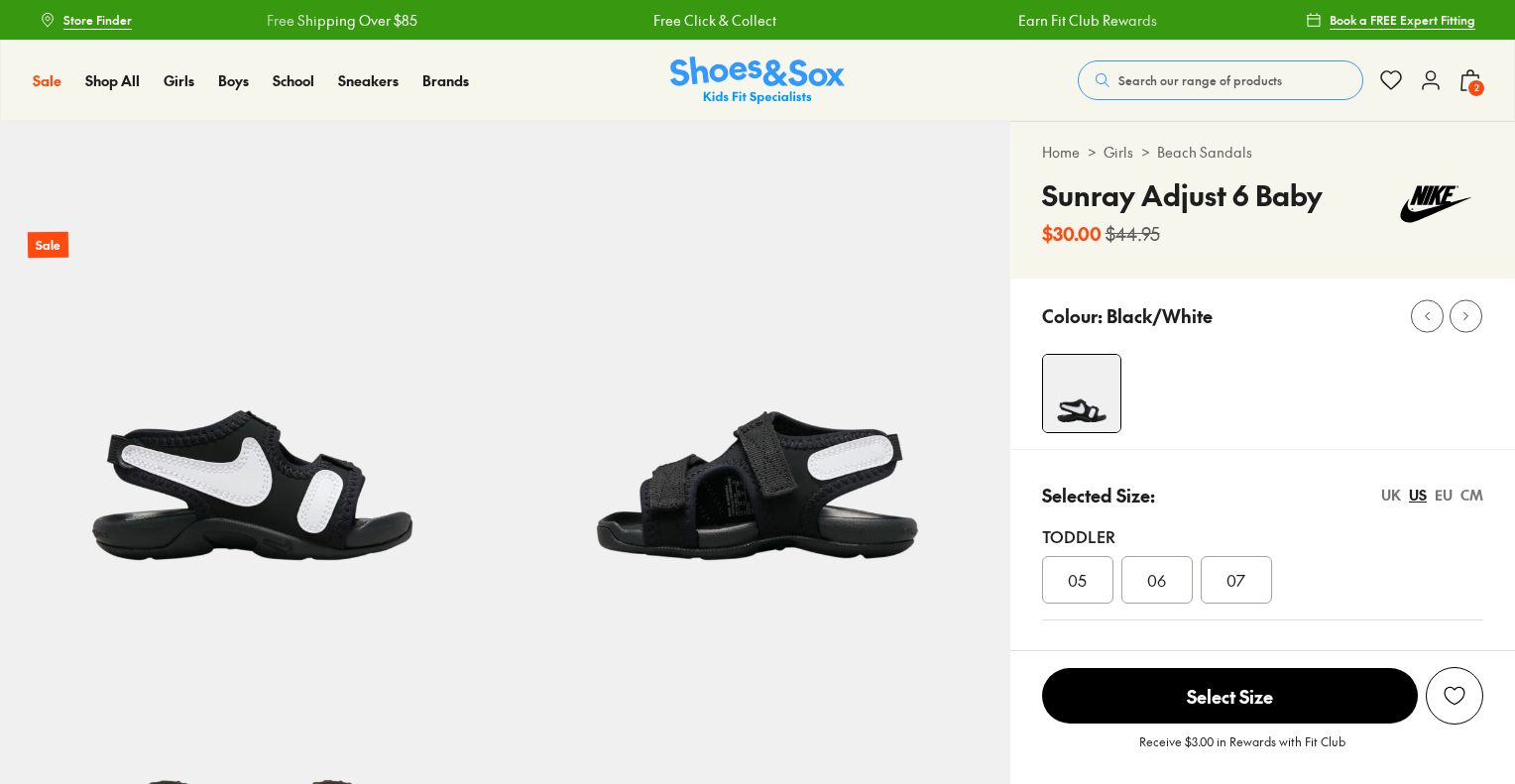 select on "*" 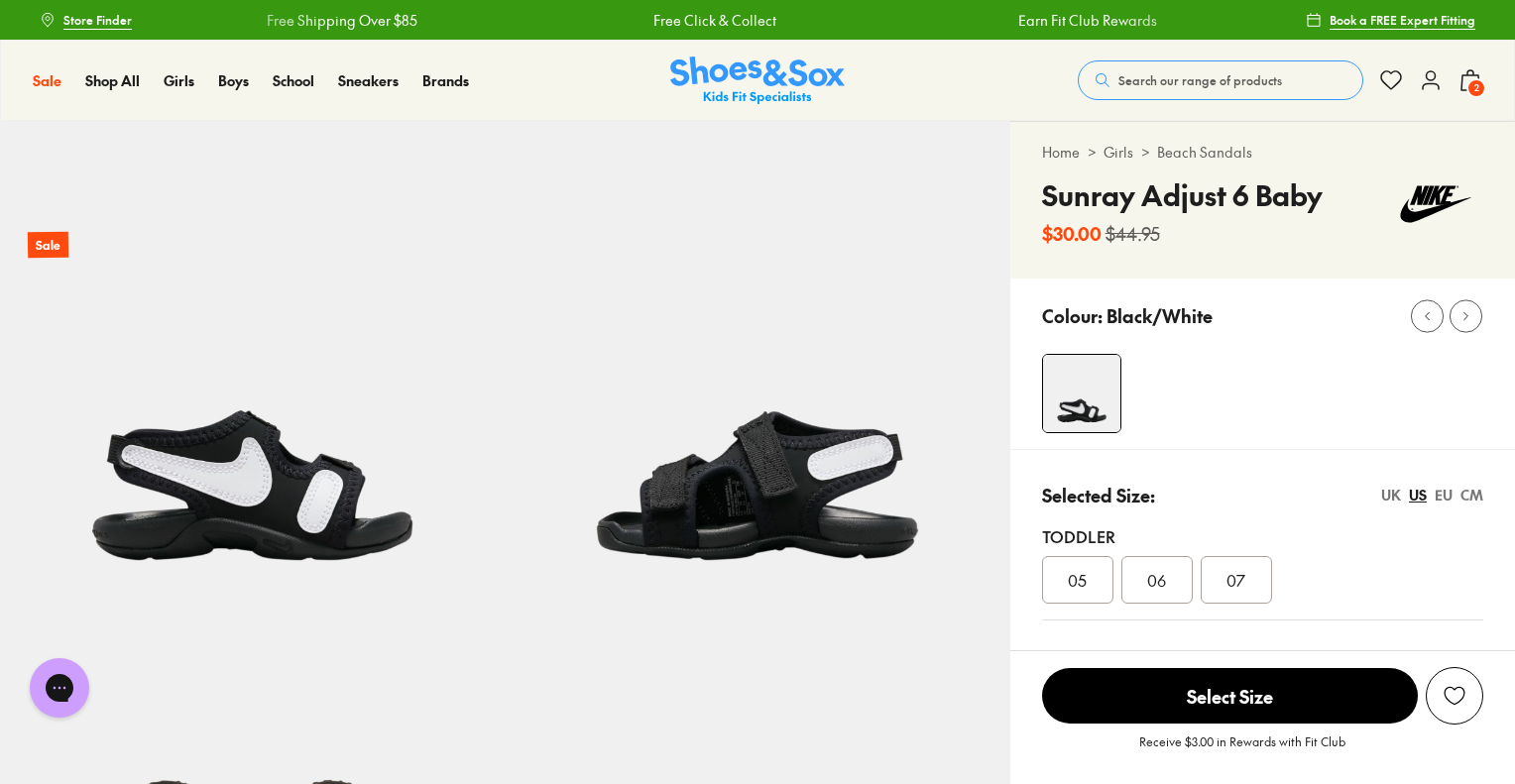scroll, scrollTop: 0, scrollLeft: 0, axis: both 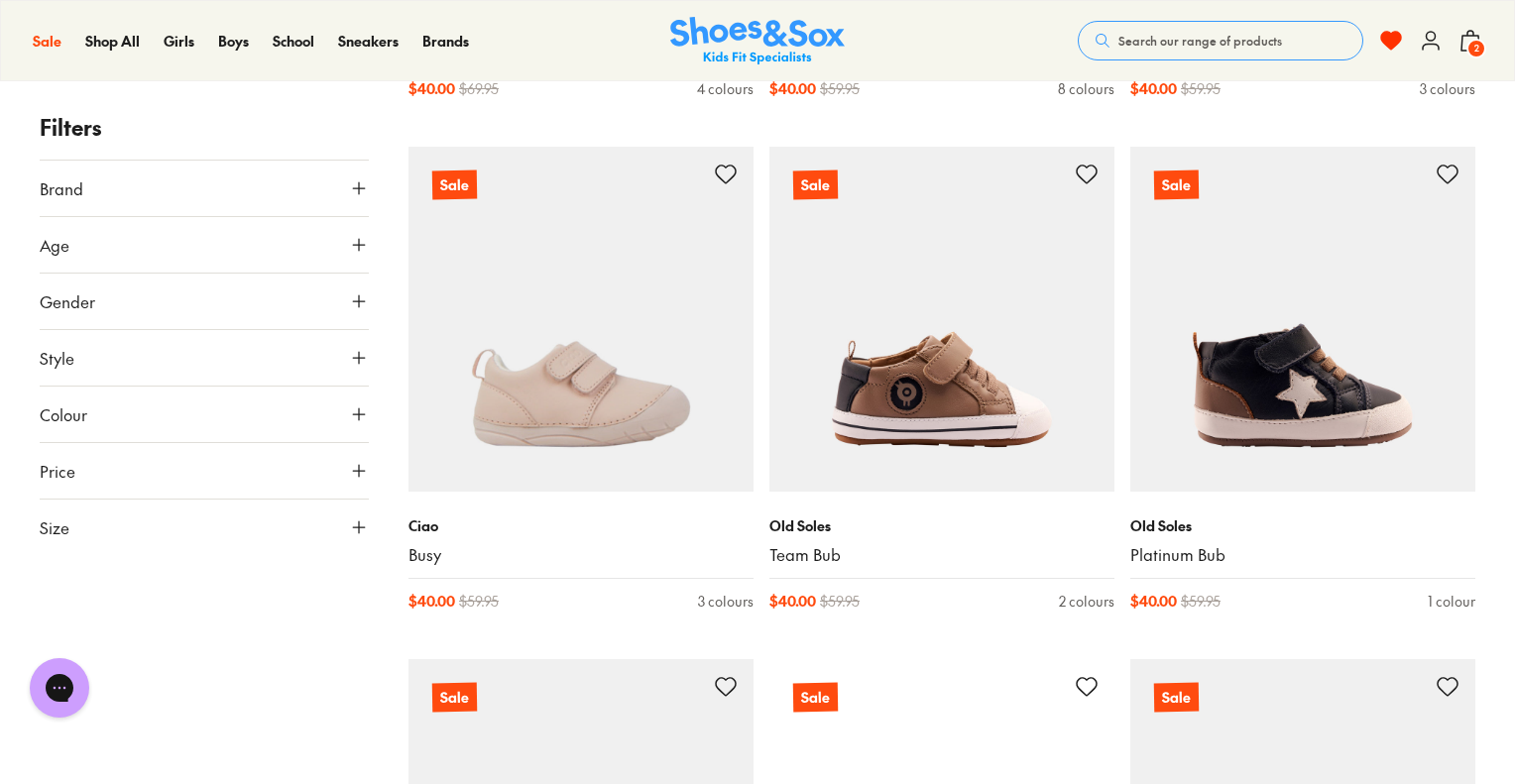 type on "***" 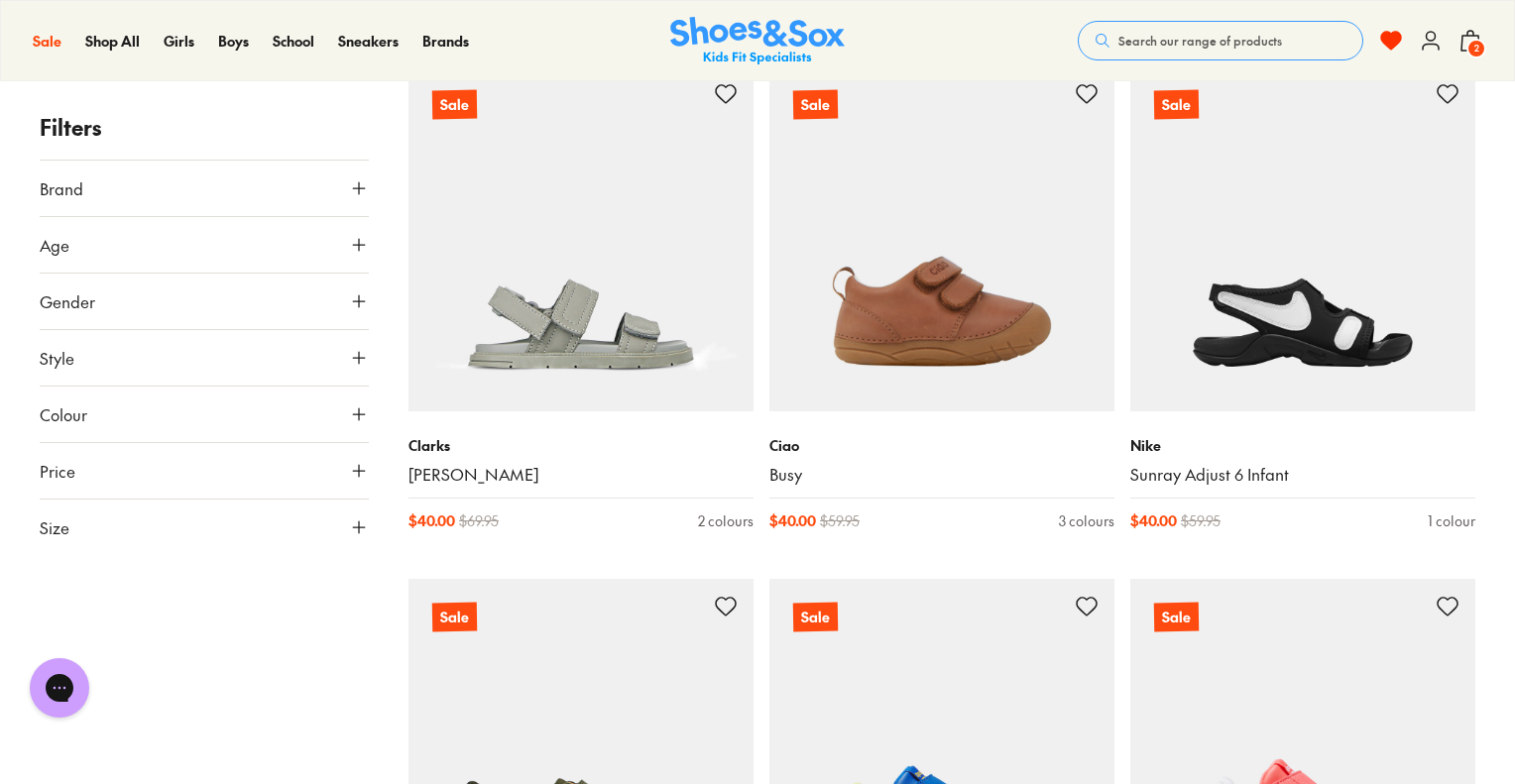 scroll, scrollTop: 6088, scrollLeft: 0, axis: vertical 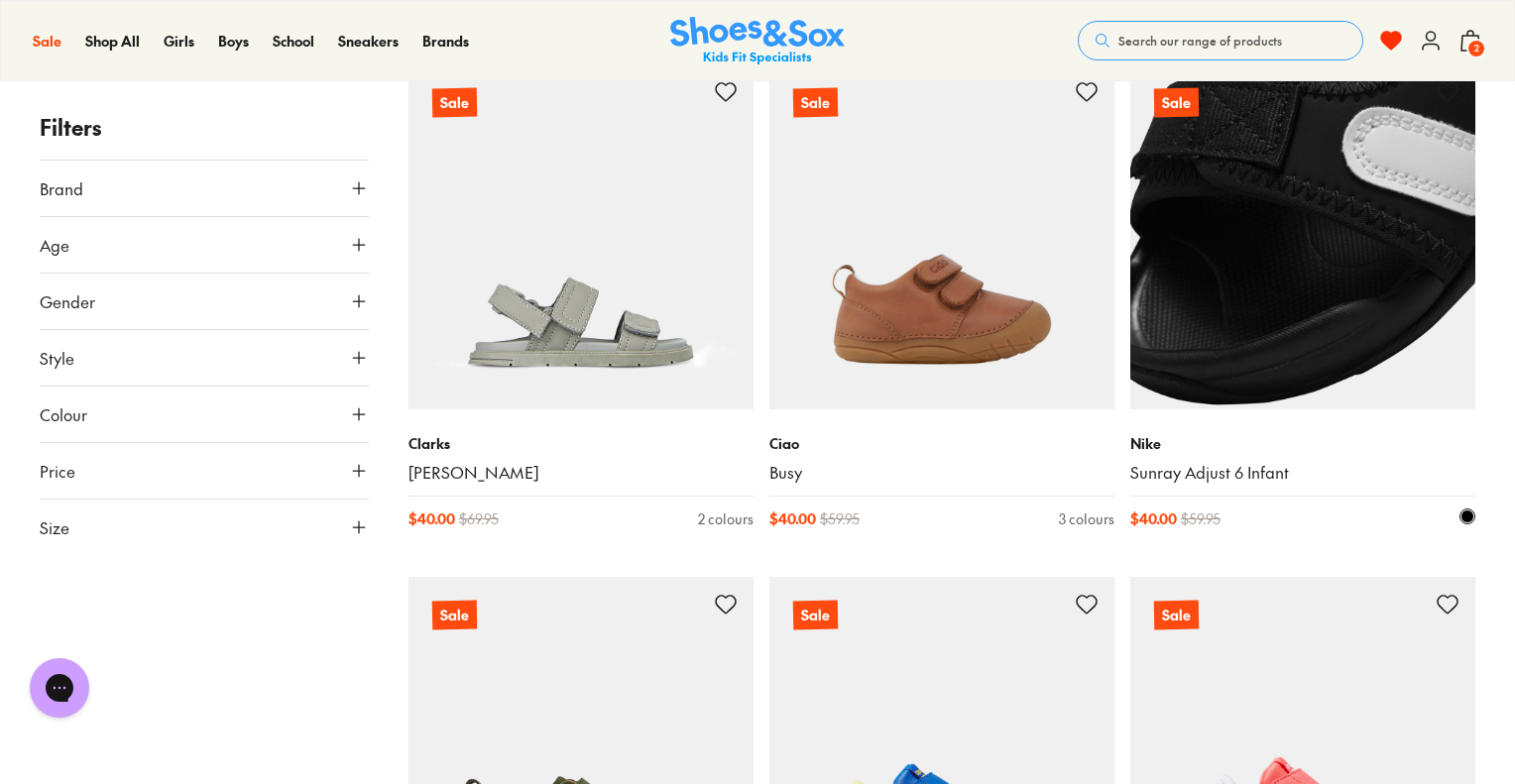 click at bounding box center [1303, 237] 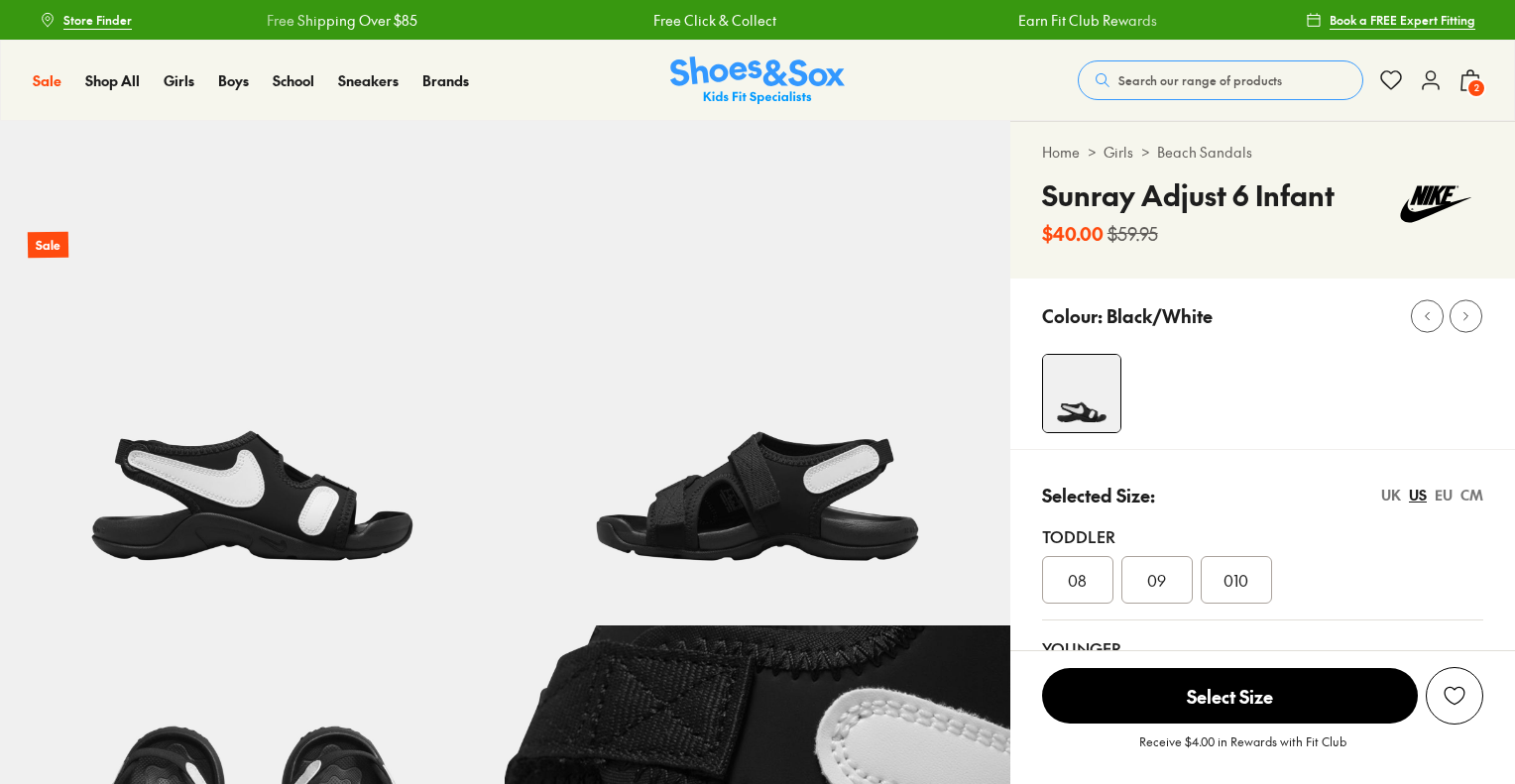 scroll, scrollTop: 0, scrollLeft: 0, axis: both 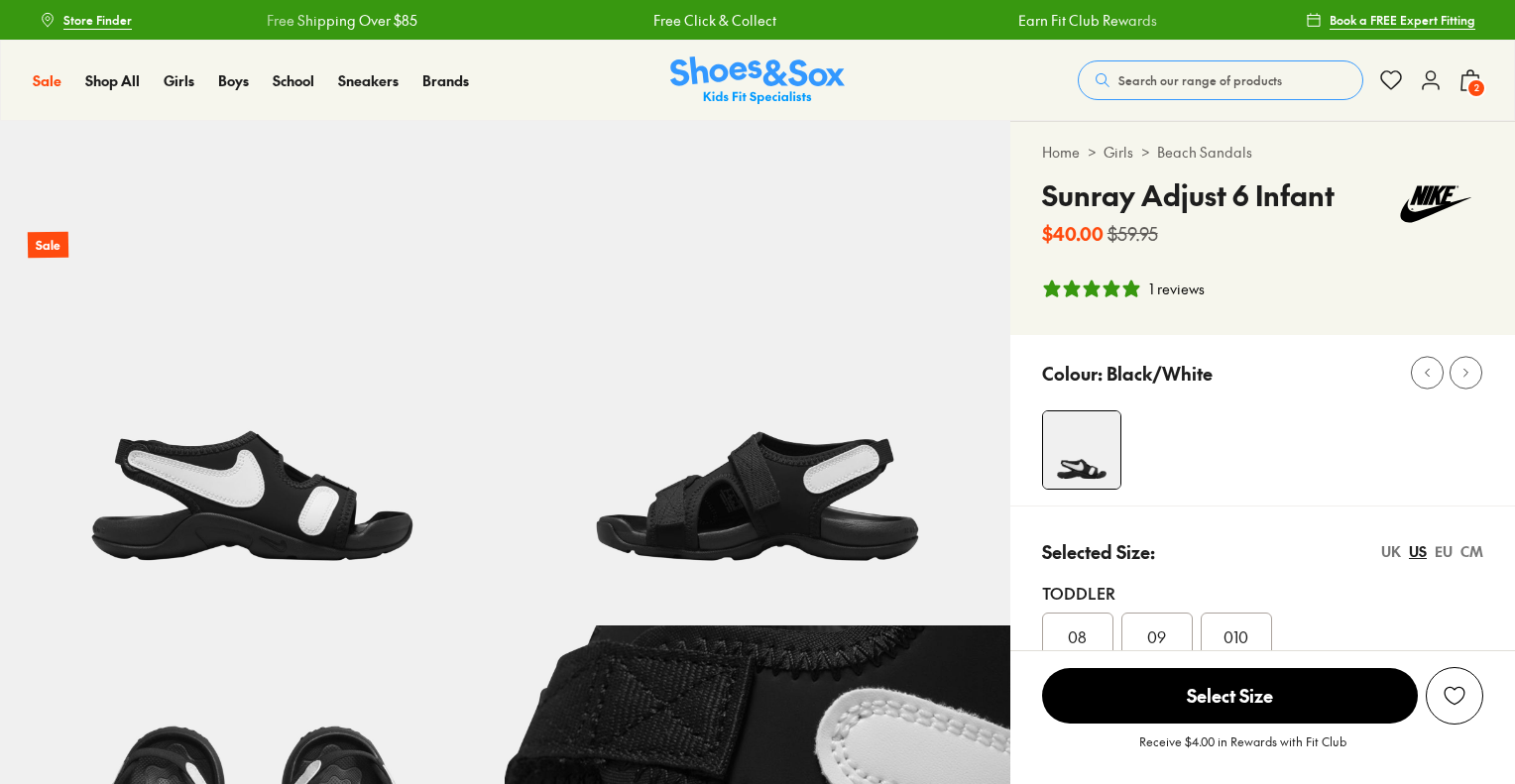 select on "*" 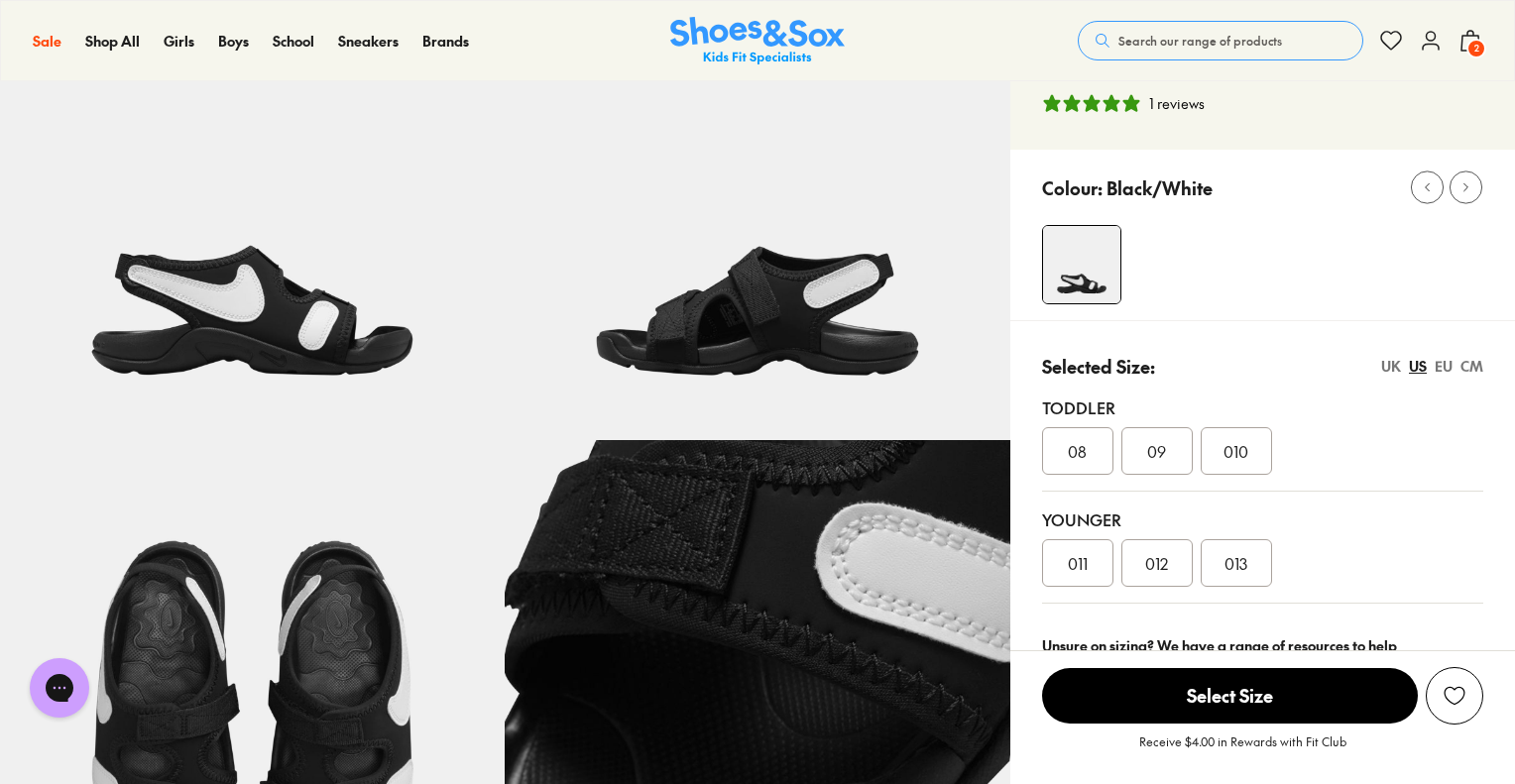 scroll, scrollTop: 198, scrollLeft: 0, axis: vertical 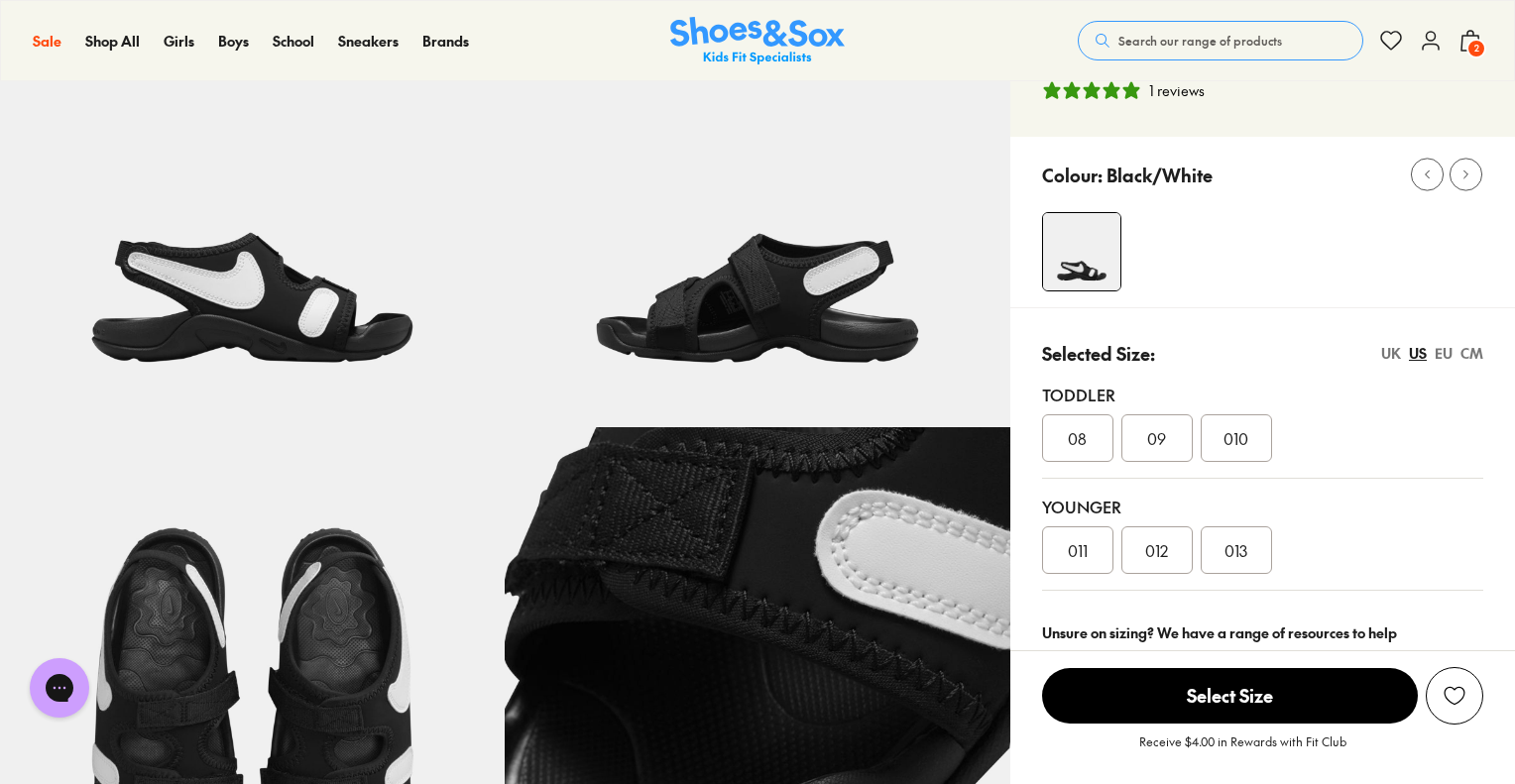 click on "08" at bounding box center [1078, 438] 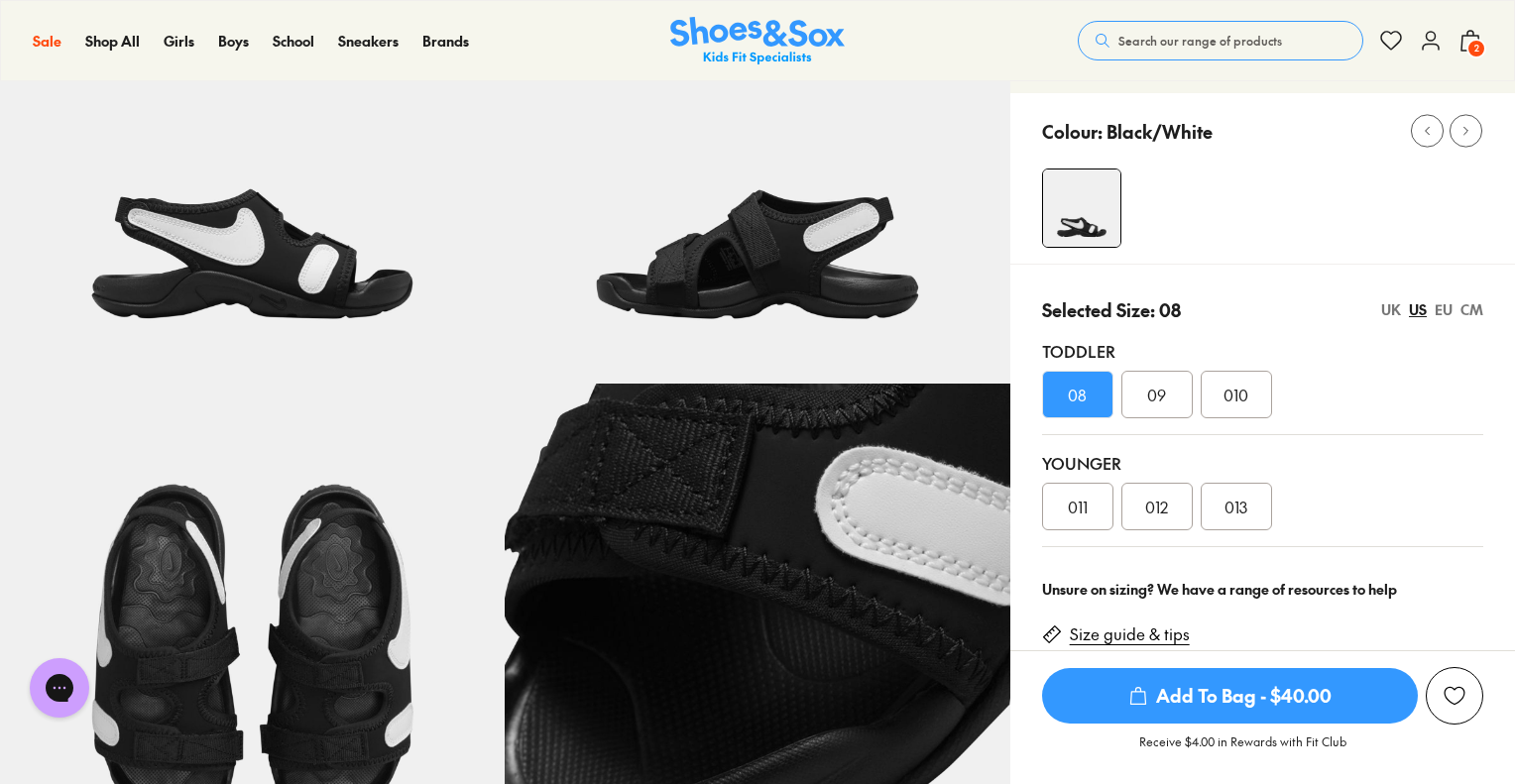 scroll, scrollTop: 198, scrollLeft: 0, axis: vertical 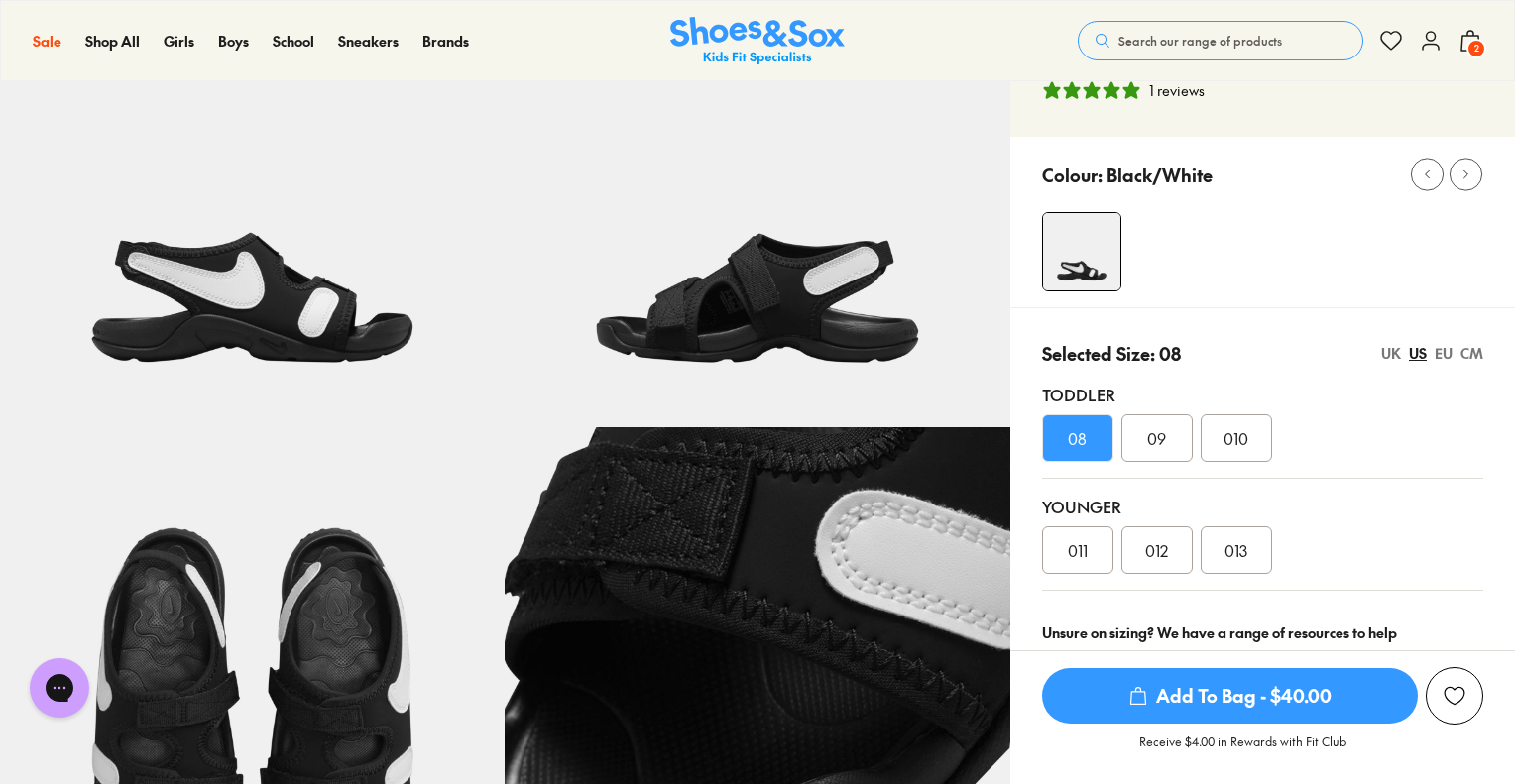 click on "CM" at bounding box center (1471, 353) 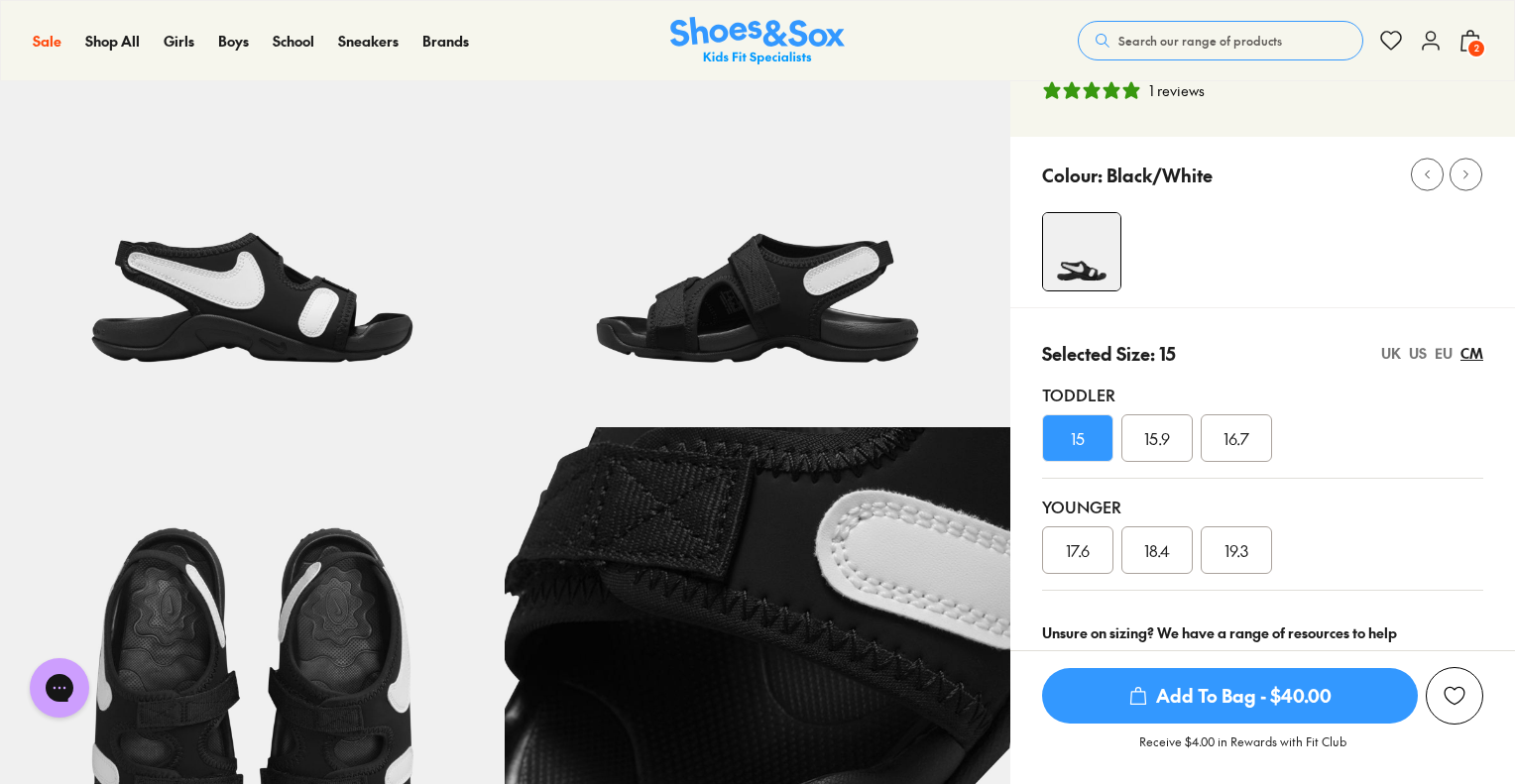 click on "Add To Bag - $40.00" at bounding box center (1229, 696) 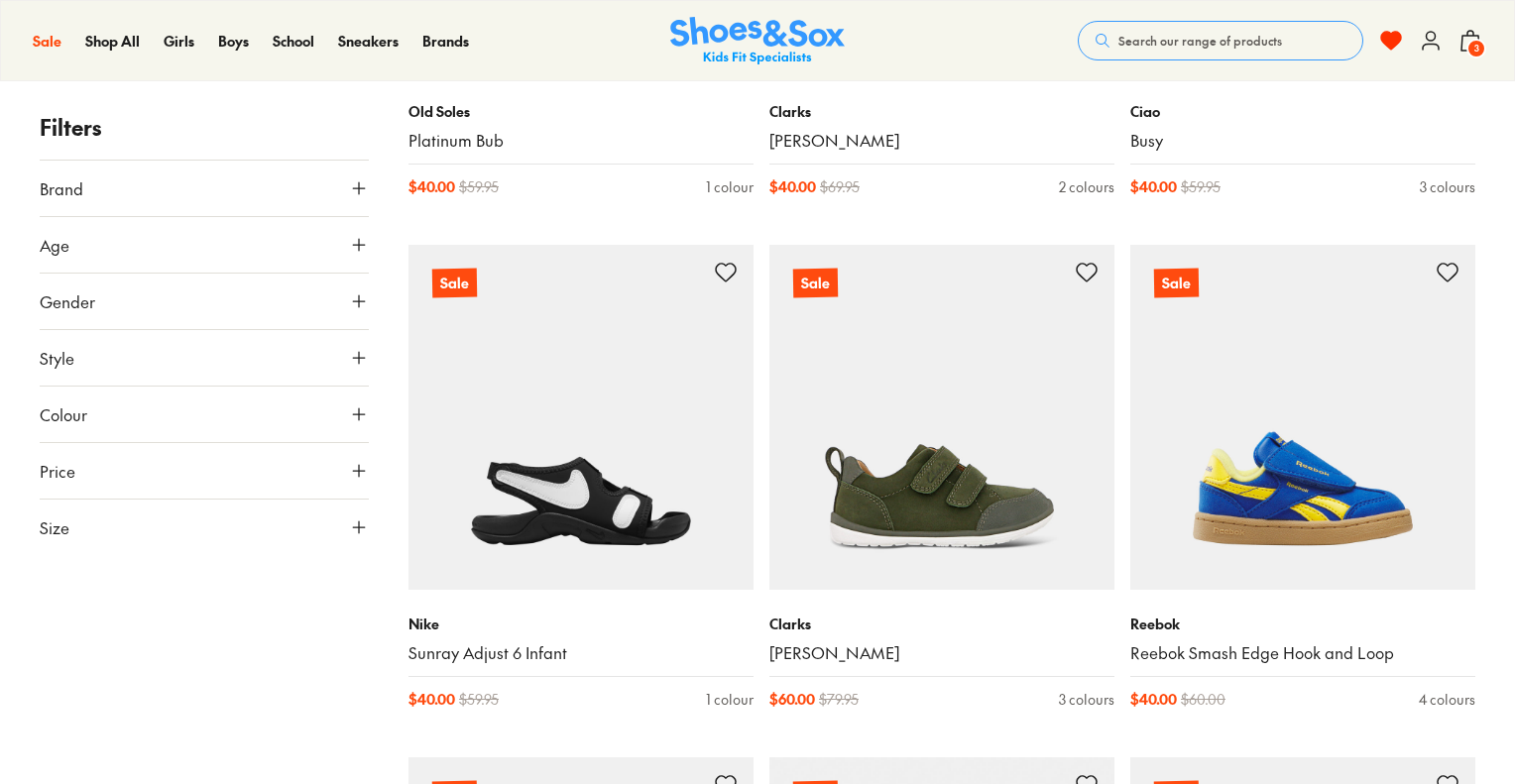 scroll, scrollTop: 784, scrollLeft: 0, axis: vertical 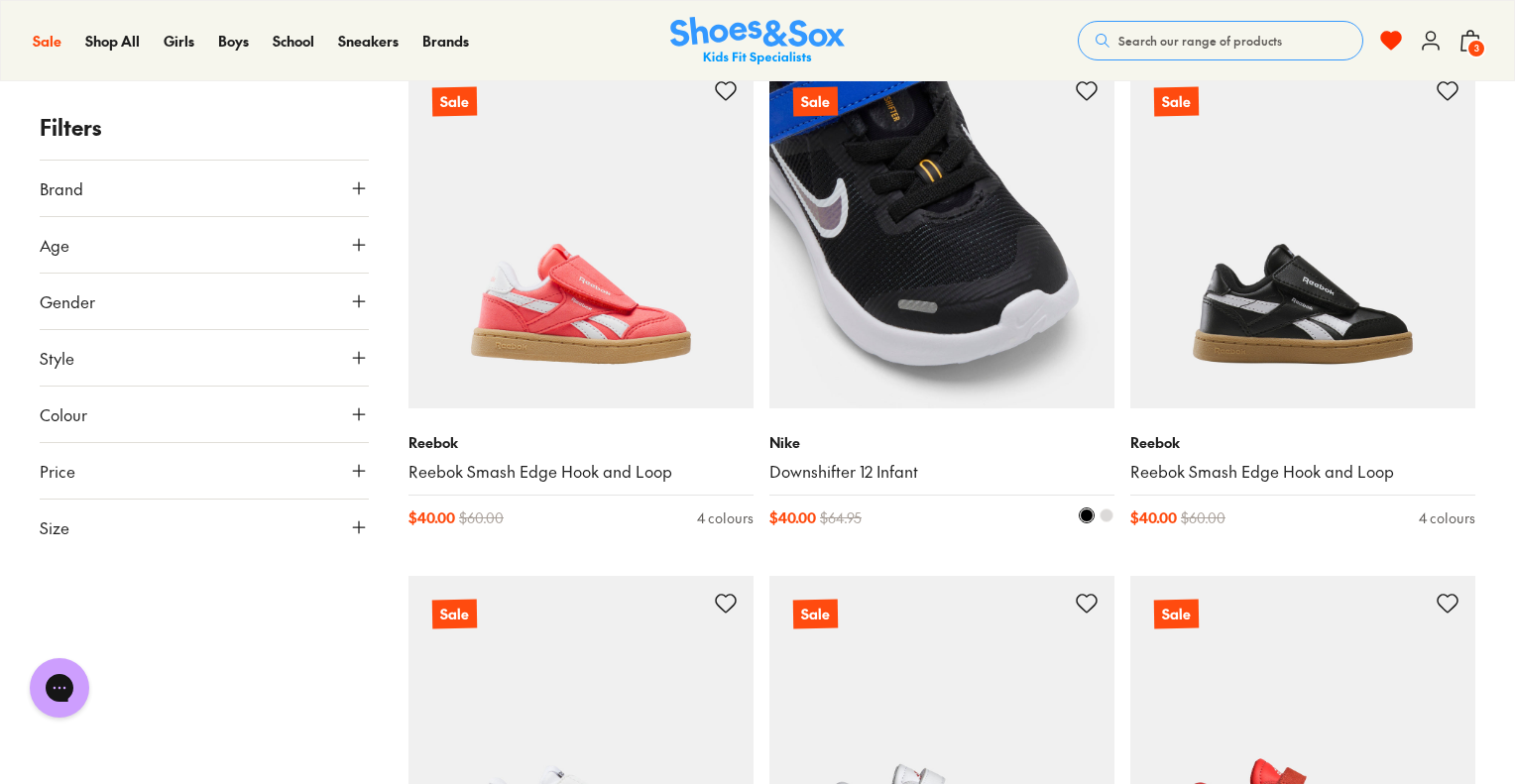 click at bounding box center [942, 236] 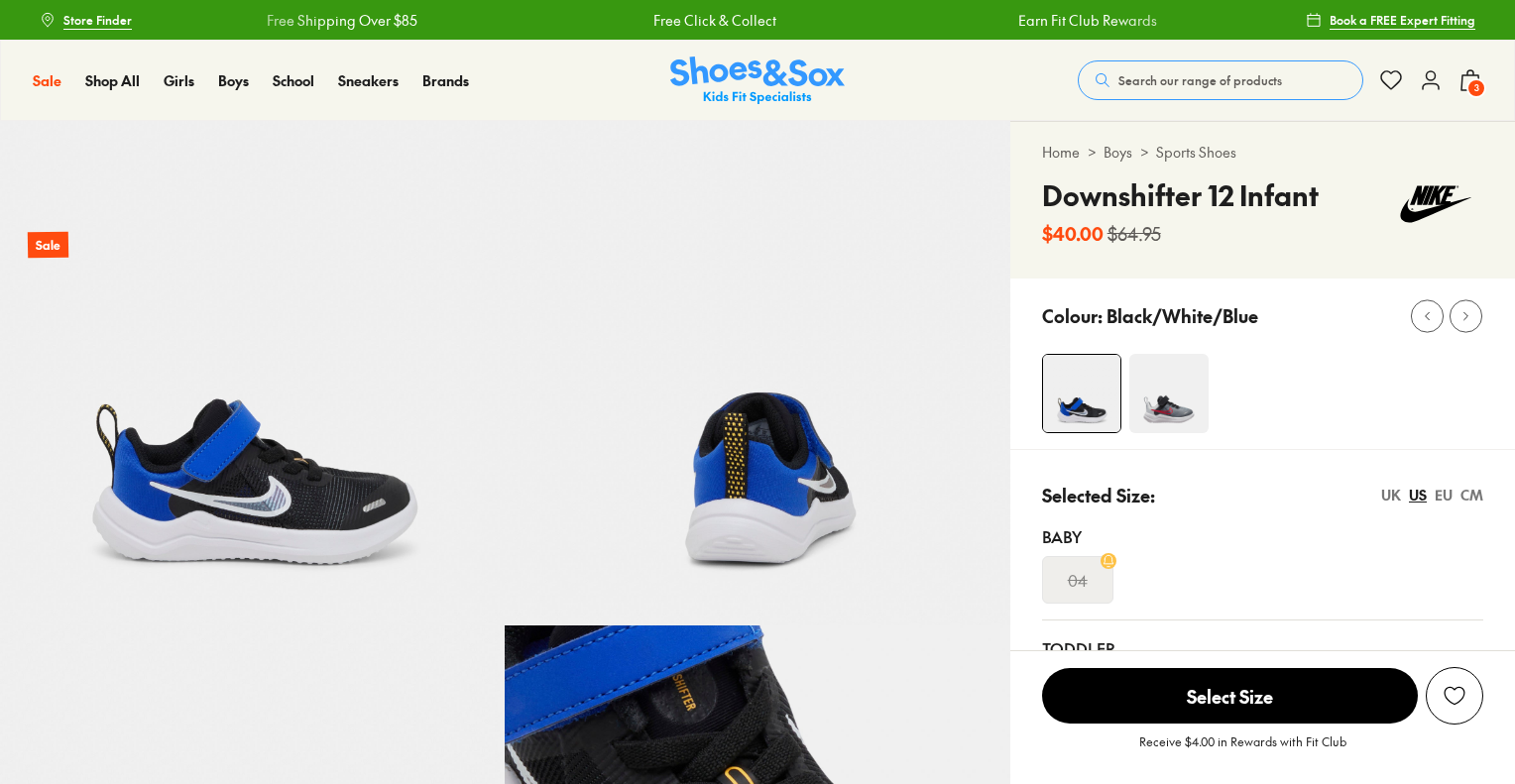 scroll, scrollTop: 277, scrollLeft: 0, axis: vertical 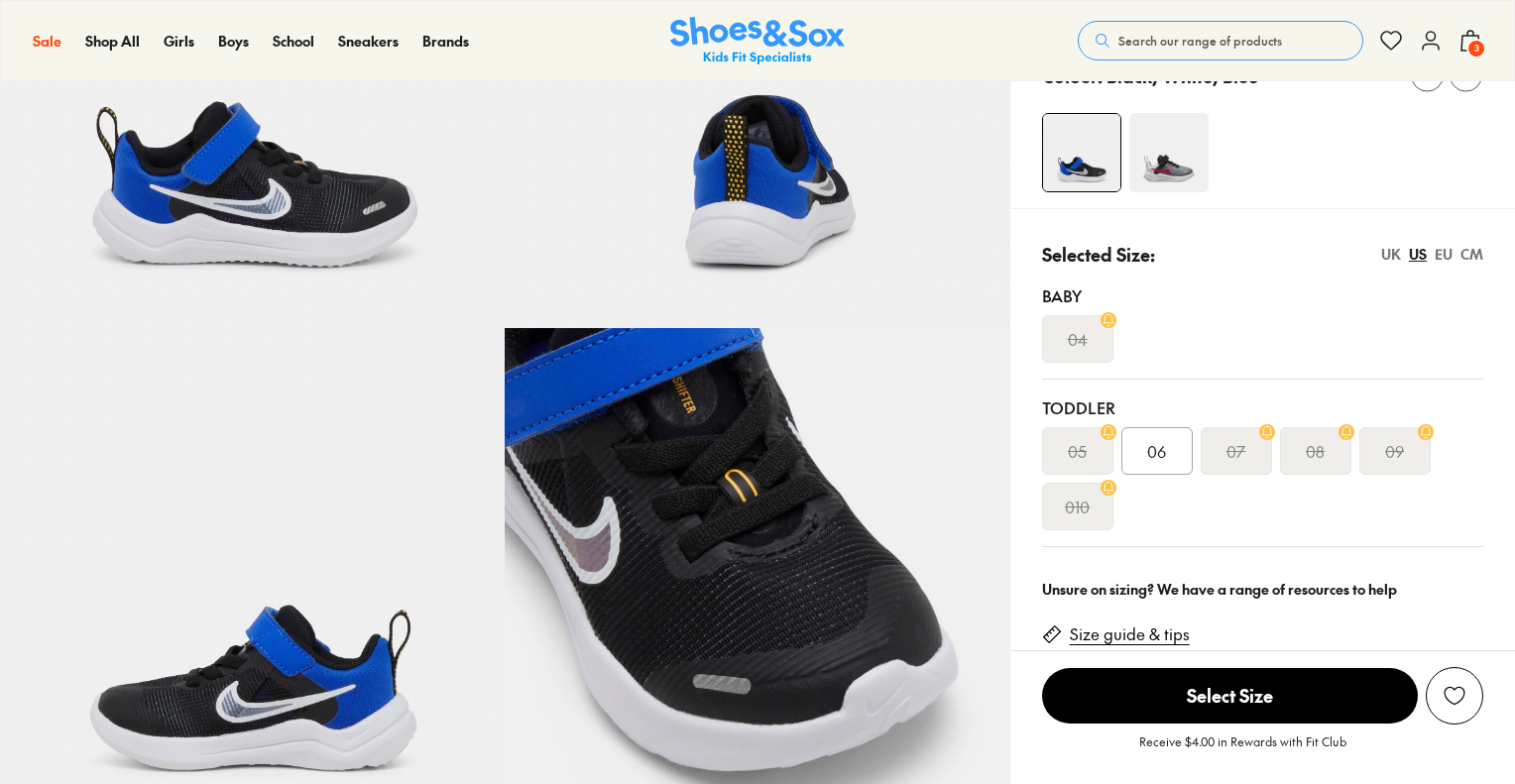 select on "*" 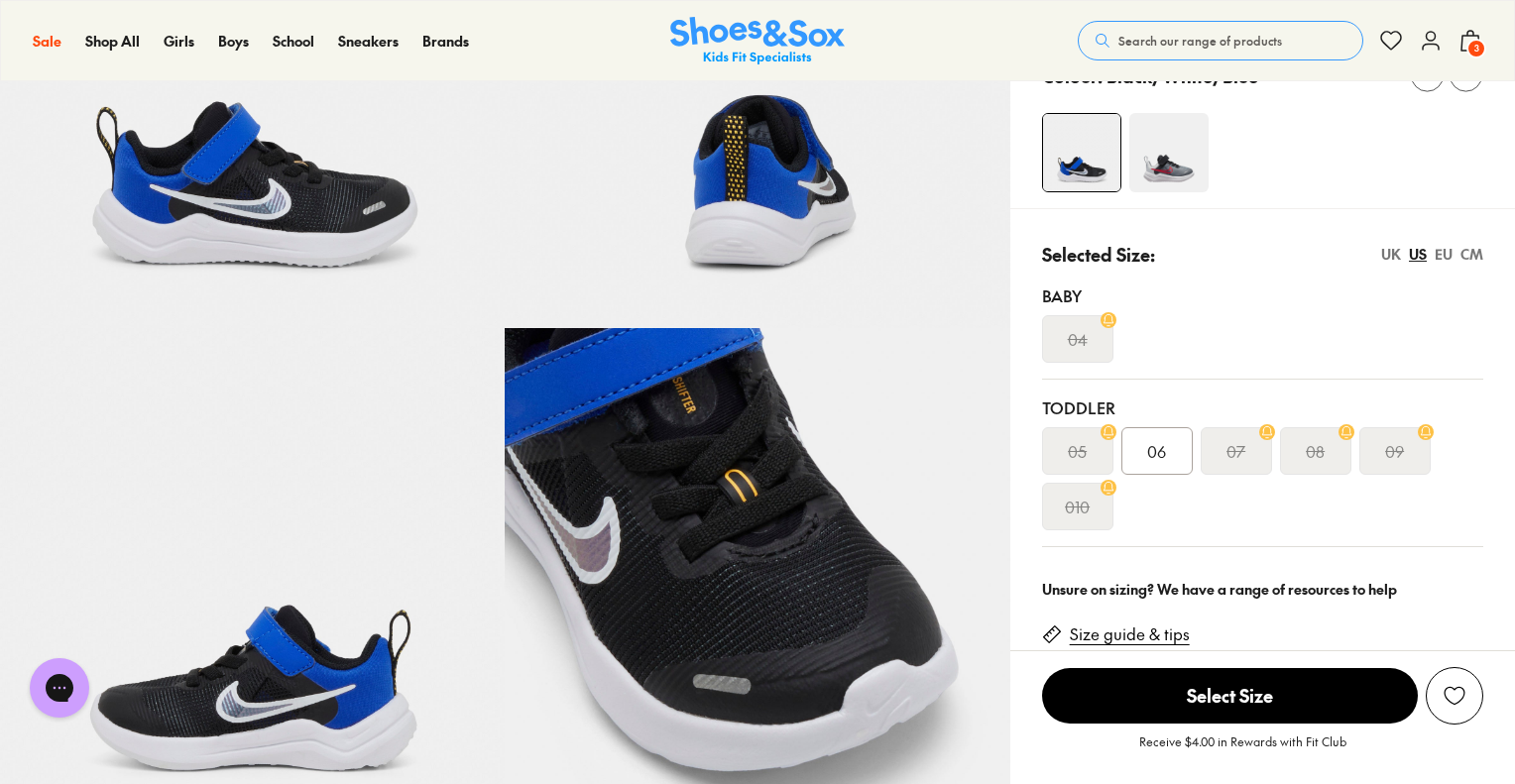 scroll, scrollTop: 0, scrollLeft: 0, axis: both 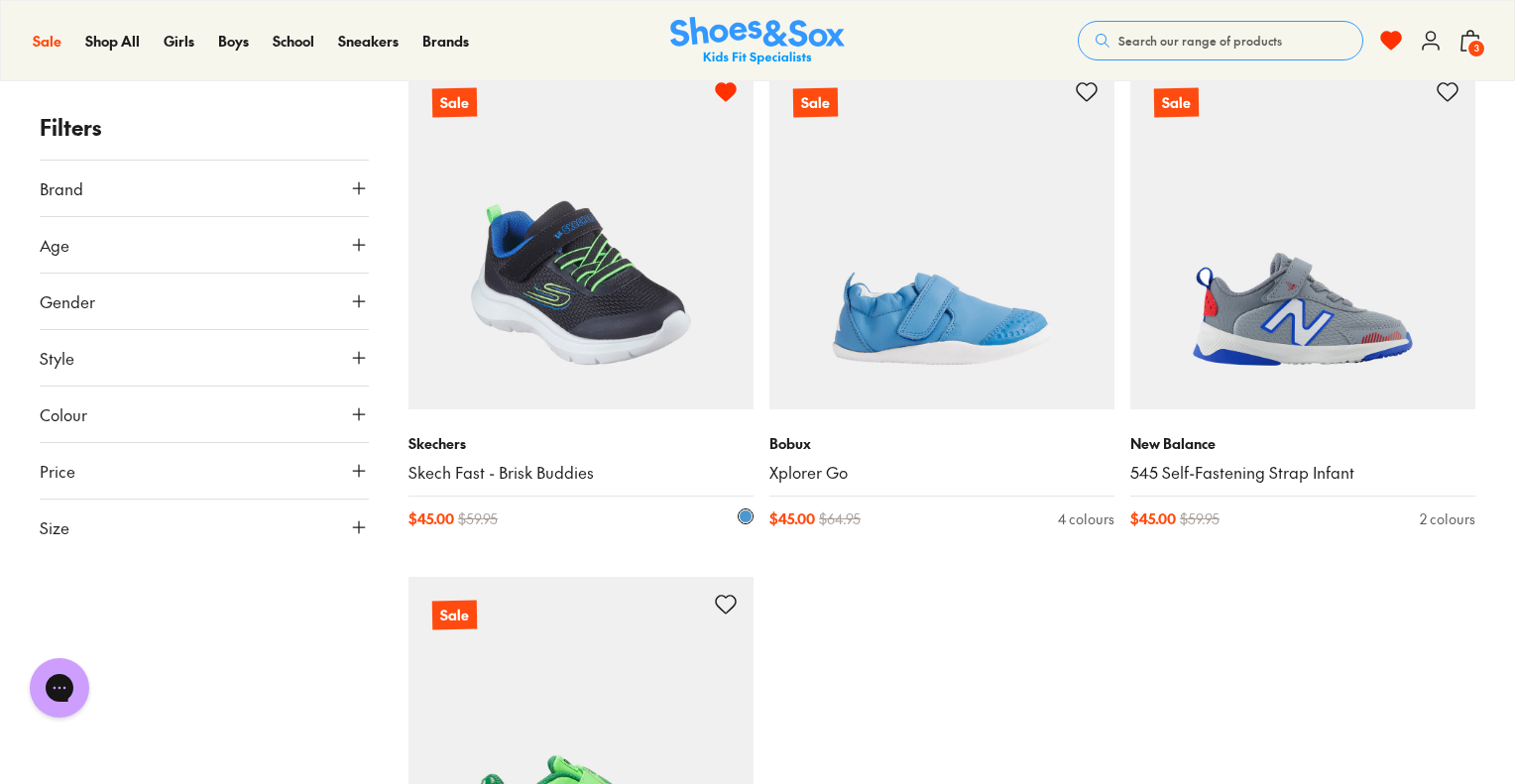 click at bounding box center (581, 237) 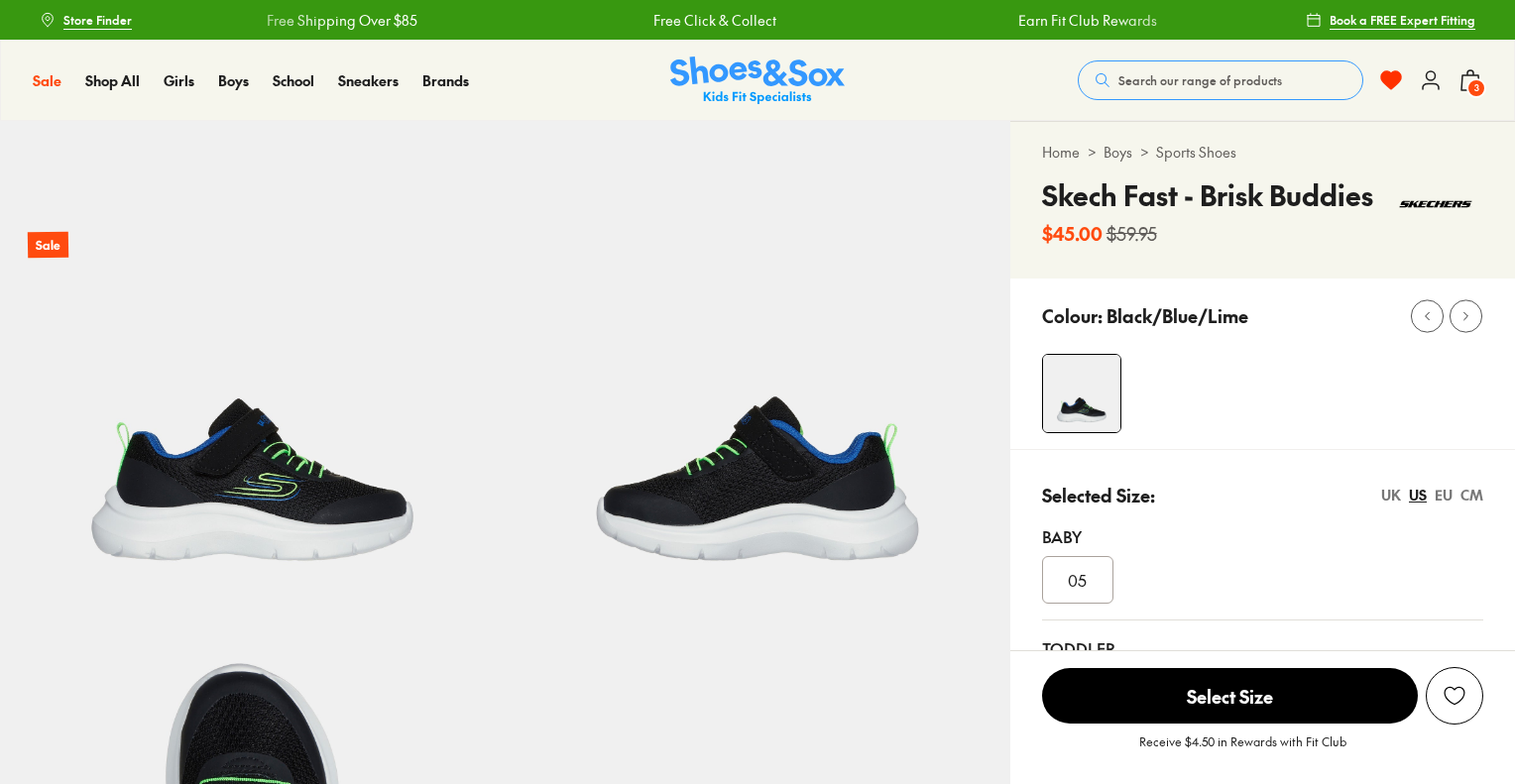 scroll, scrollTop: 0, scrollLeft: 0, axis: both 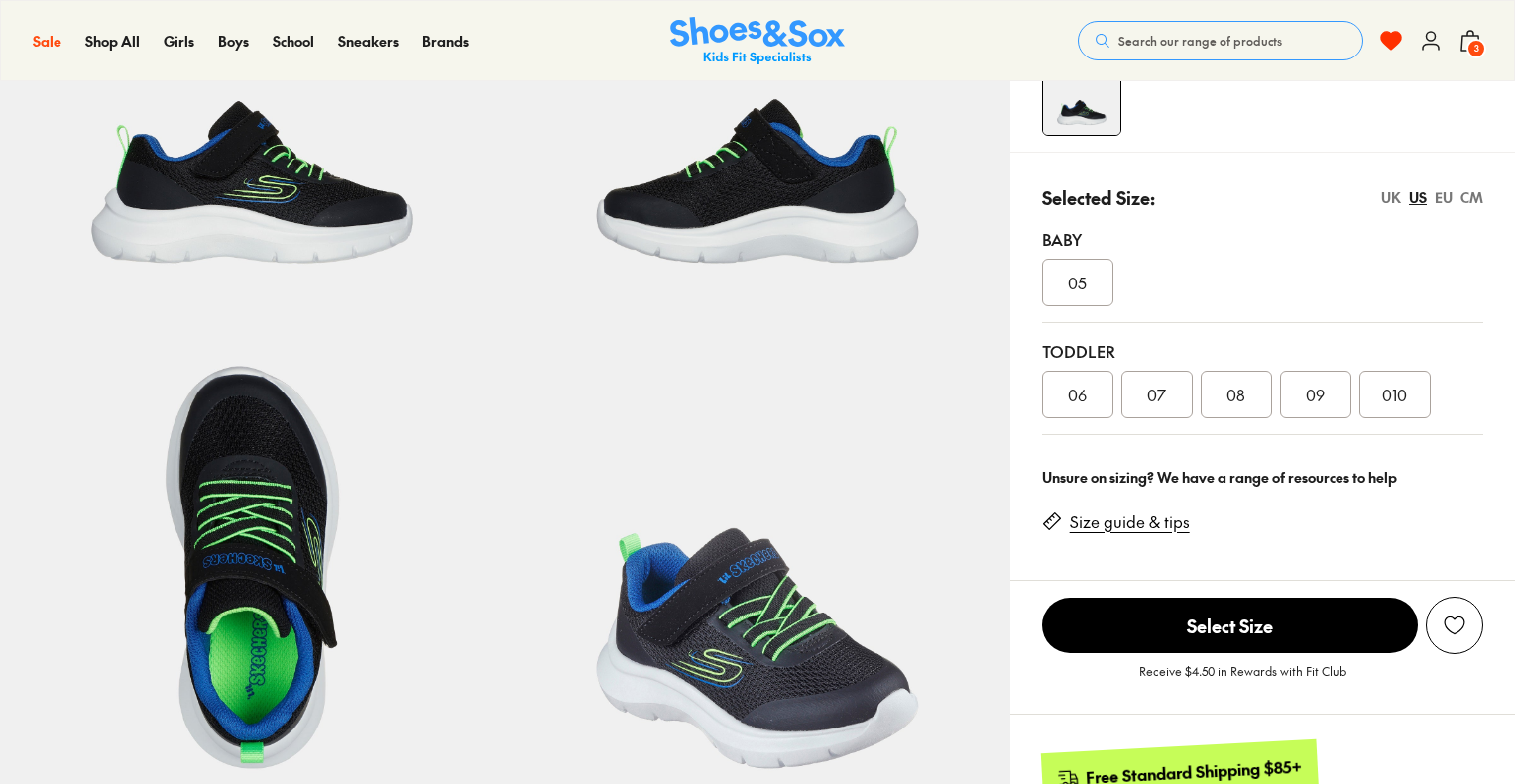 select on "*" 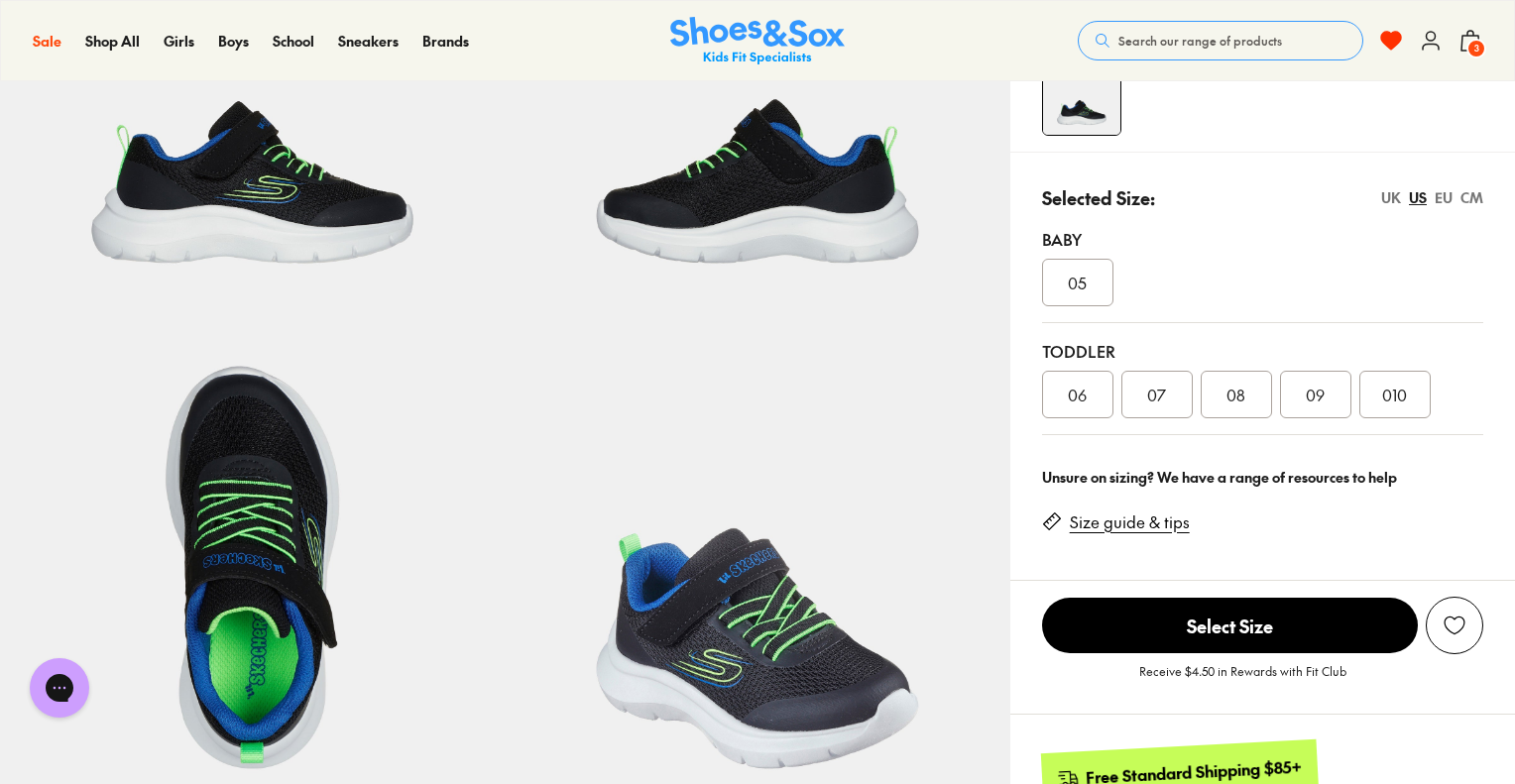 scroll, scrollTop: 0, scrollLeft: 0, axis: both 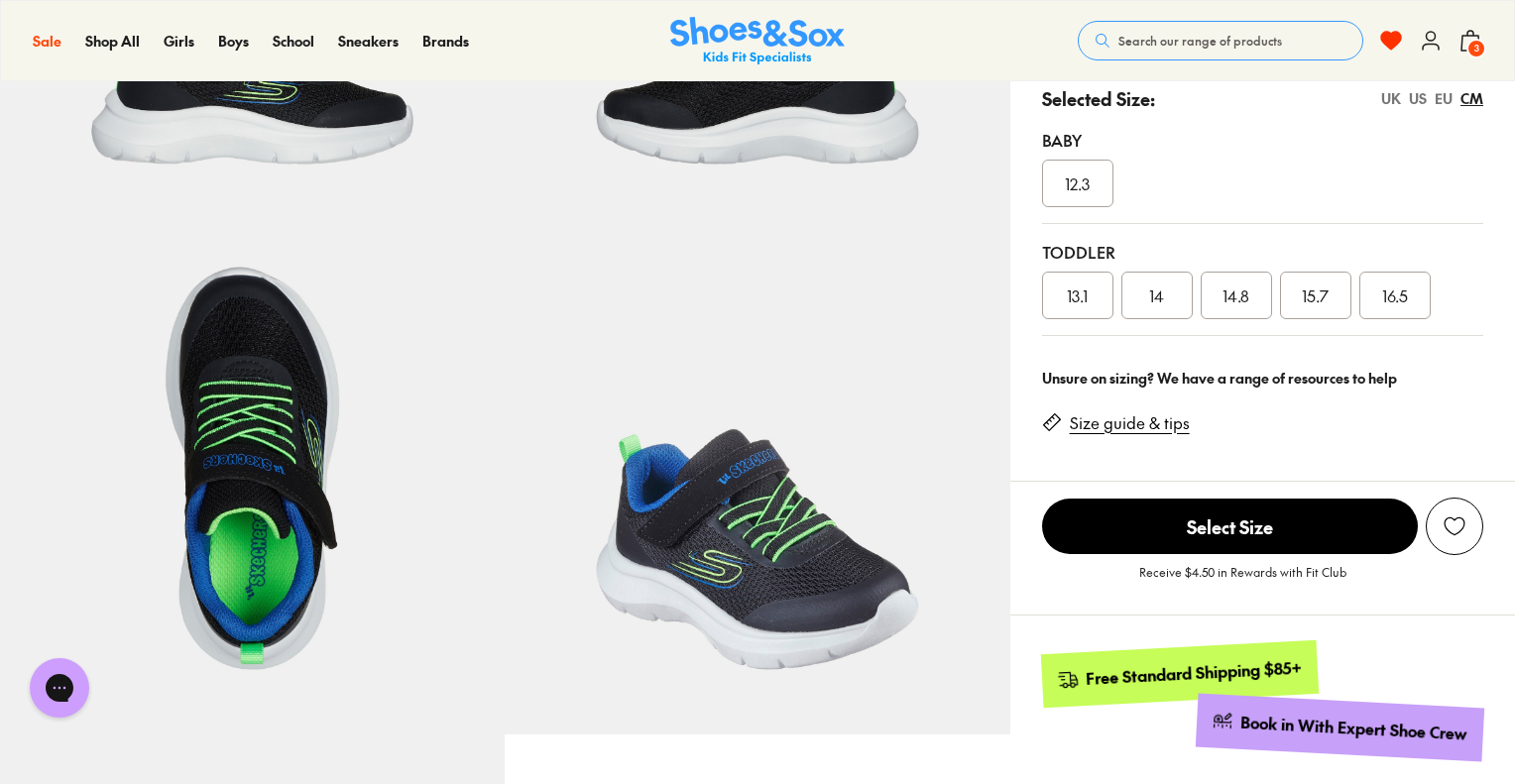 click on "US" at bounding box center [1418, 98] 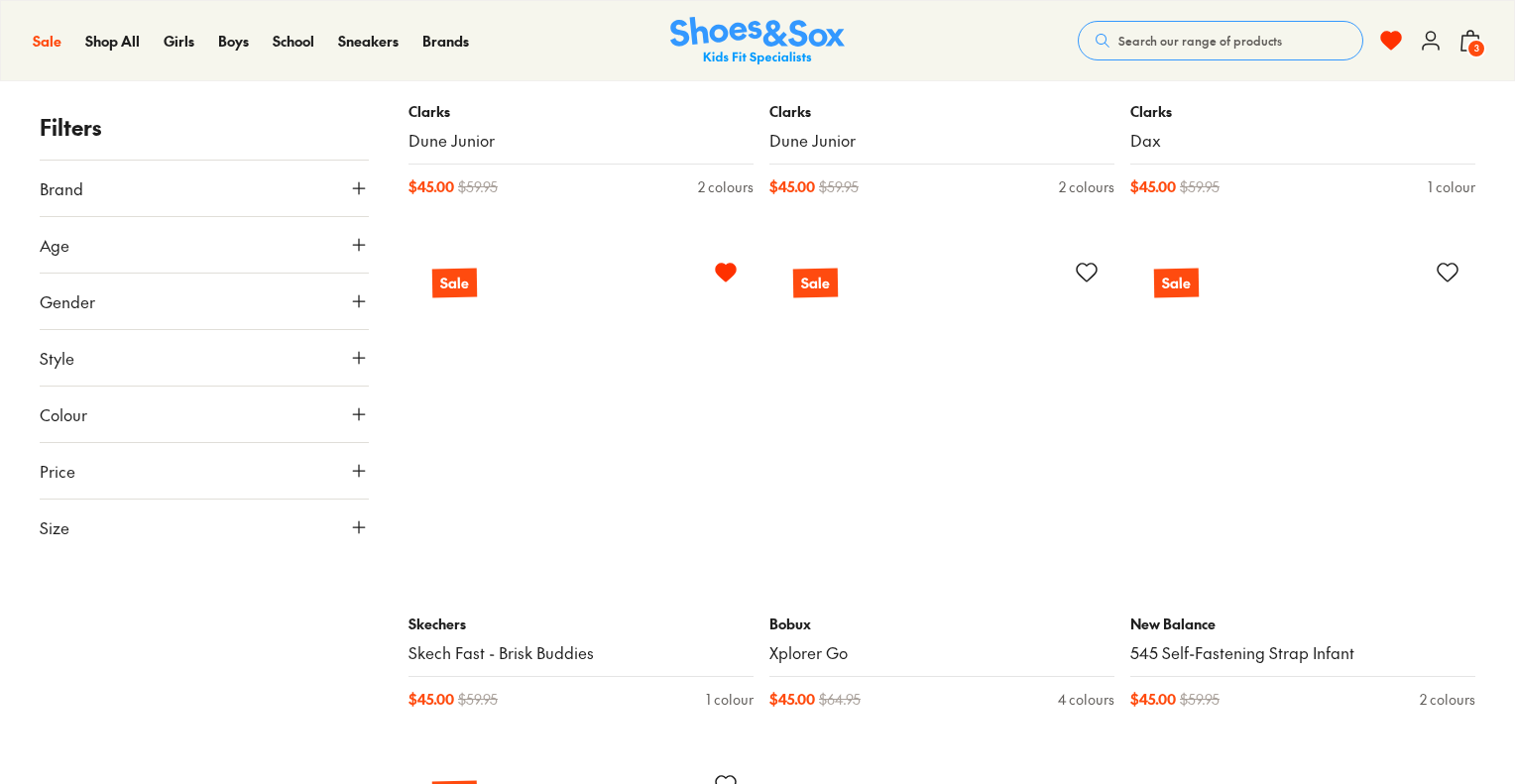 scroll, scrollTop: 4882, scrollLeft: 0, axis: vertical 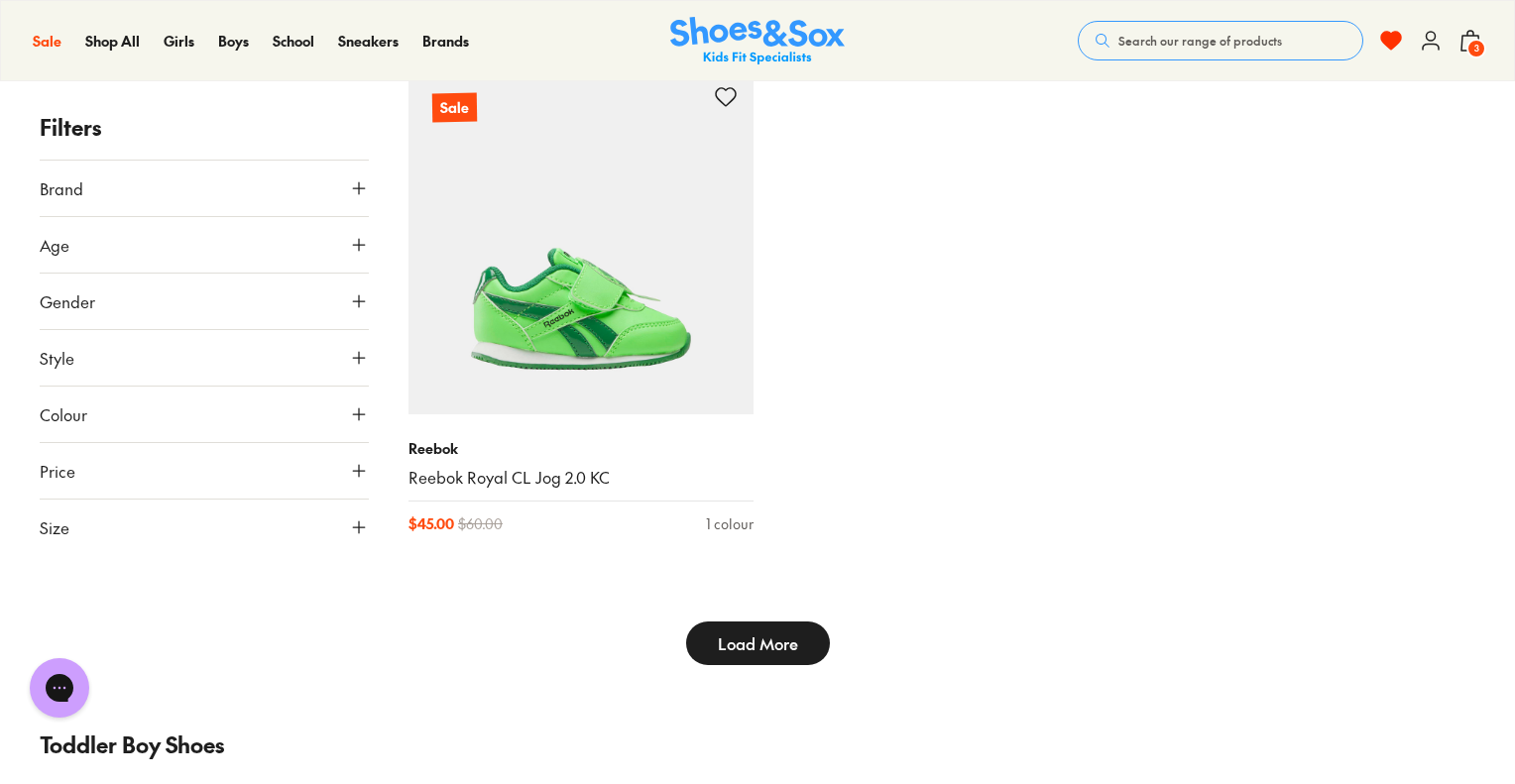 type on "***" 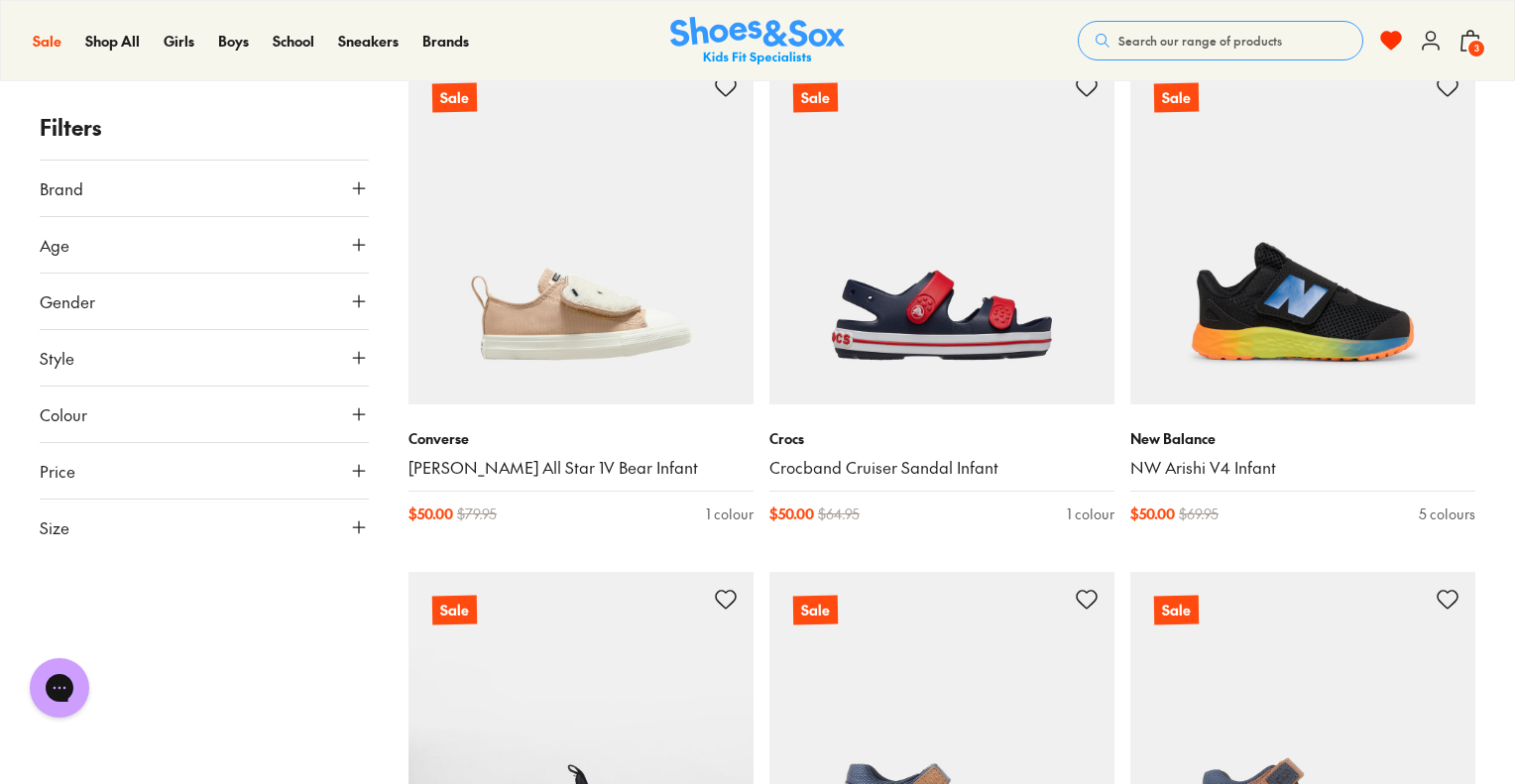 scroll, scrollTop: 8153, scrollLeft: 0, axis: vertical 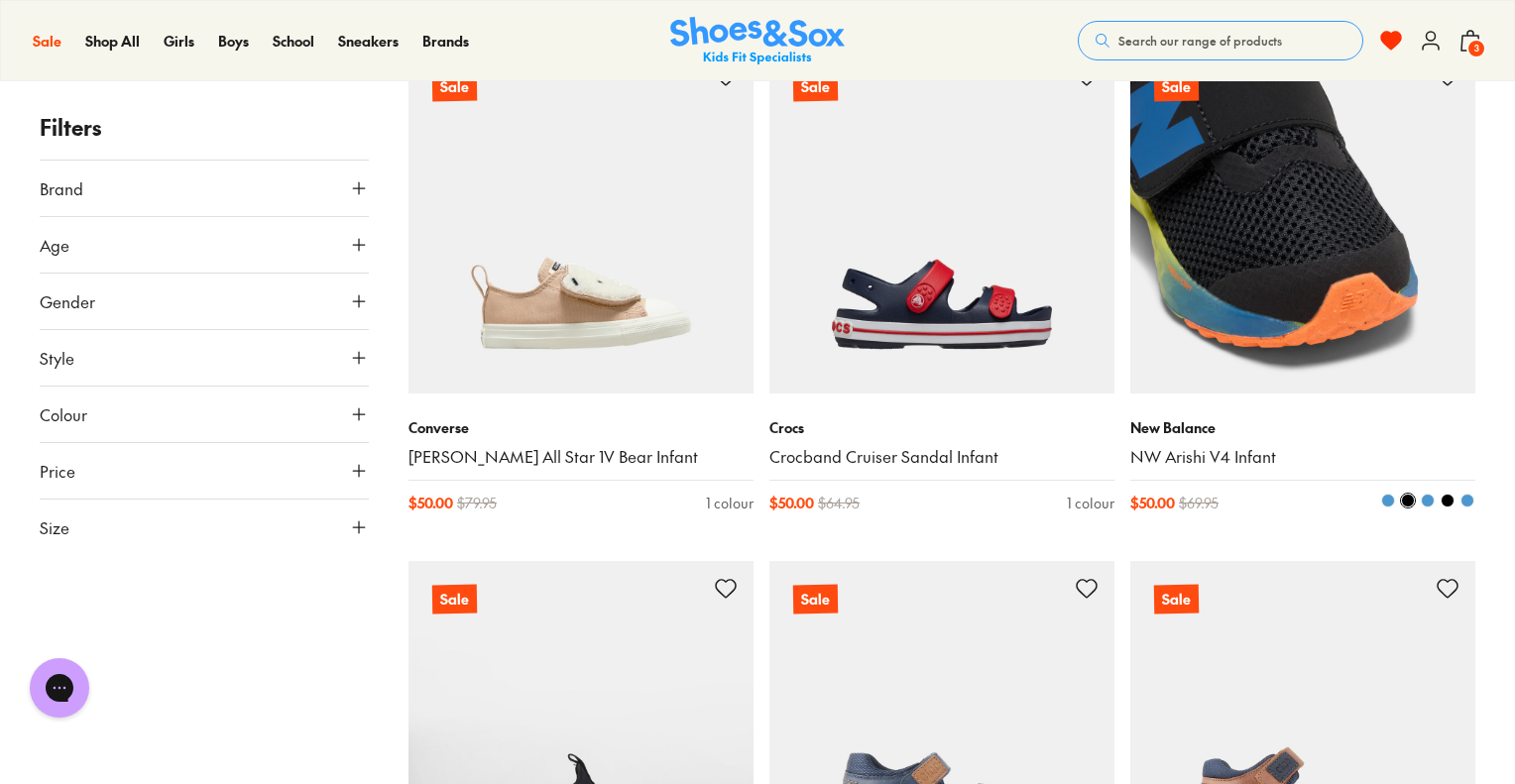 click at bounding box center (1303, 221) 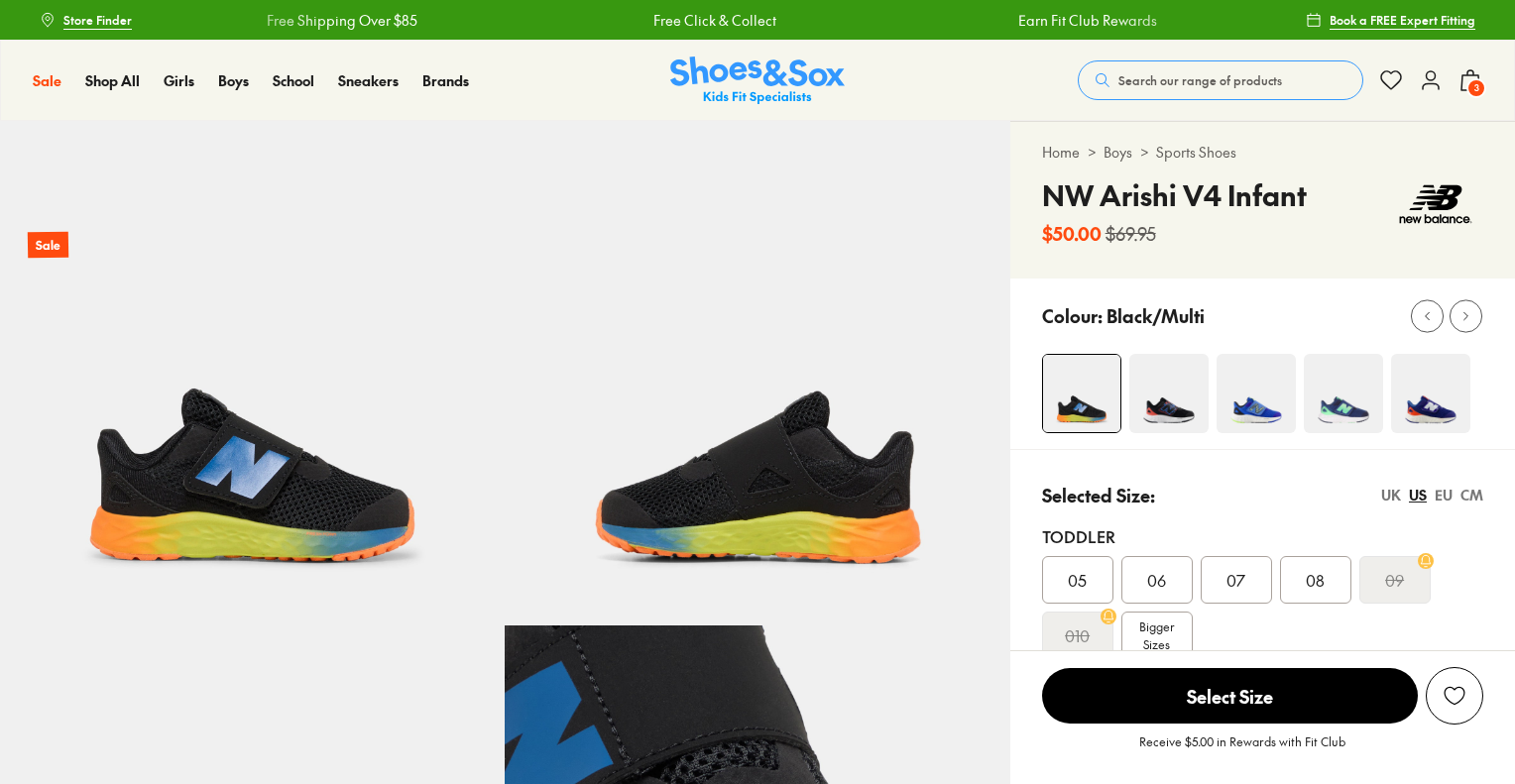 scroll, scrollTop: 0, scrollLeft: 0, axis: both 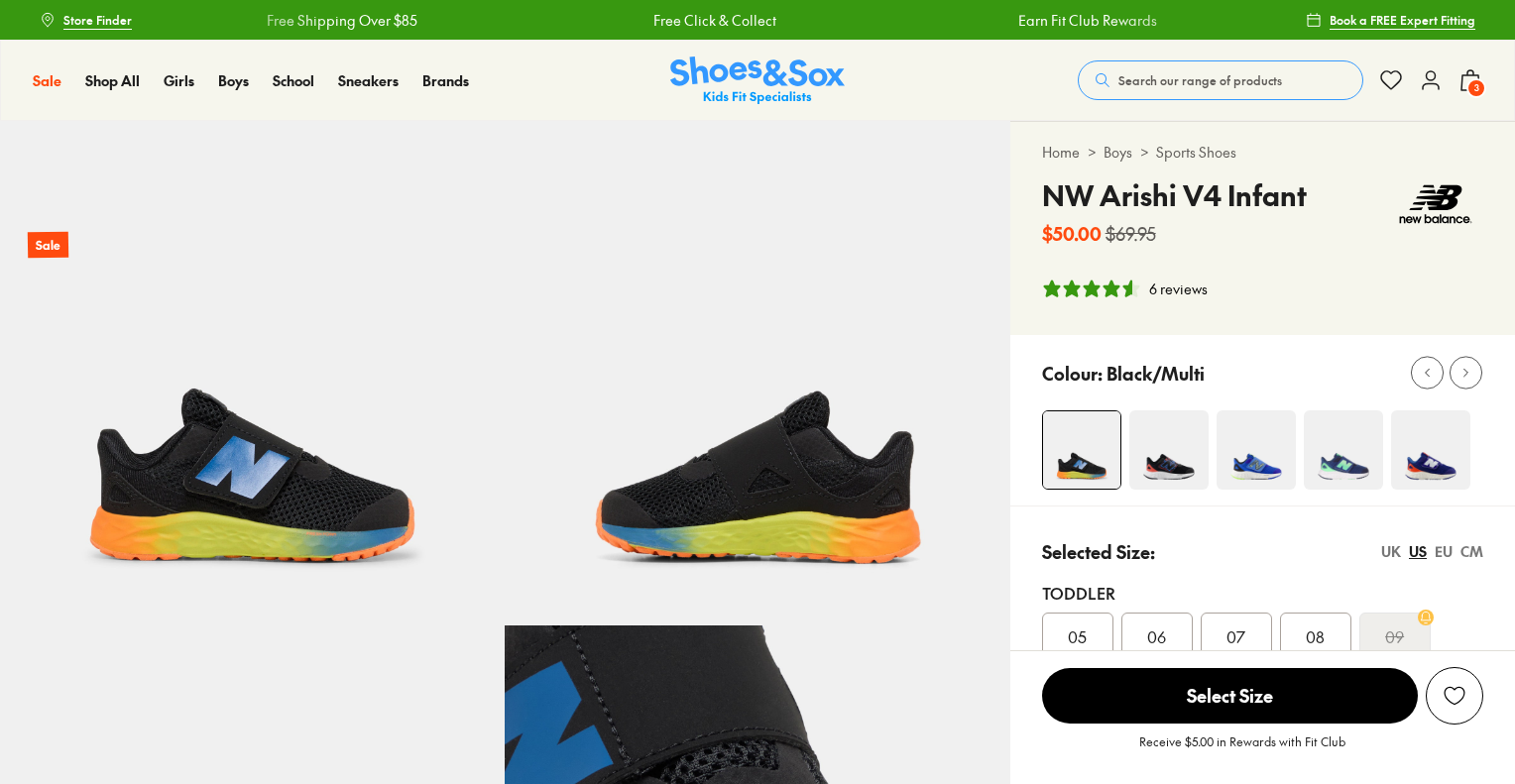select on "*" 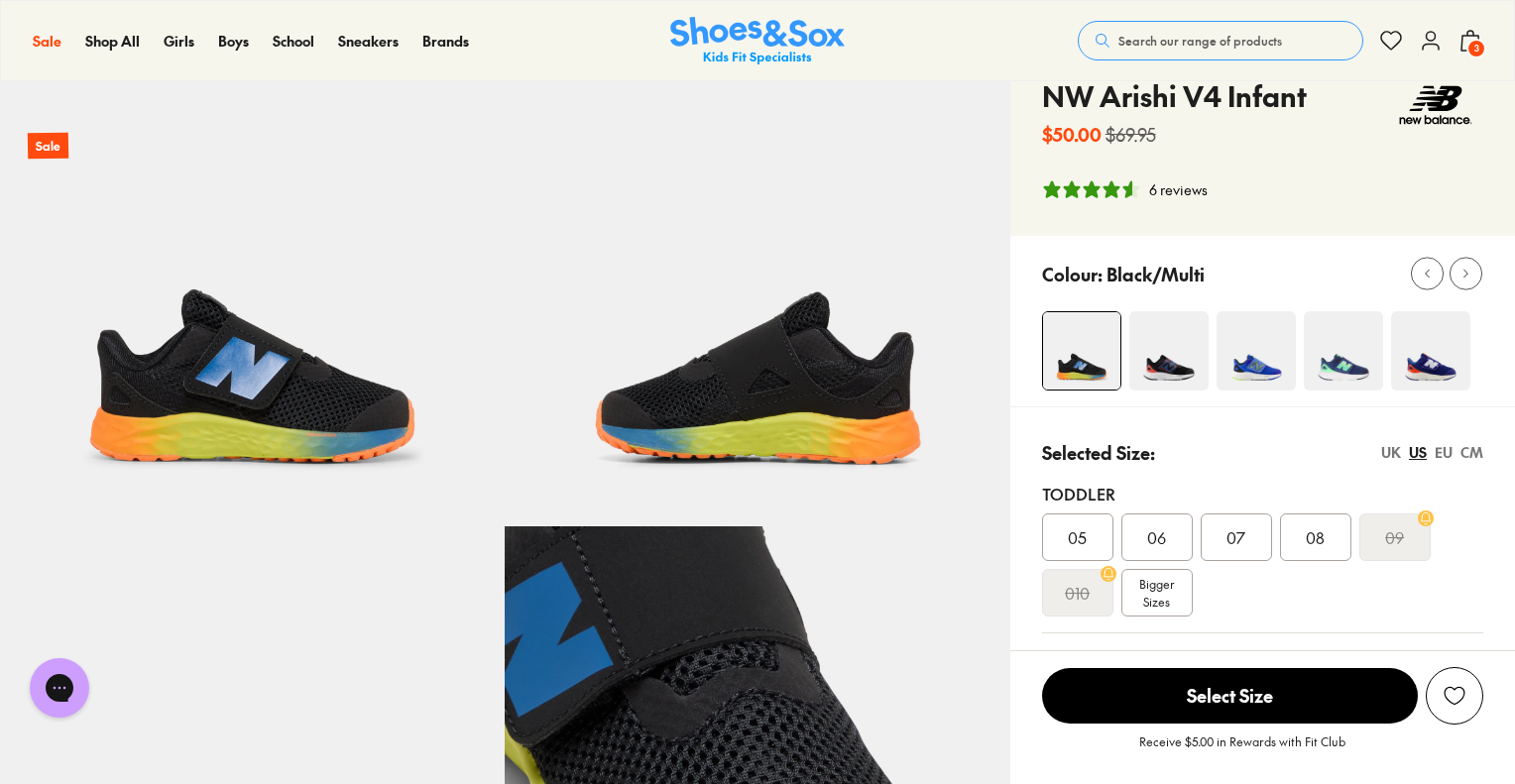 scroll, scrollTop: 0, scrollLeft: 0, axis: both 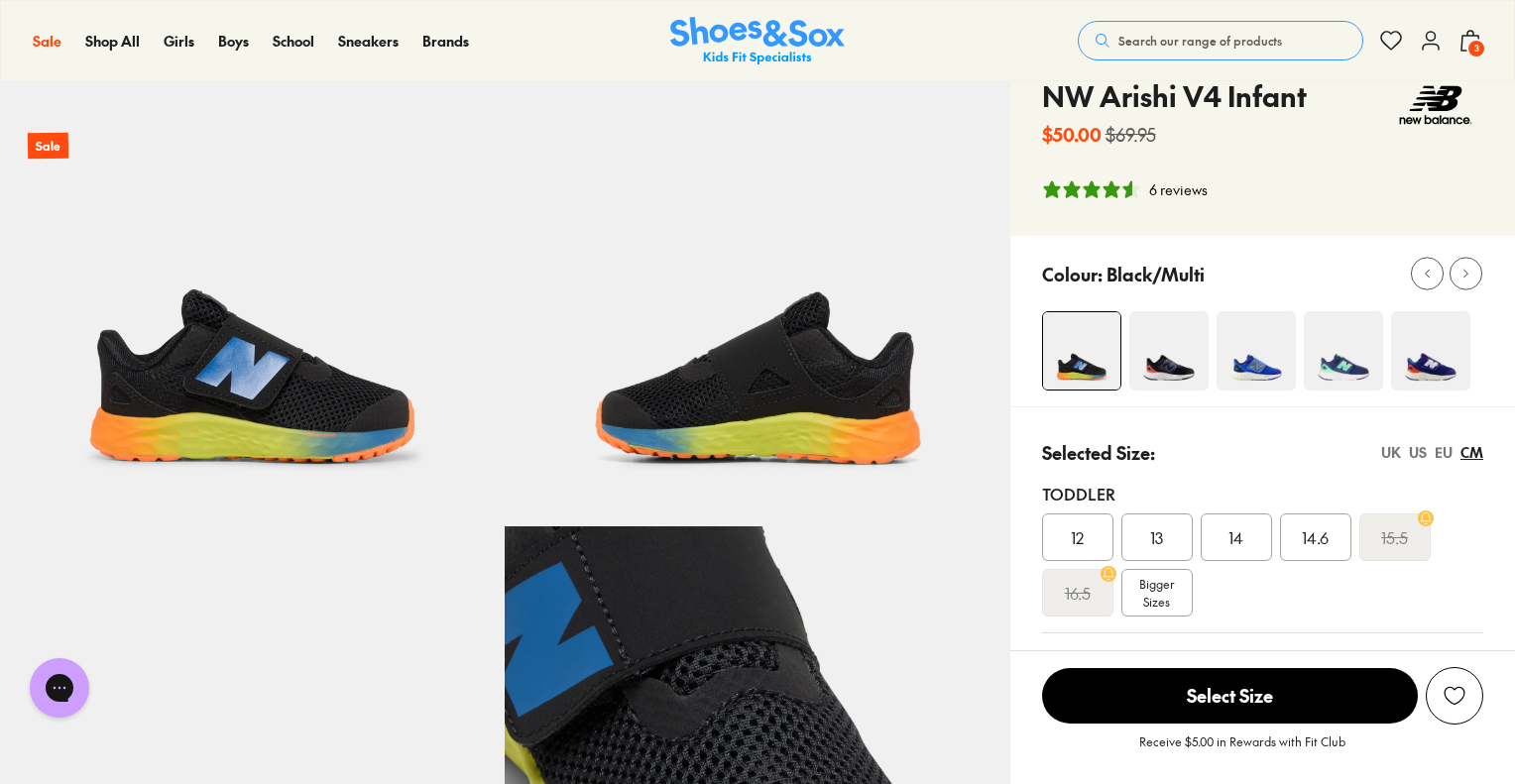 click on "14.6" at bounding box center [1315, 537] 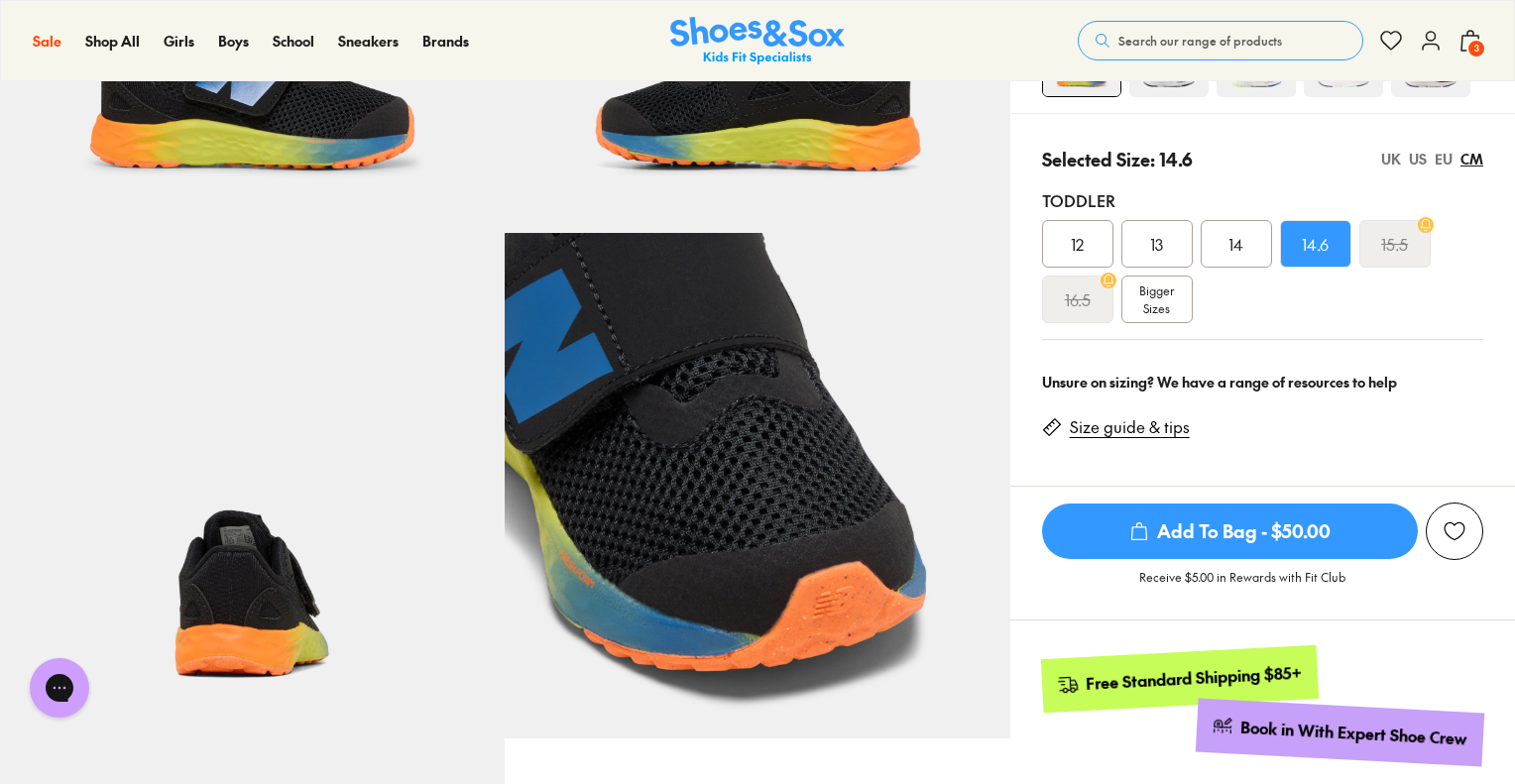 scroll, scrollTop: 396, scrollLeft: 0, axis: vertical 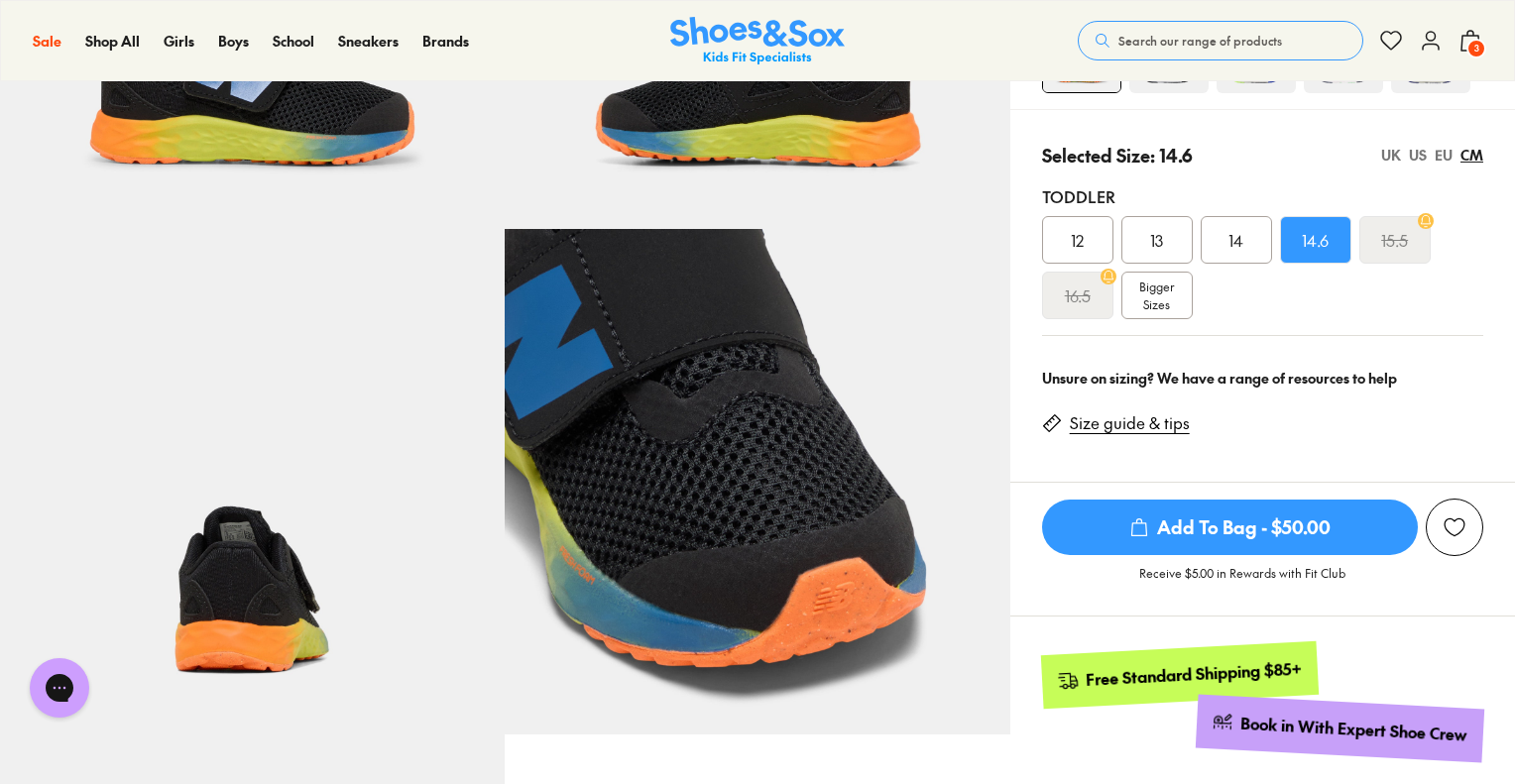click on "Add To Bag - $50.00" at bounding box center (1229, 527) 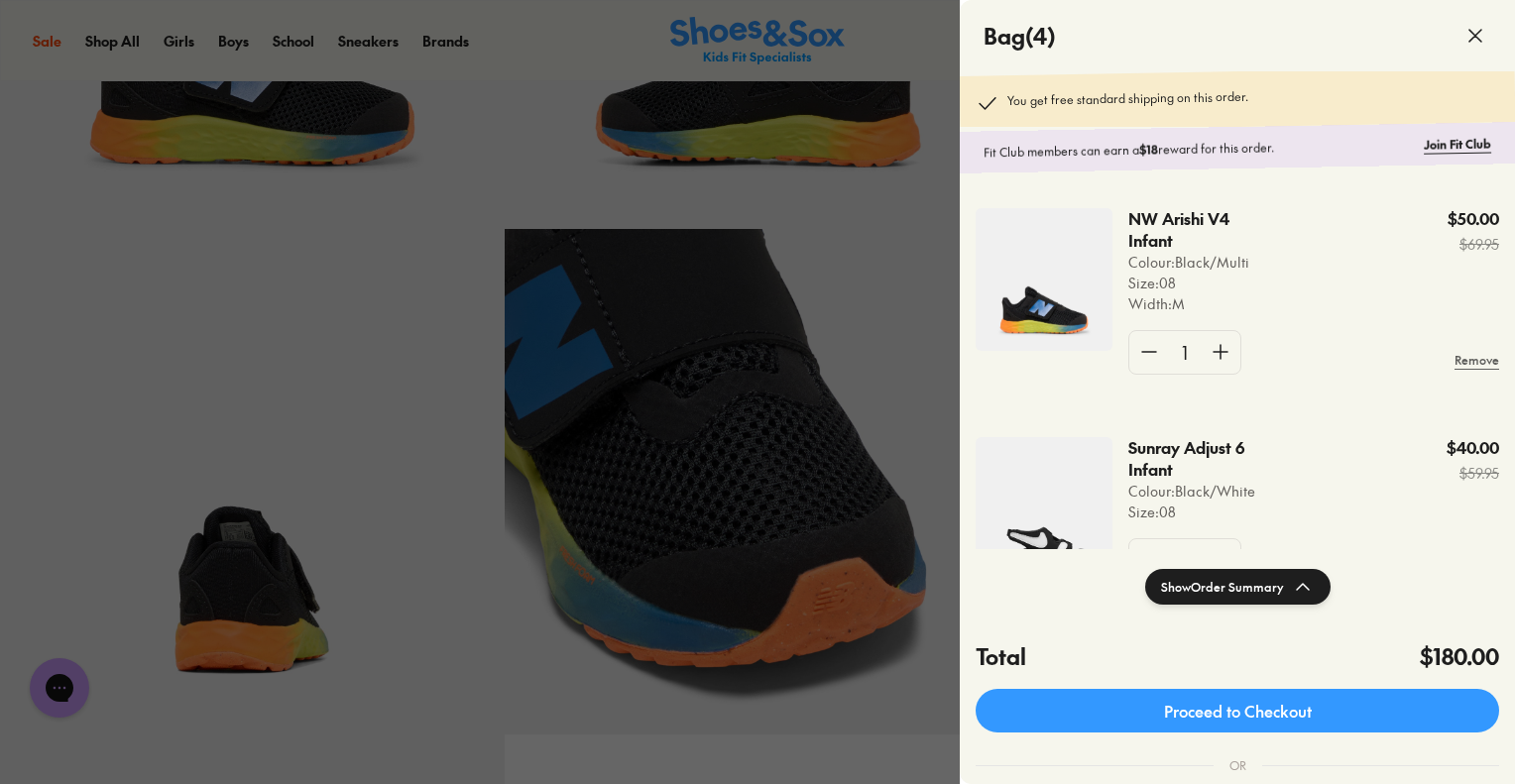 click 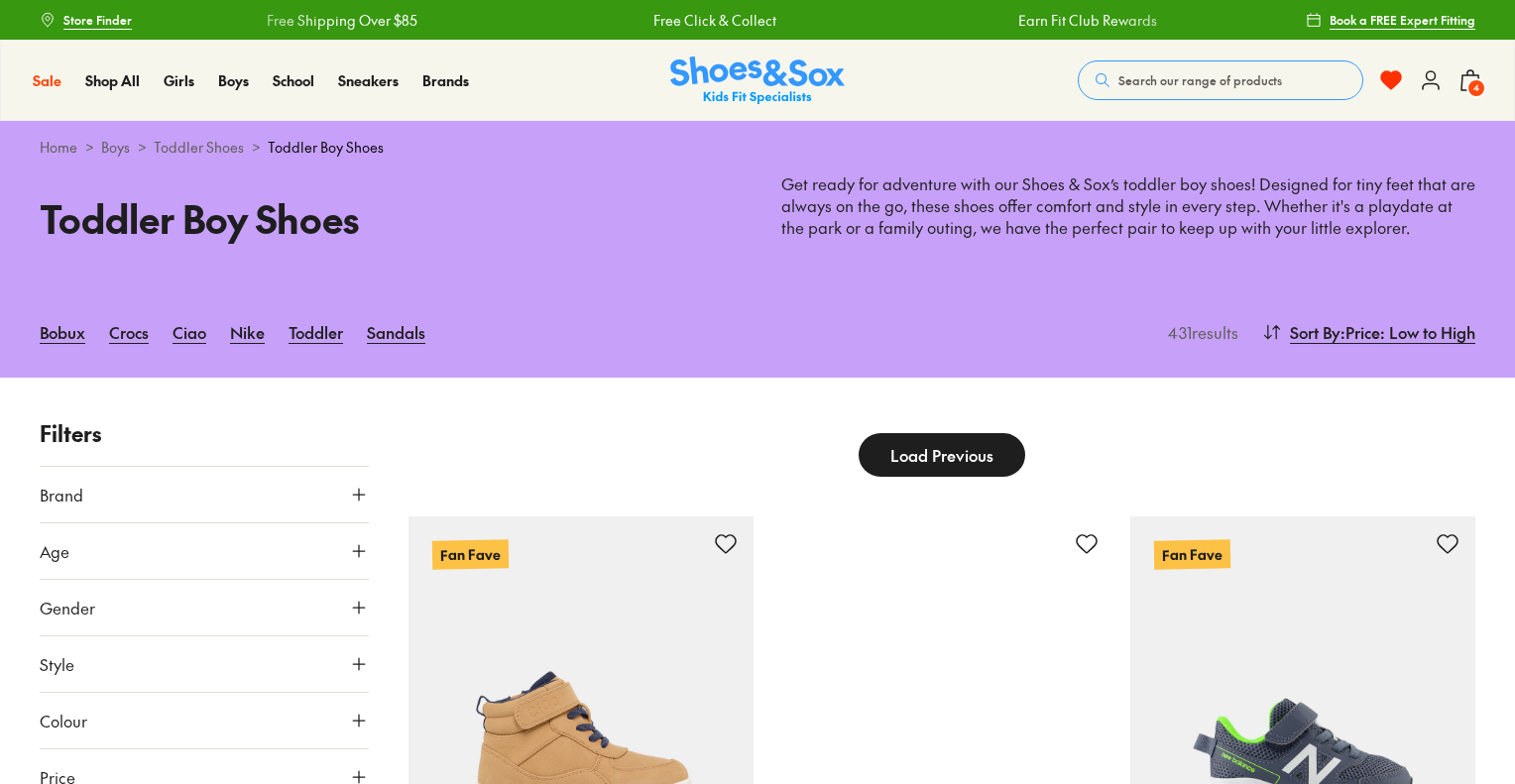 scroll, scrollTop: 2834, scrollLeft: 0, axis: vertical 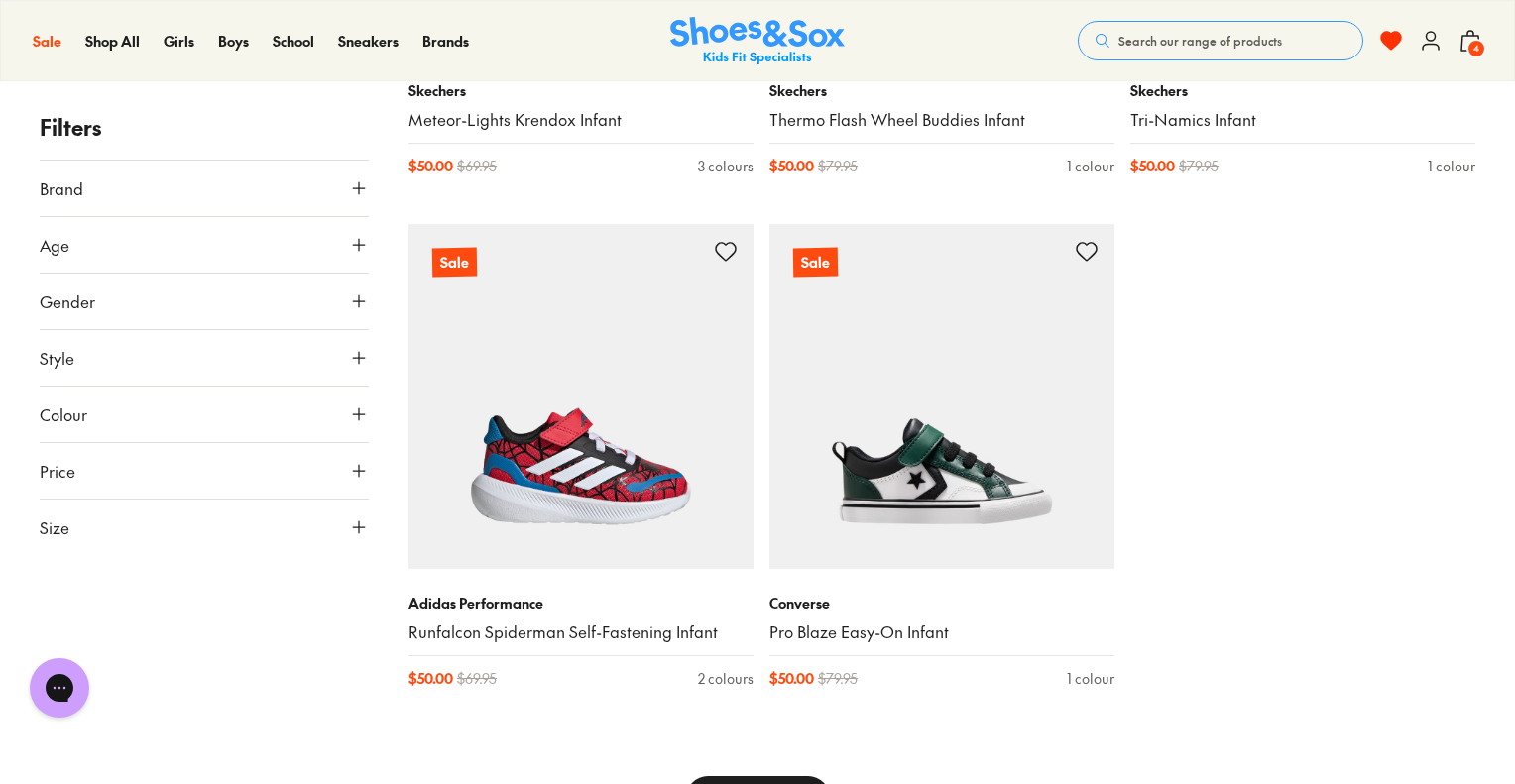 type on "***" 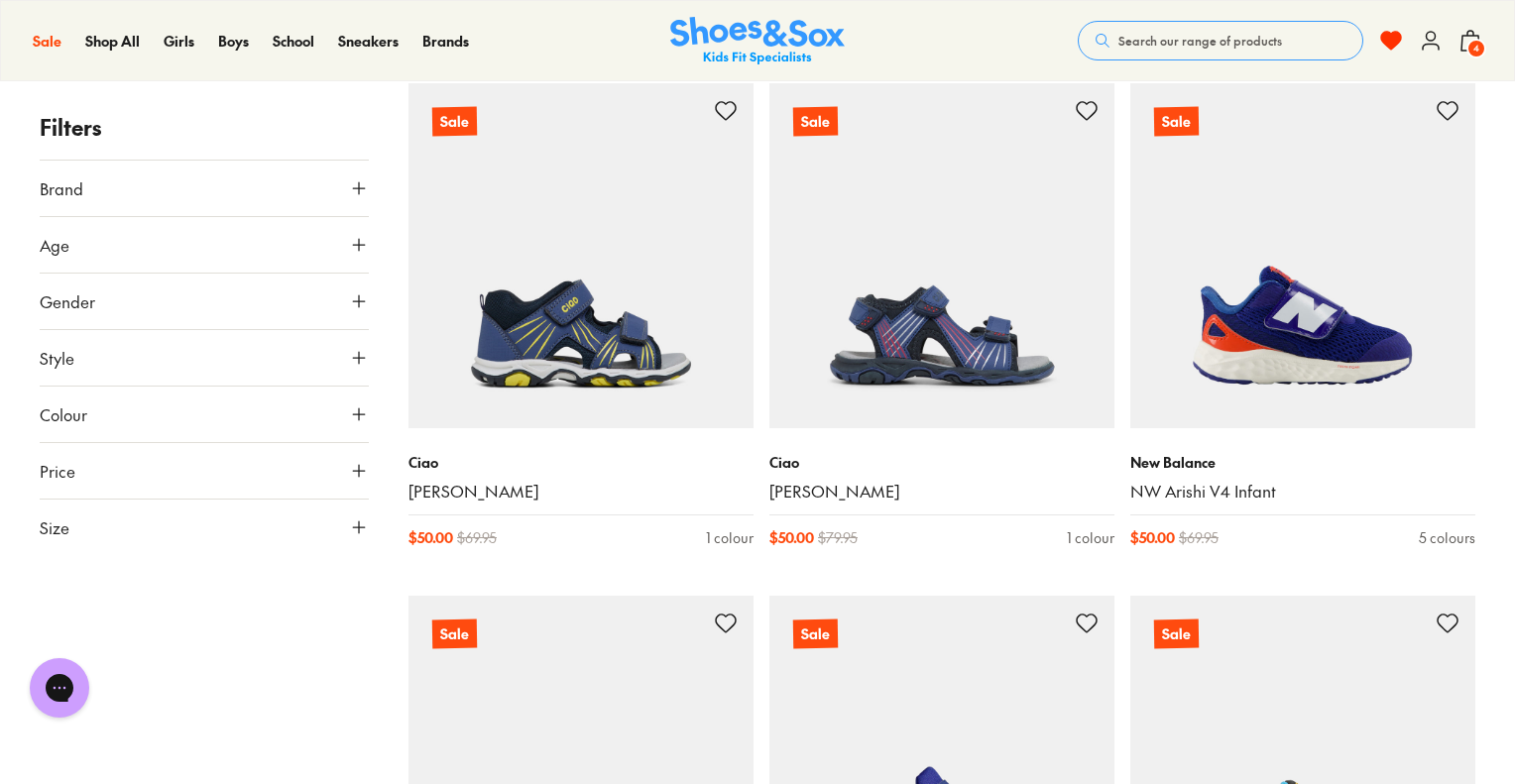 scroll, scrollTop: 7096, scrollLeft: 0, axis: vertical 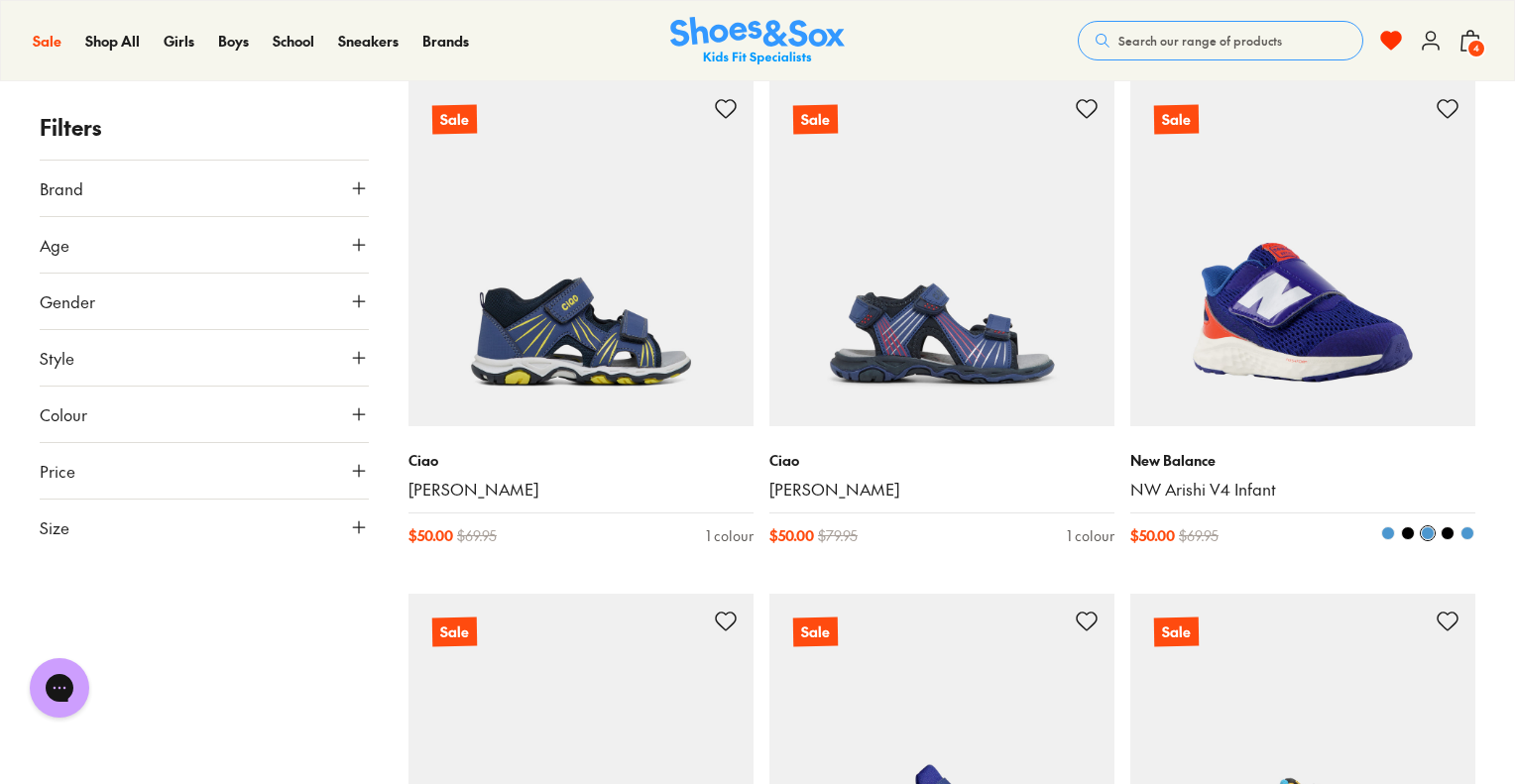 click at bounding box center [1303, 254] 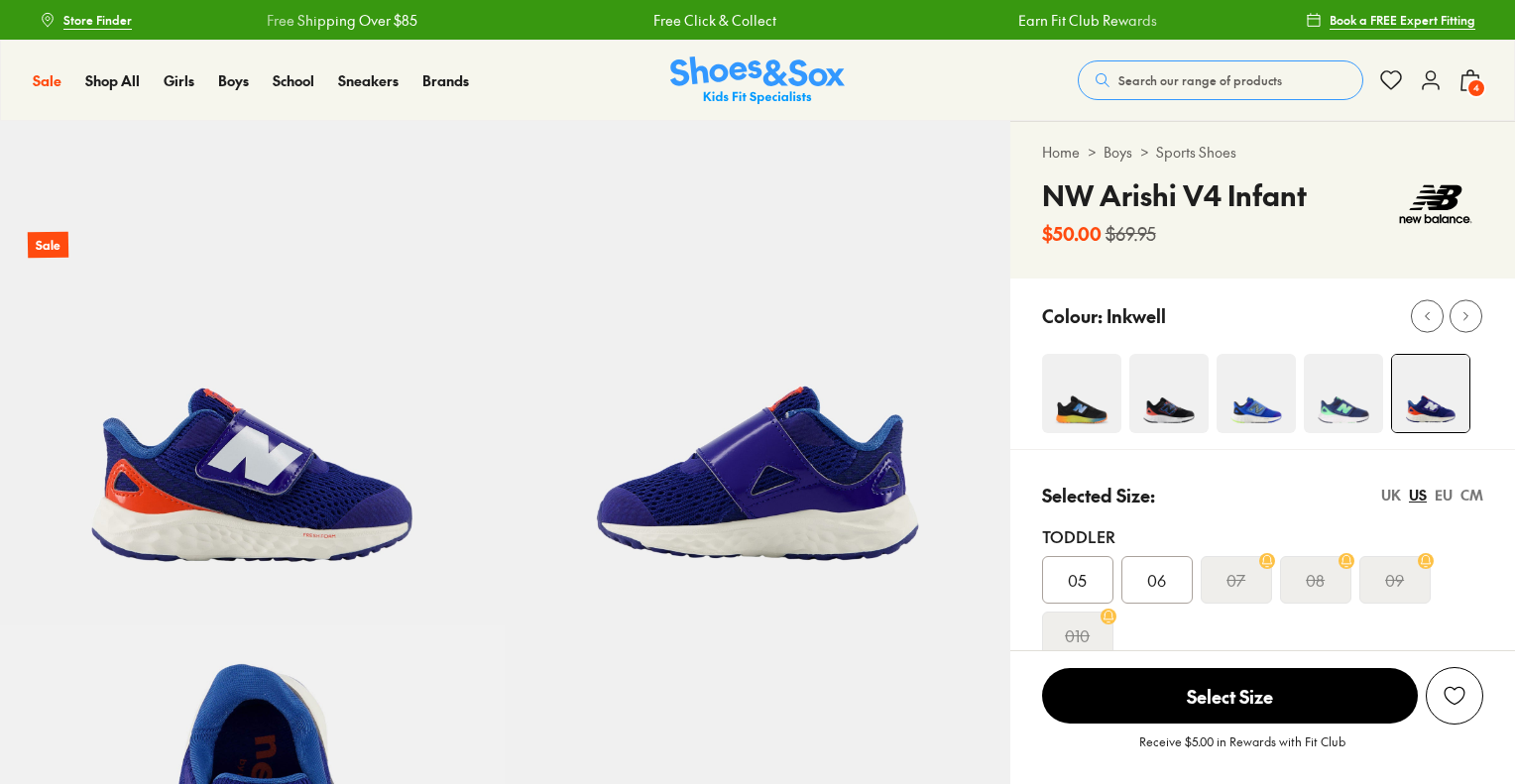 scroll, scrollTop: 0, scrollLeft: 0, axis: both 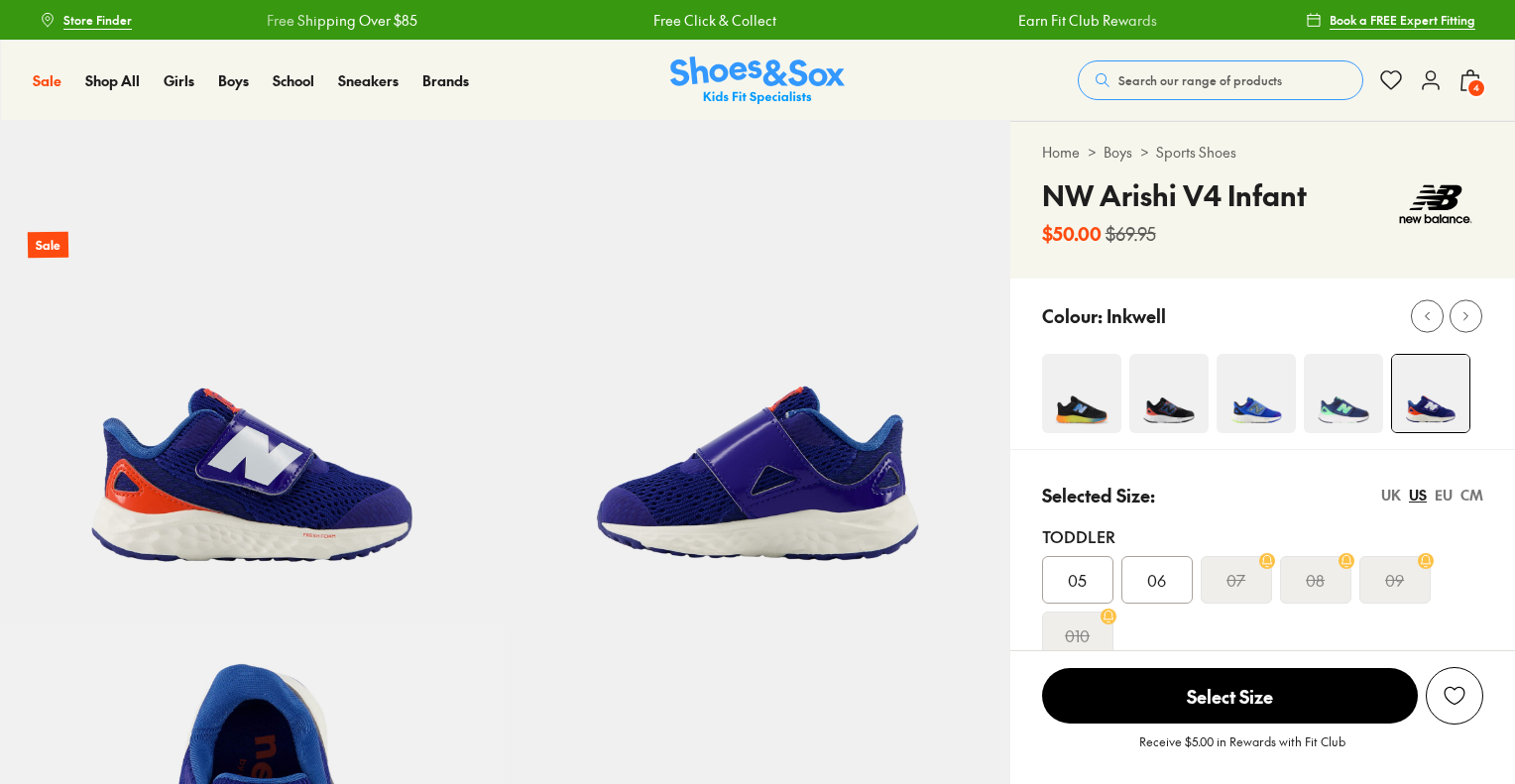select on "*" 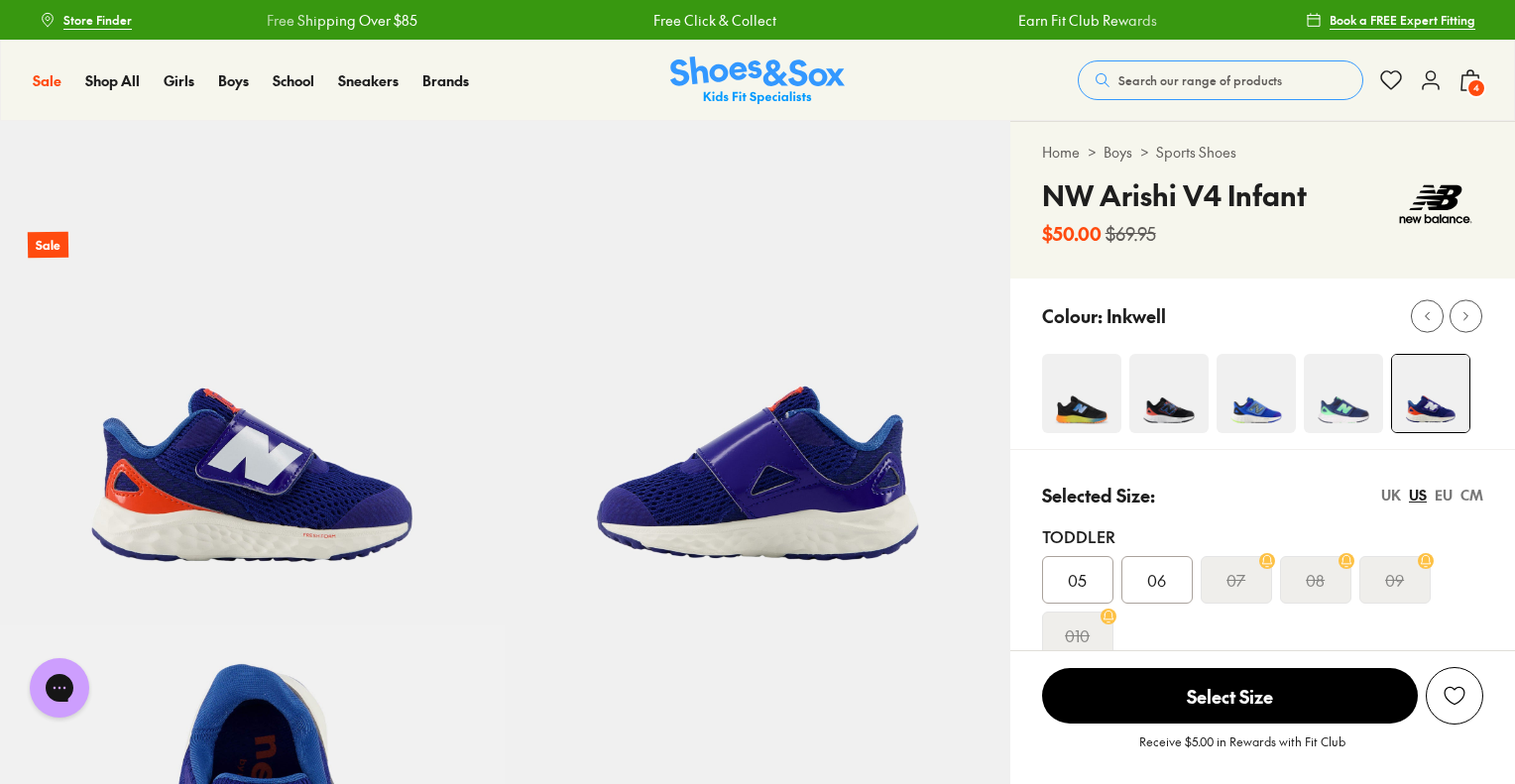 scroll, scrollTop: 0, scrollLeft: 0, axis: both 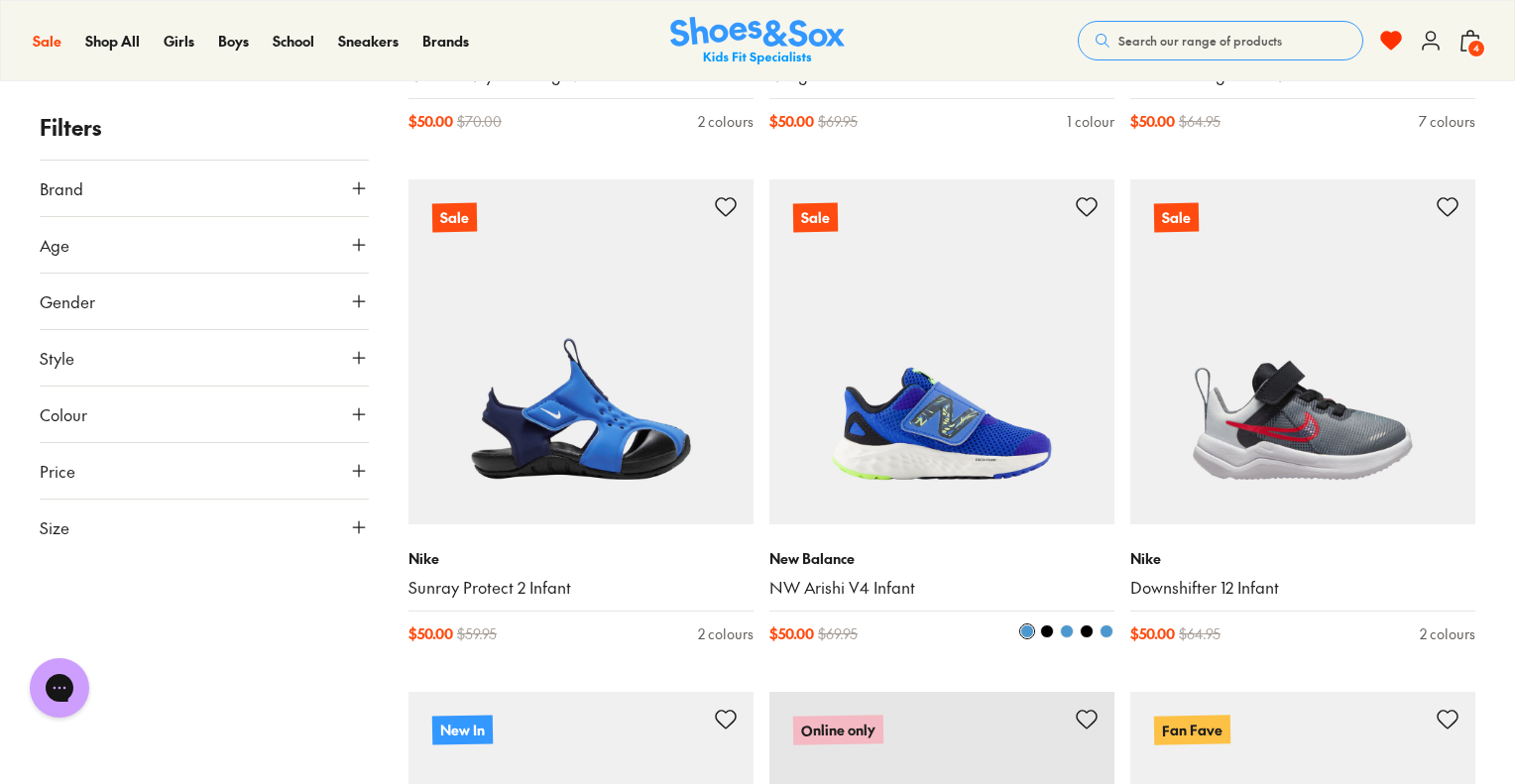 click at bounding box center (942, 352) 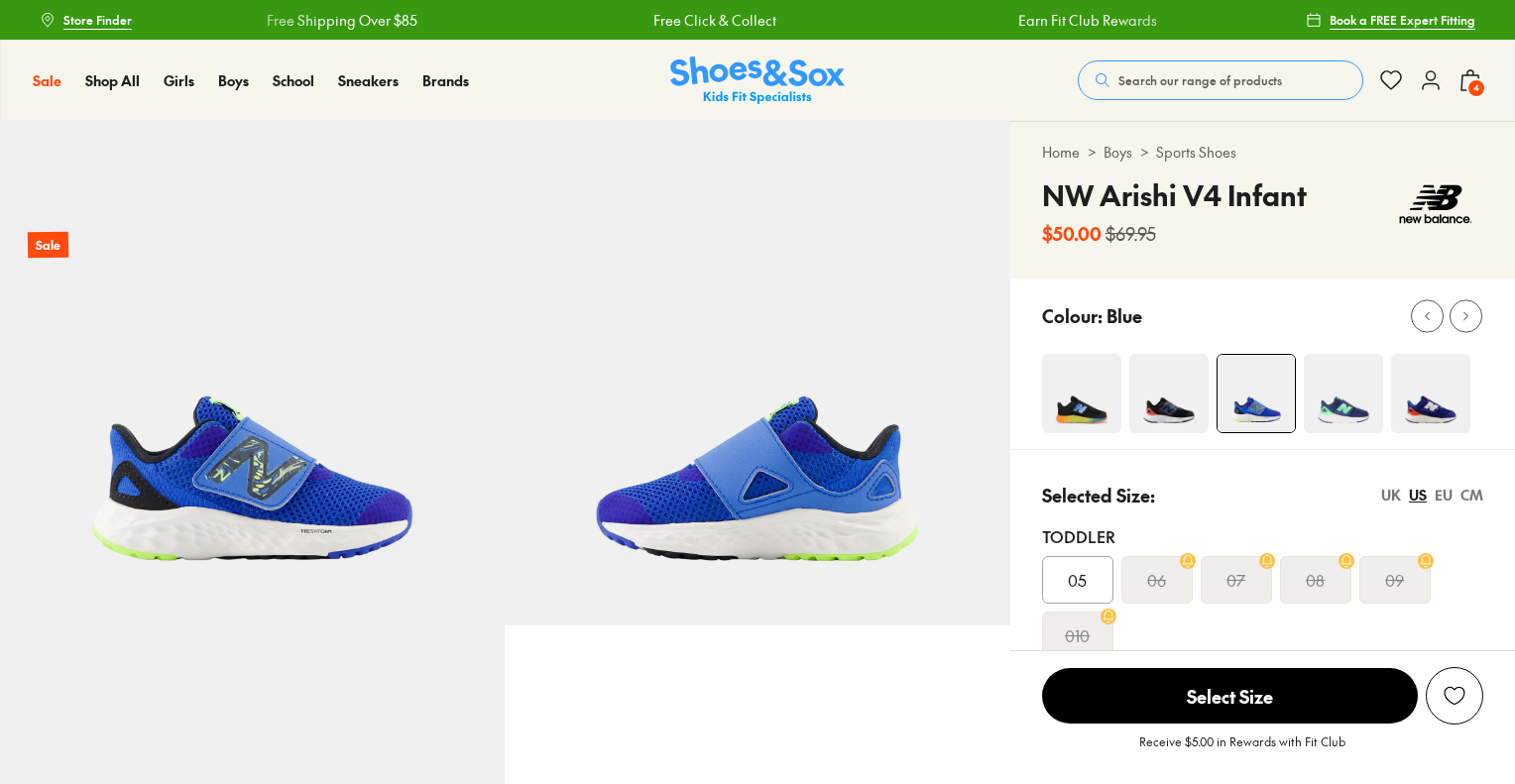 scroll, scrollTop: 0, scrollLeft: 0, axis: both 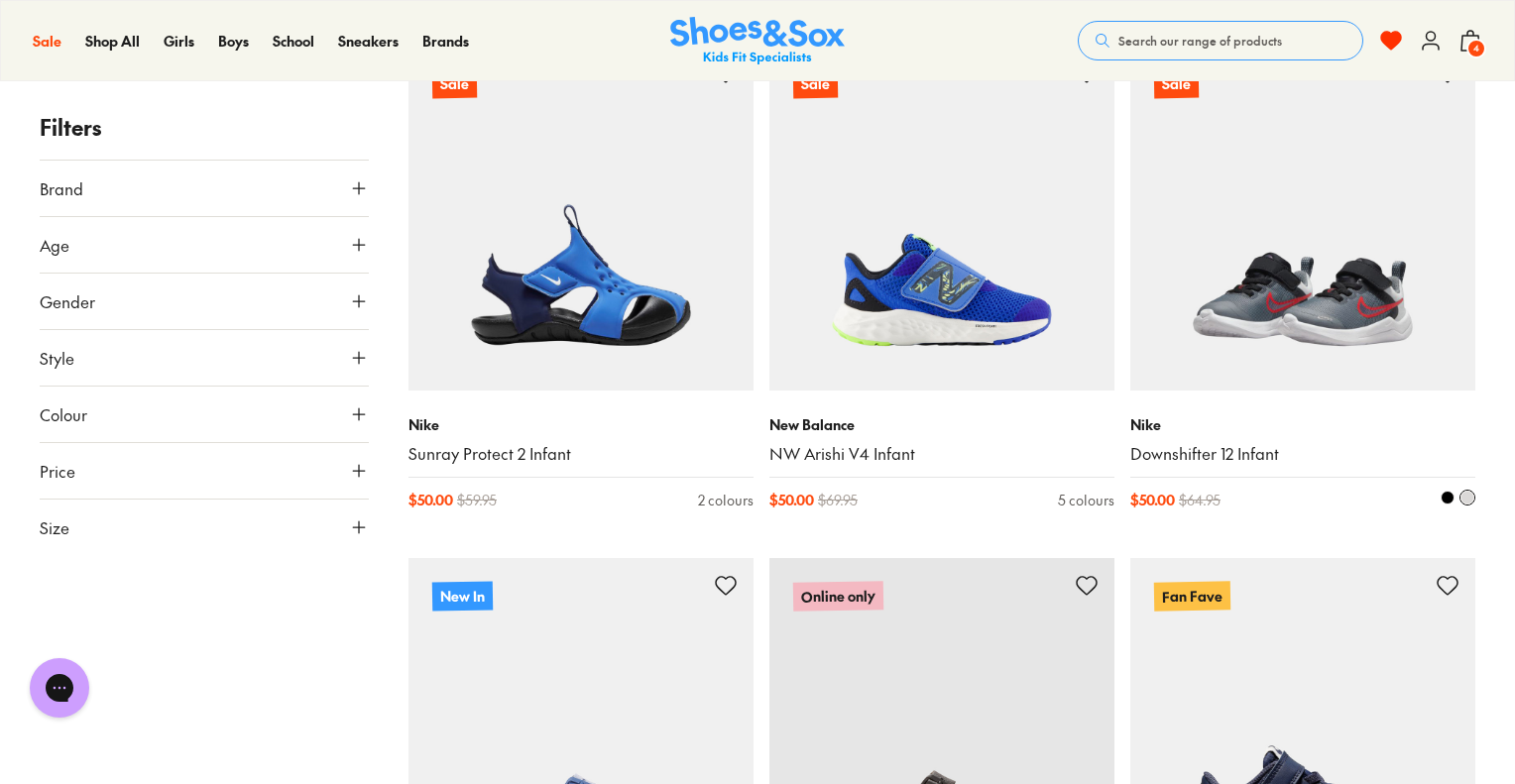 click at bounding box center [1303, 218] 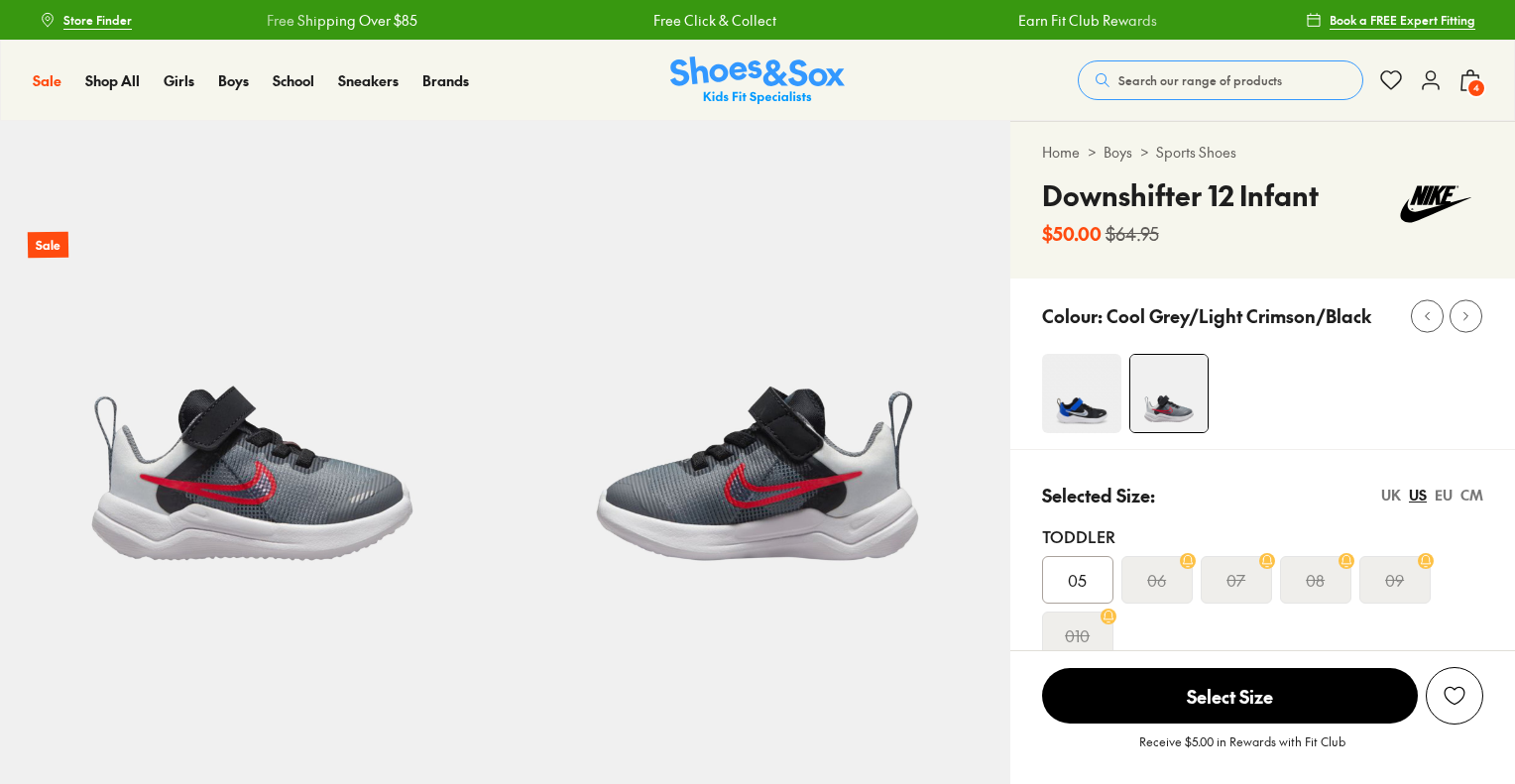 scroll, scrollTop: 0, scrollLeft: 0, axis: both 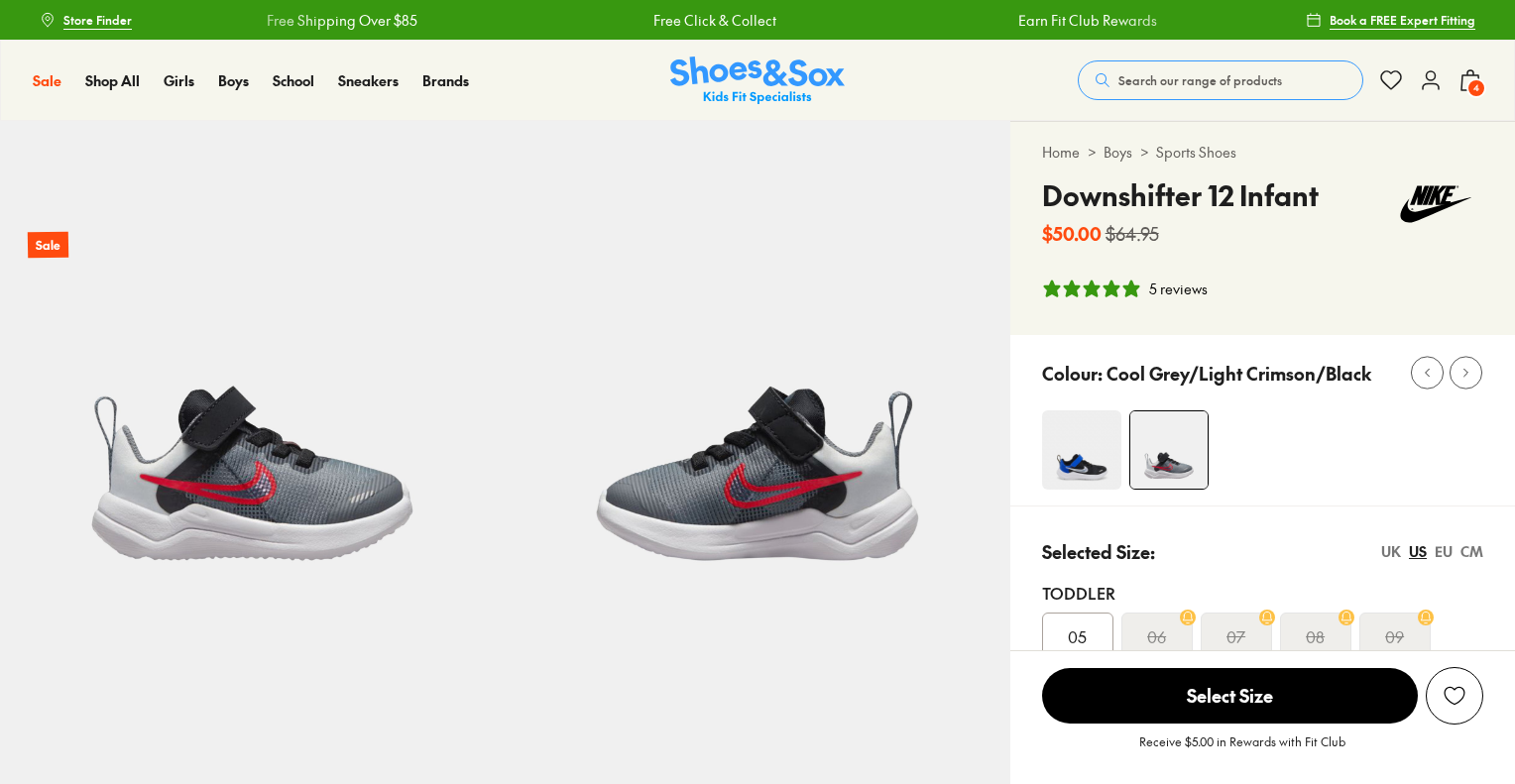 select on "*" 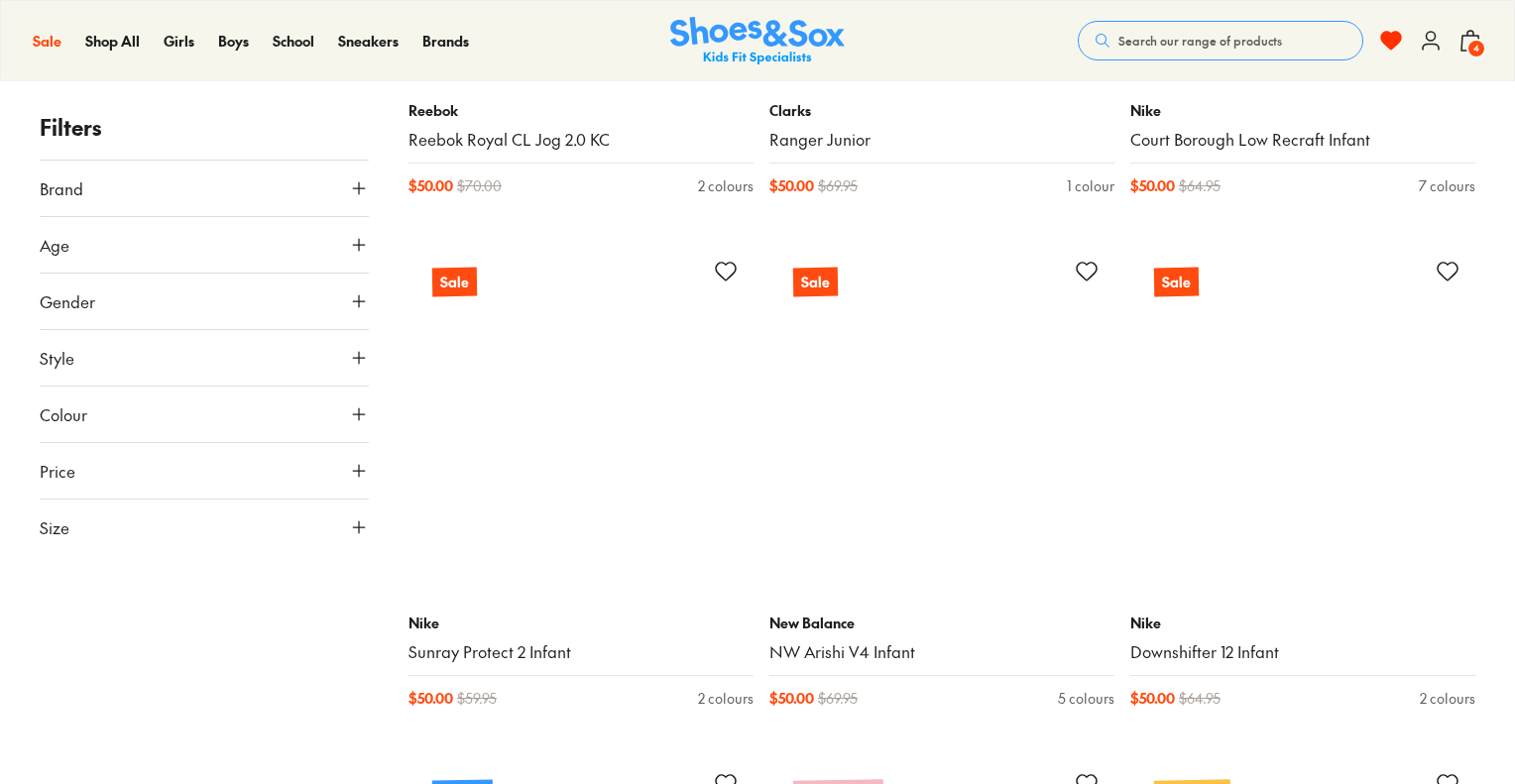 scroll, scrollTop: 2834, scrollLeft: 0, axis: vertical 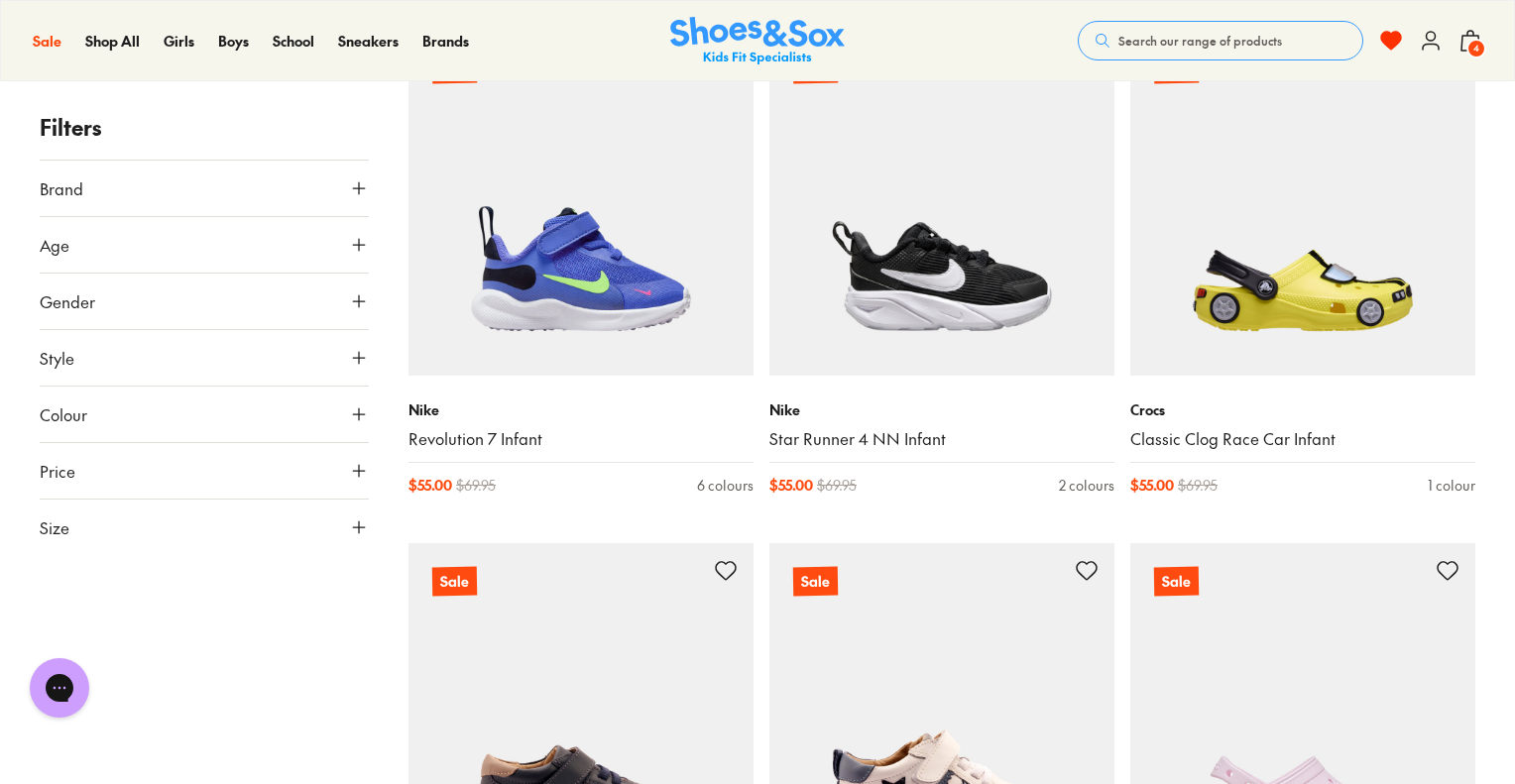 type on "***" 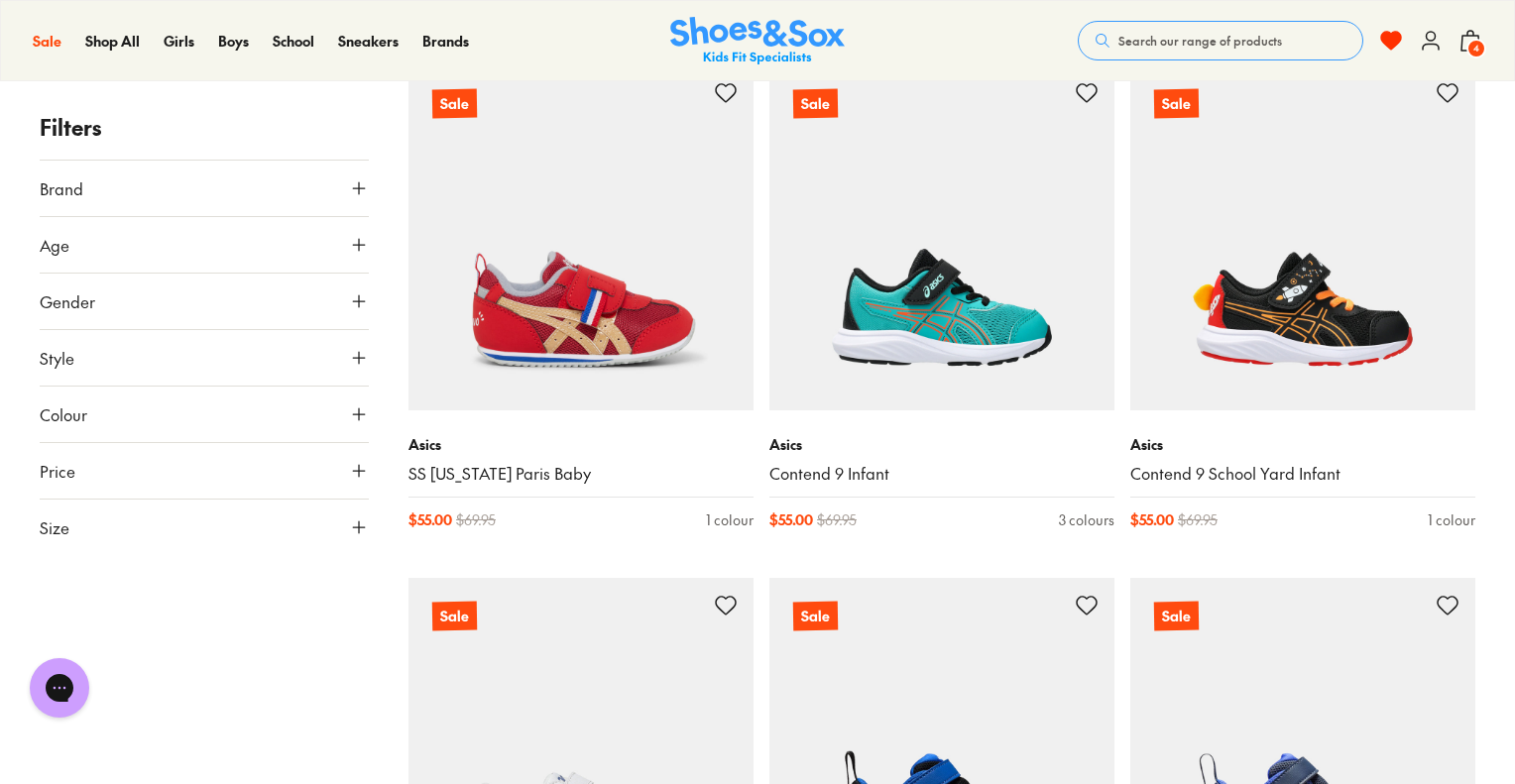 scroll, scrollTop: 6600, scrollLeft: 0, axis: vertical 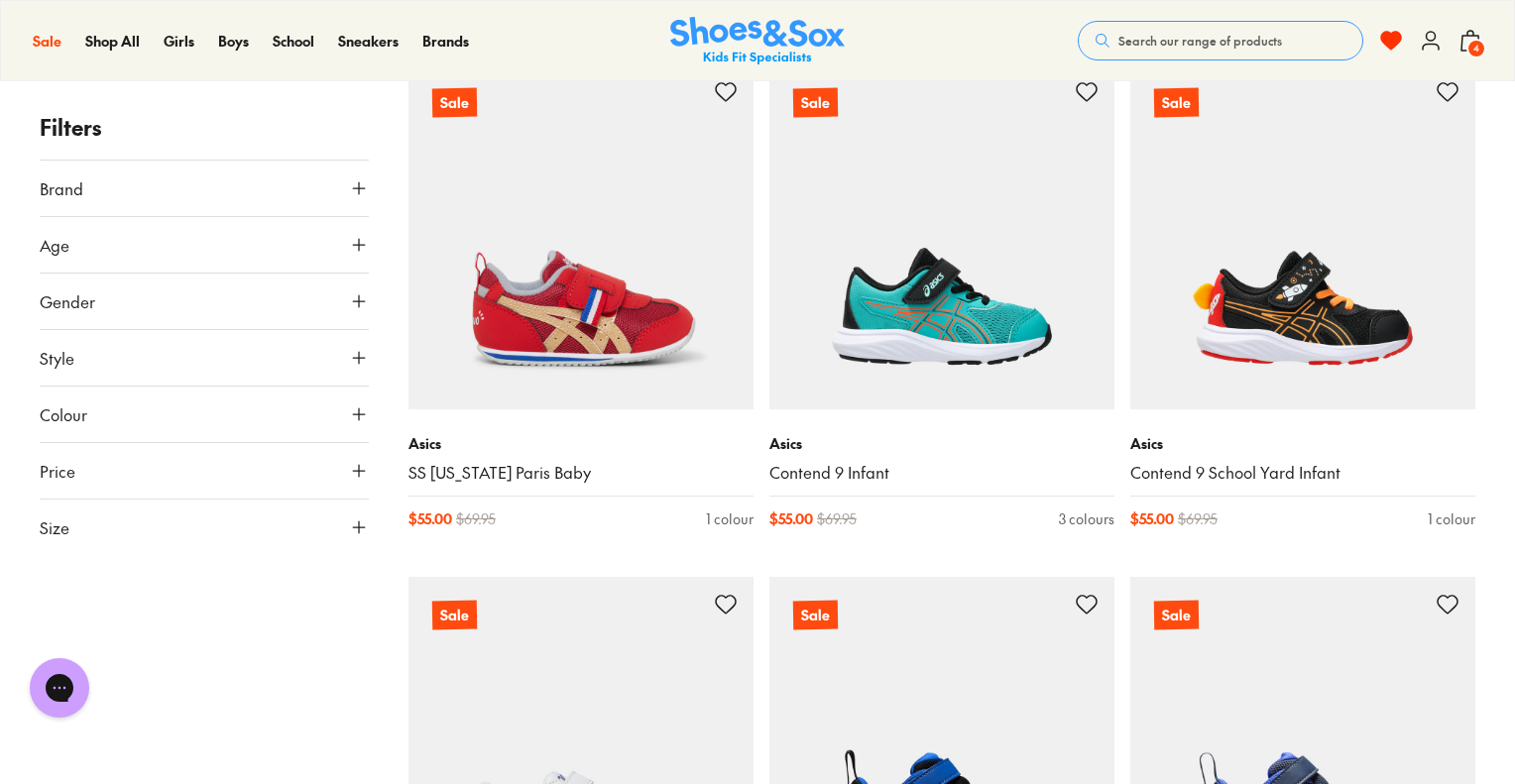 click on "4" at bounding box center [1476, 49] 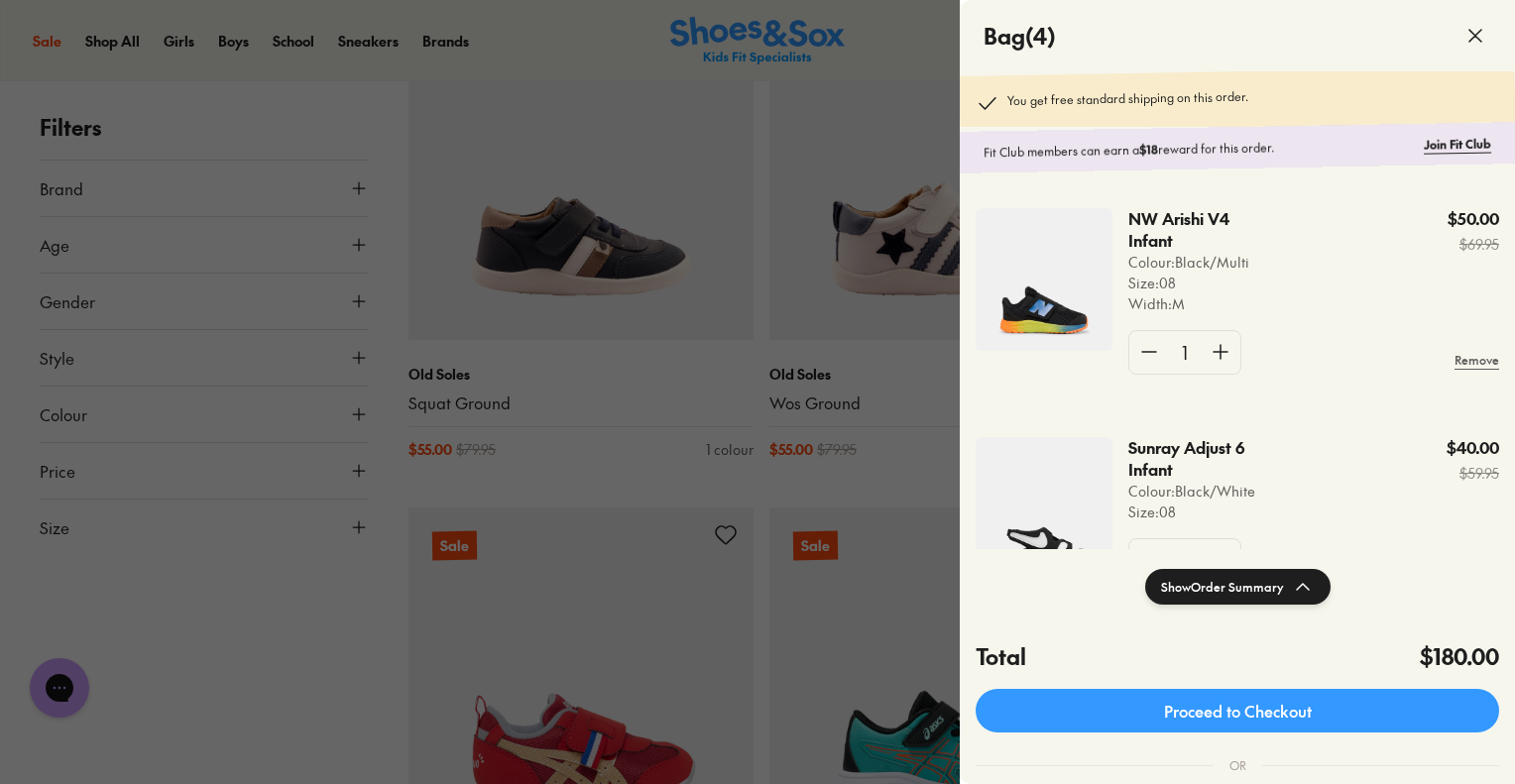 scroll, scrollTop: 6005, scrollLeft: 0, axis: vertical 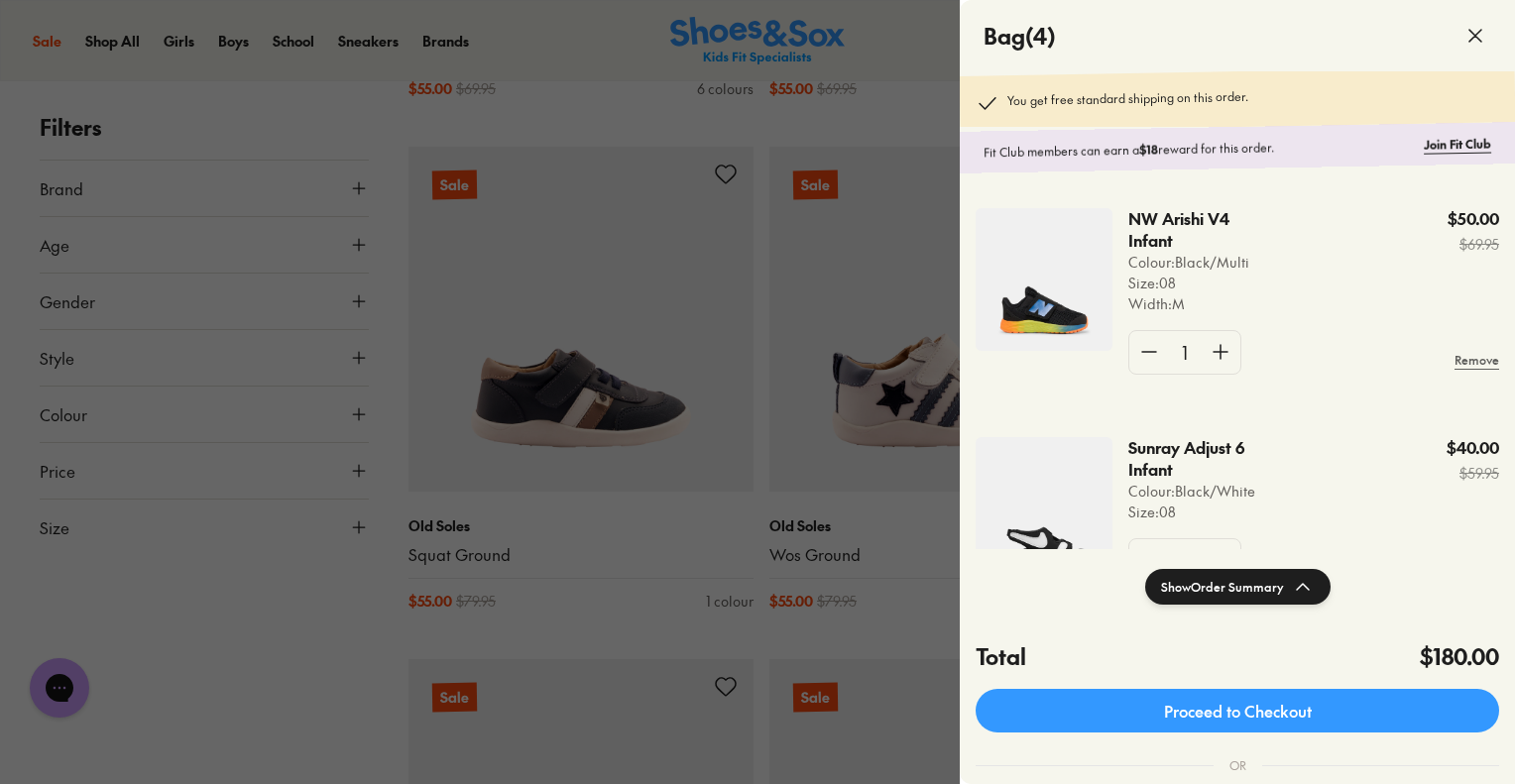 click on "Show  Order Summary" 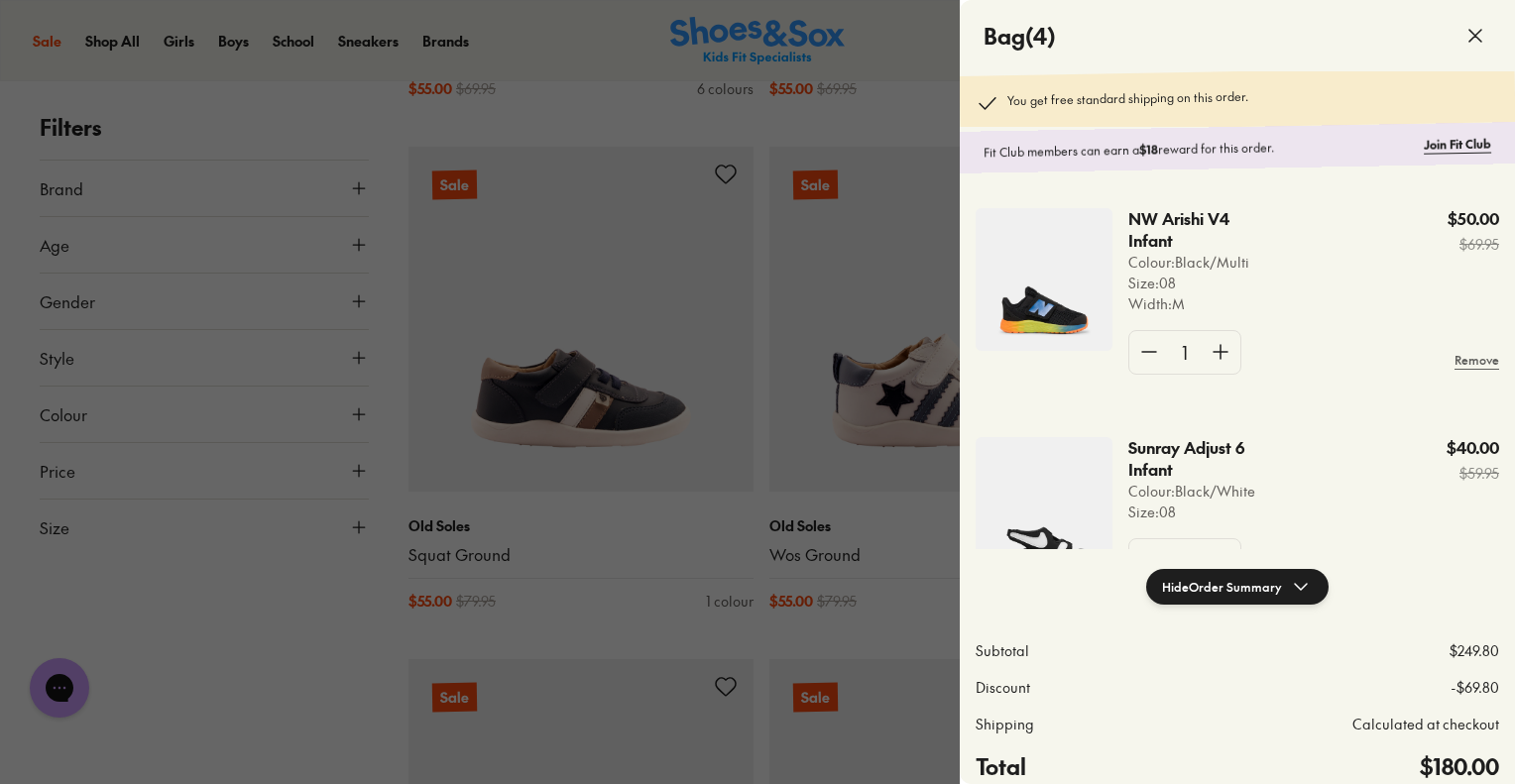 click on "Hide  Order Summary" 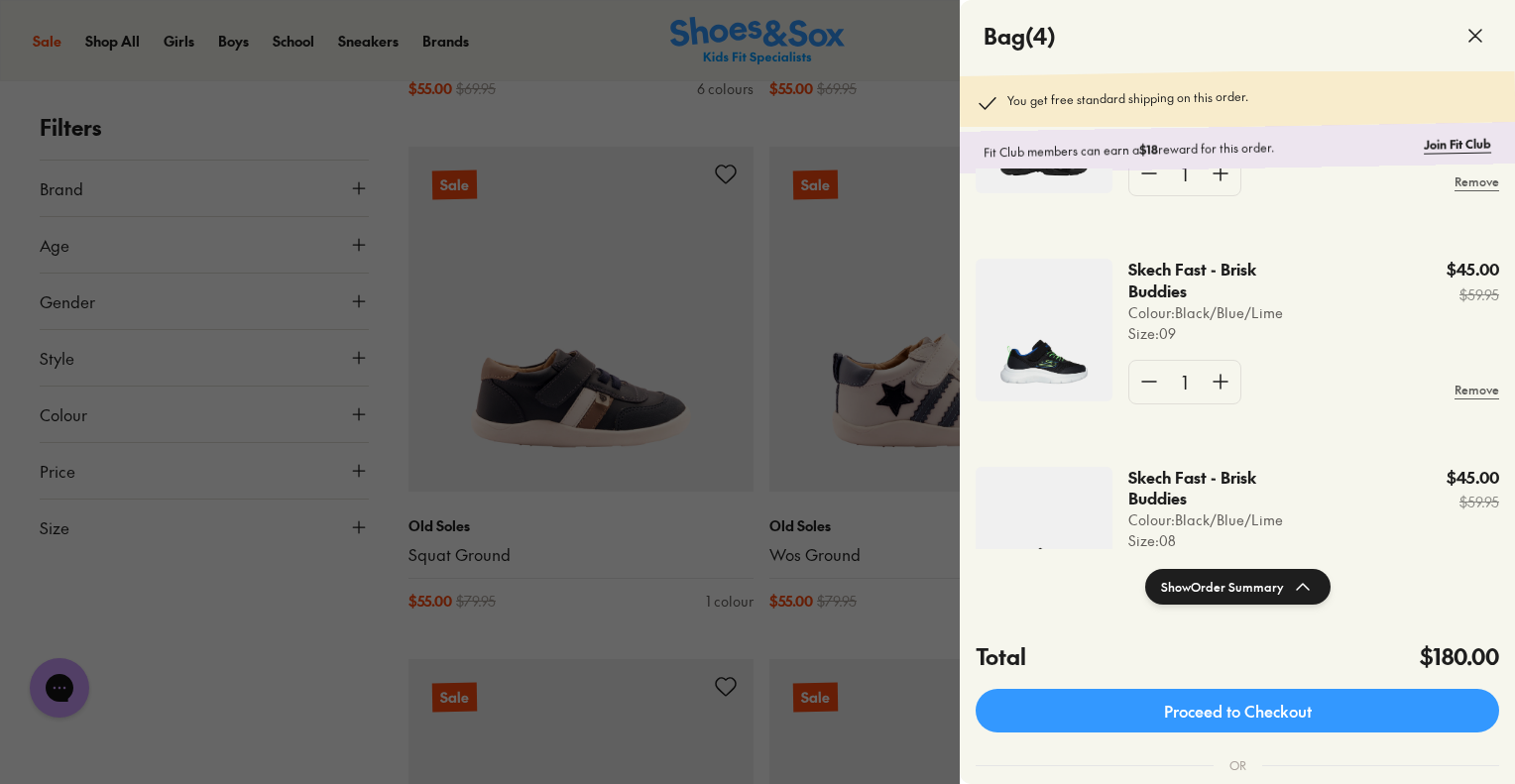 scroll, scrollTop: 396, scrollLeft: 0, axis: vertical 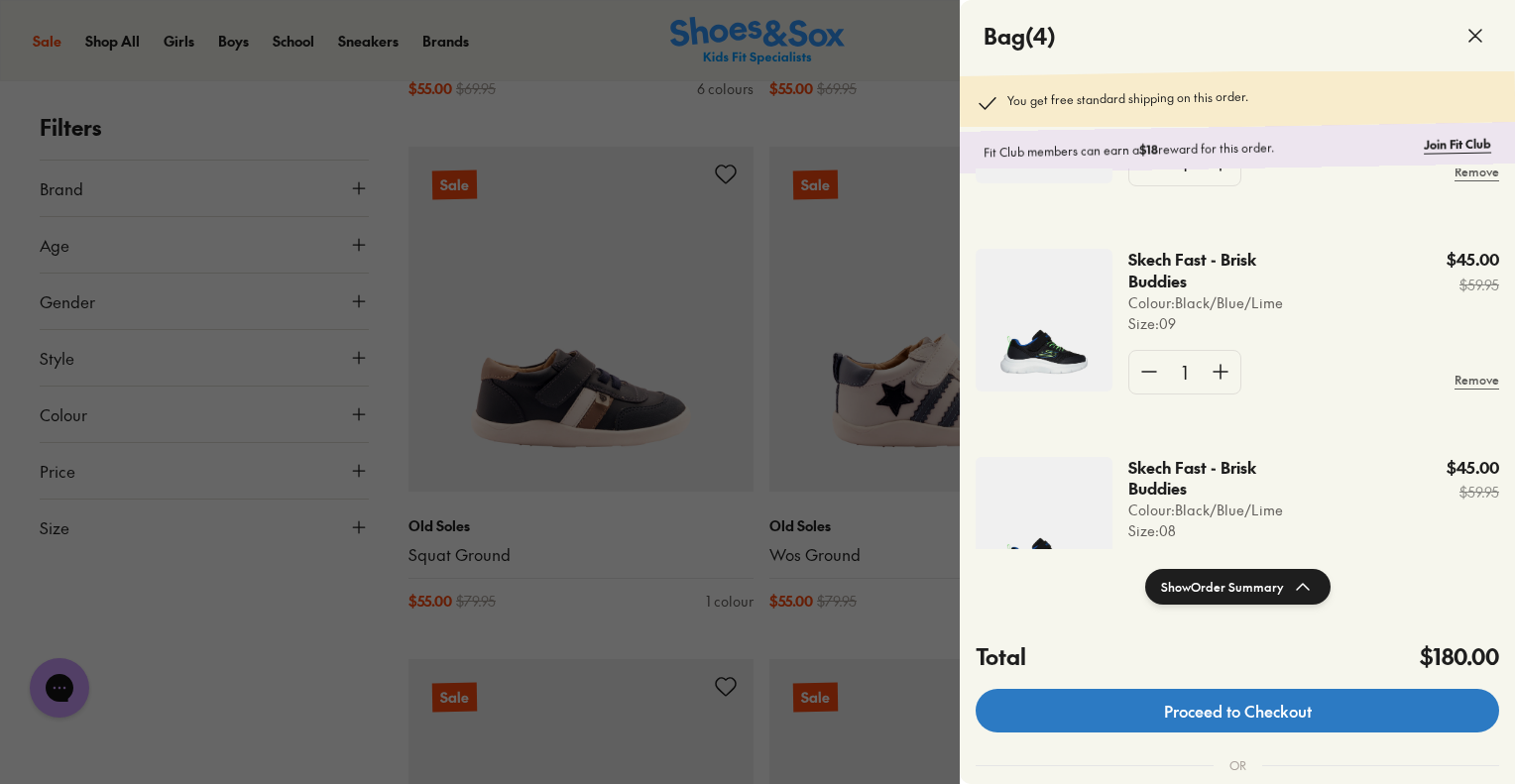 click on "Proceed to Checkout" 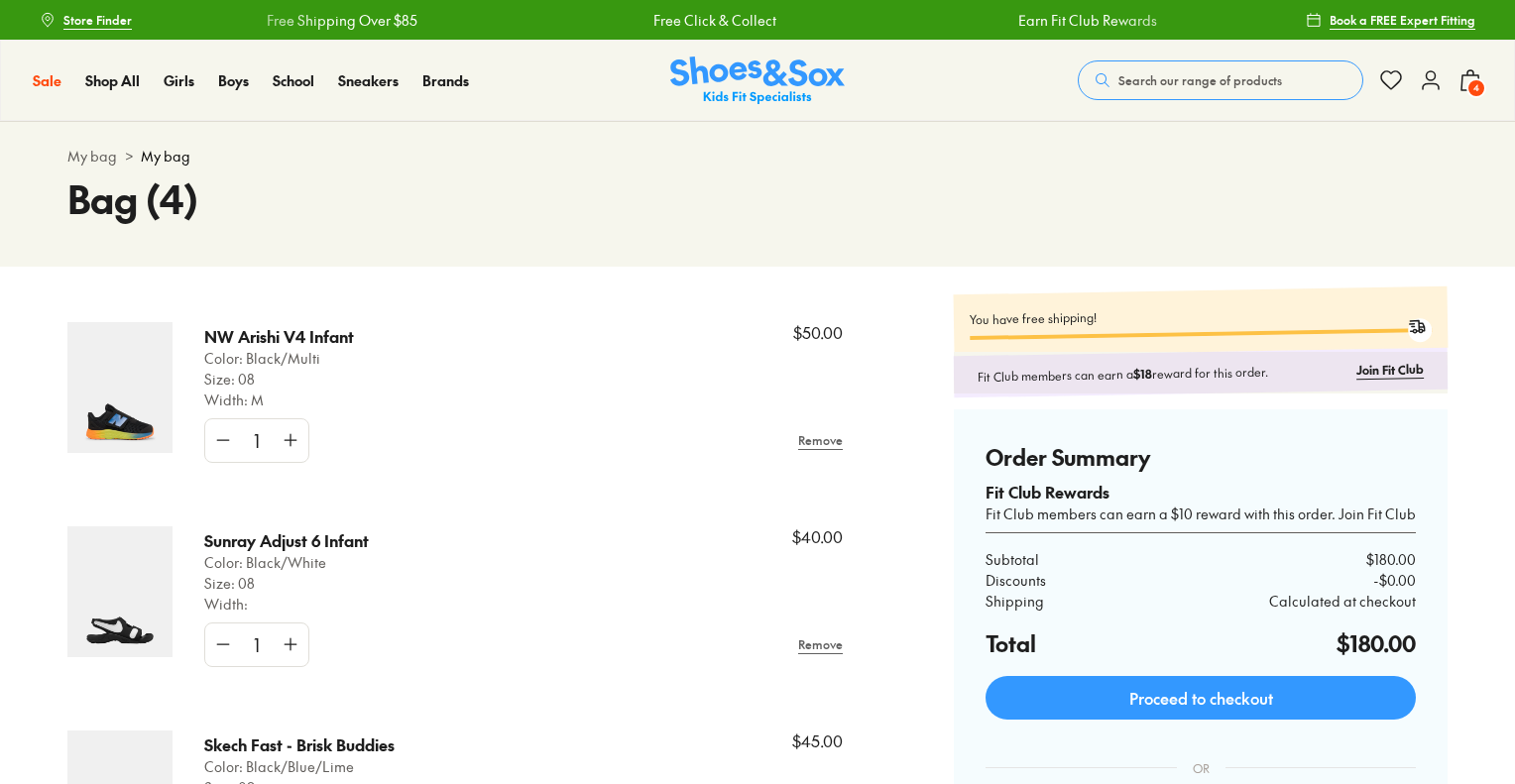 scroll, scrollTop: 0, scrollLeft: 0, axis: both 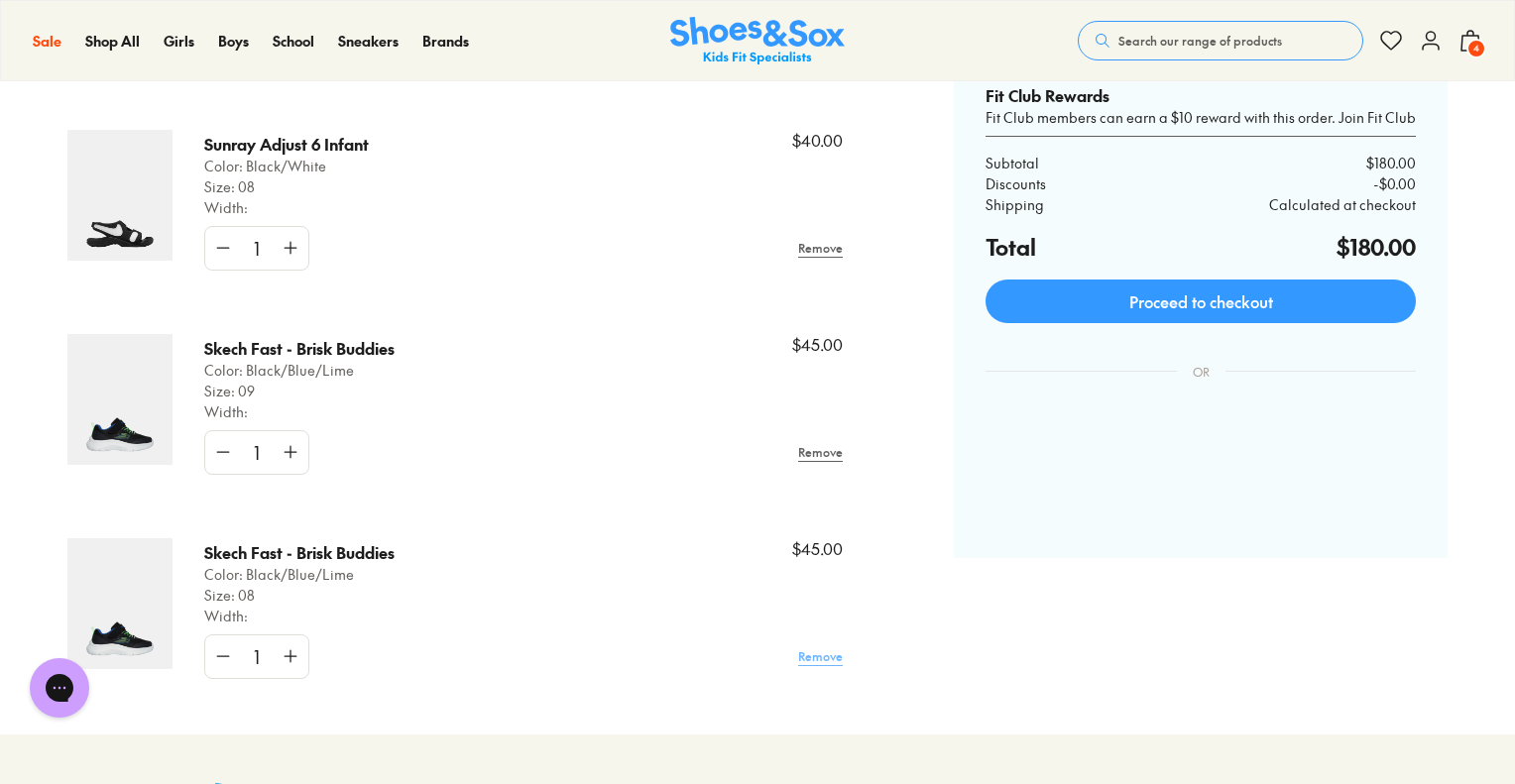 click on "Remove" at bounding box center [820, 656] 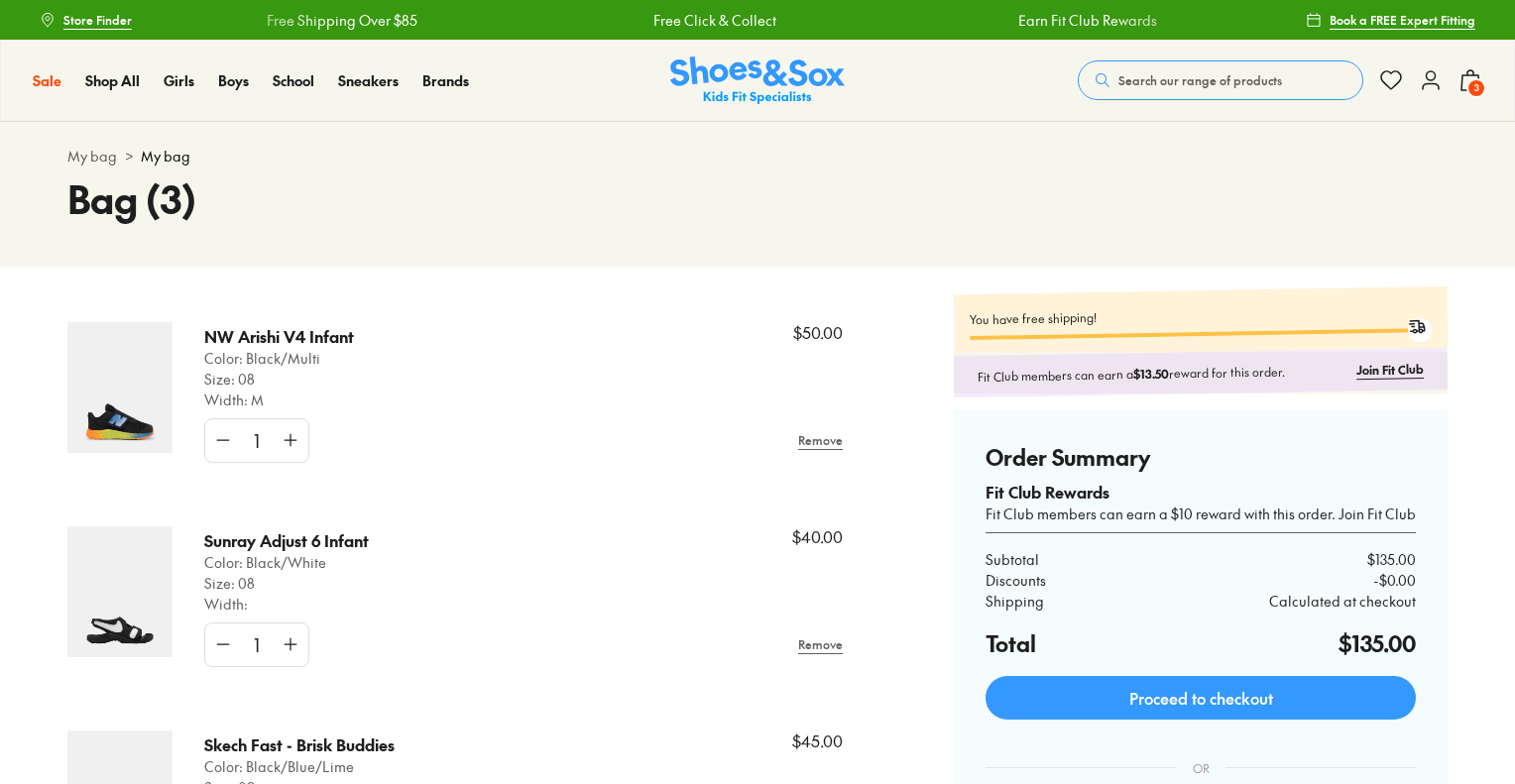 scroll, scrollTop: 0, scrollLeft: 0, axis: both 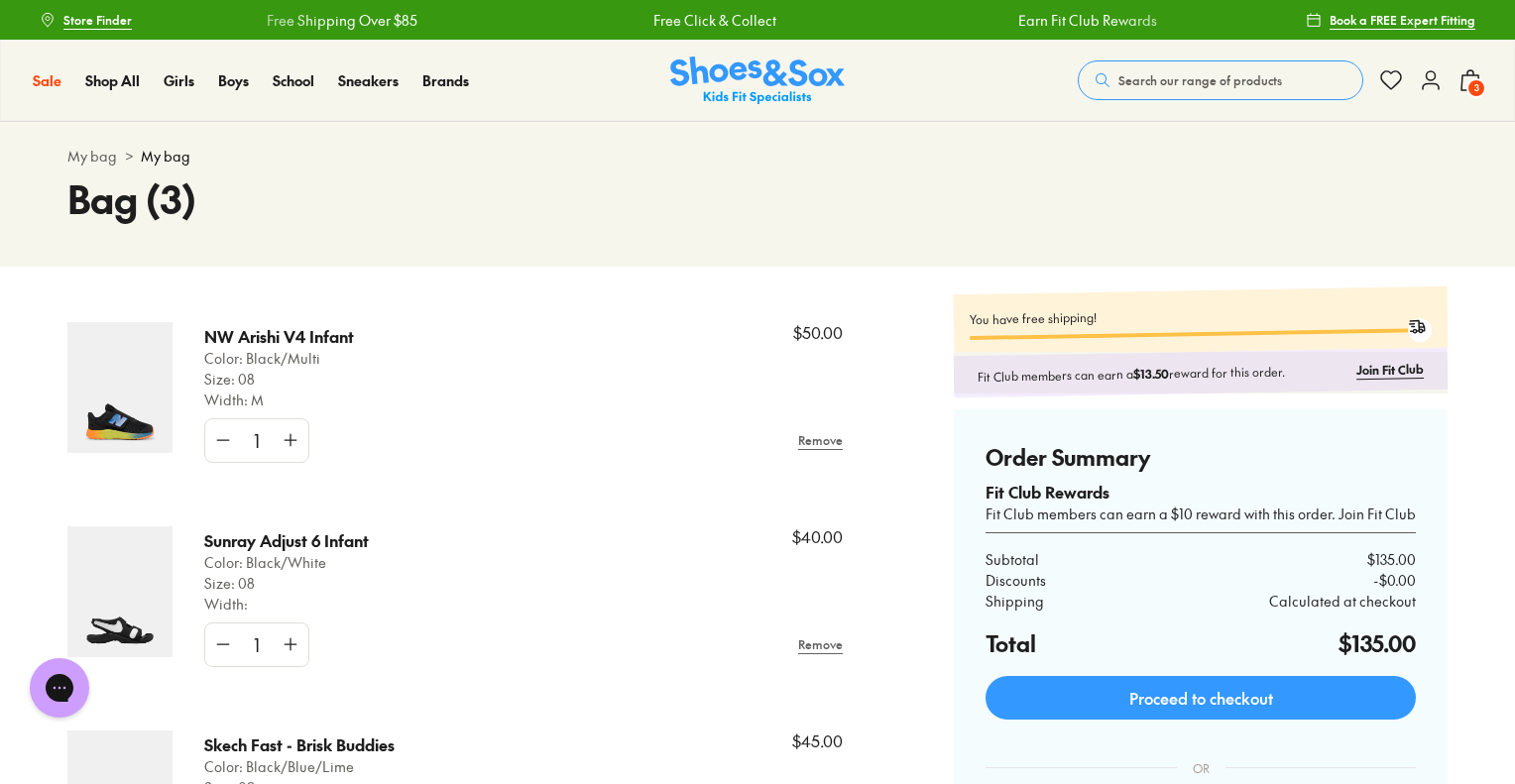 click 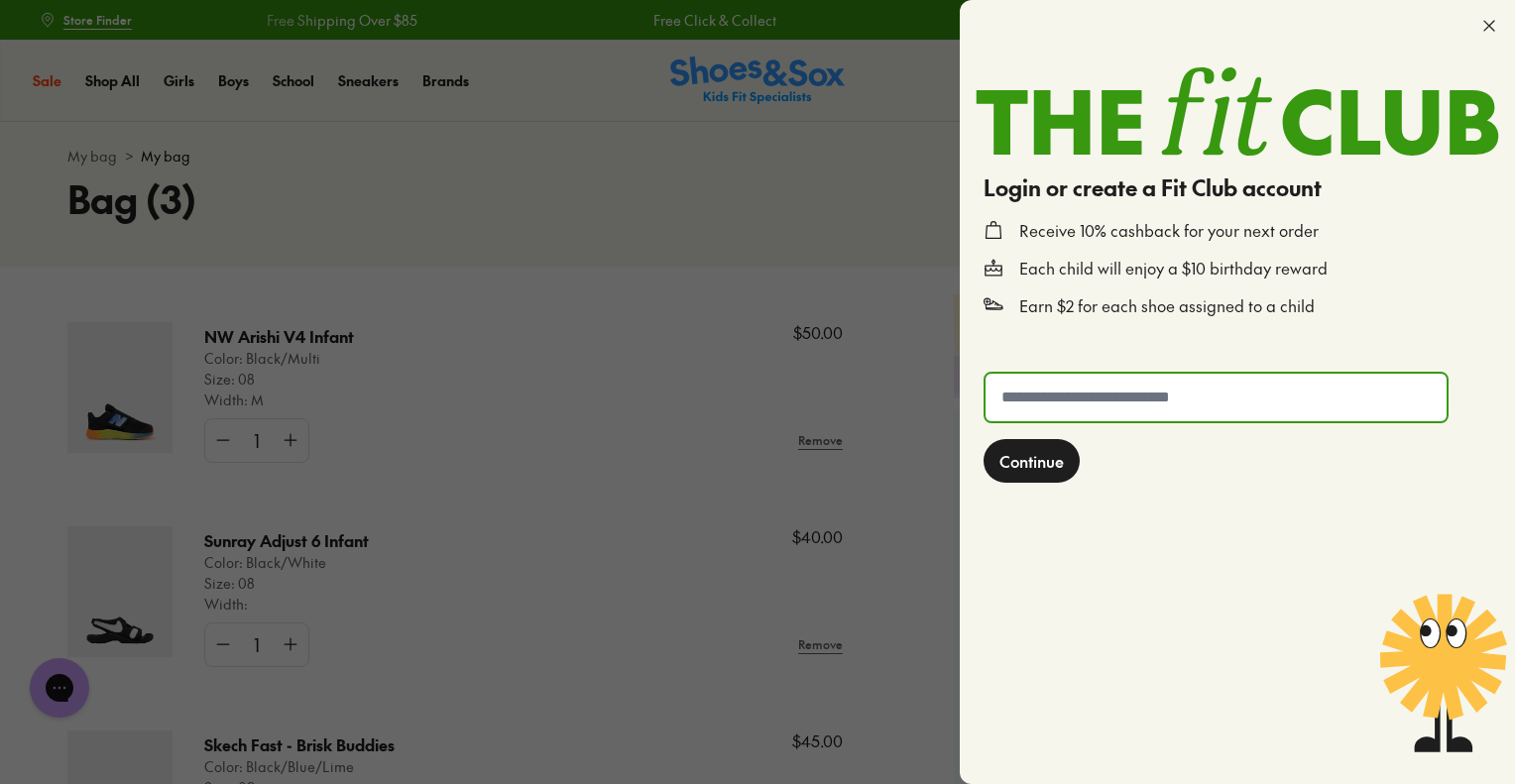 click 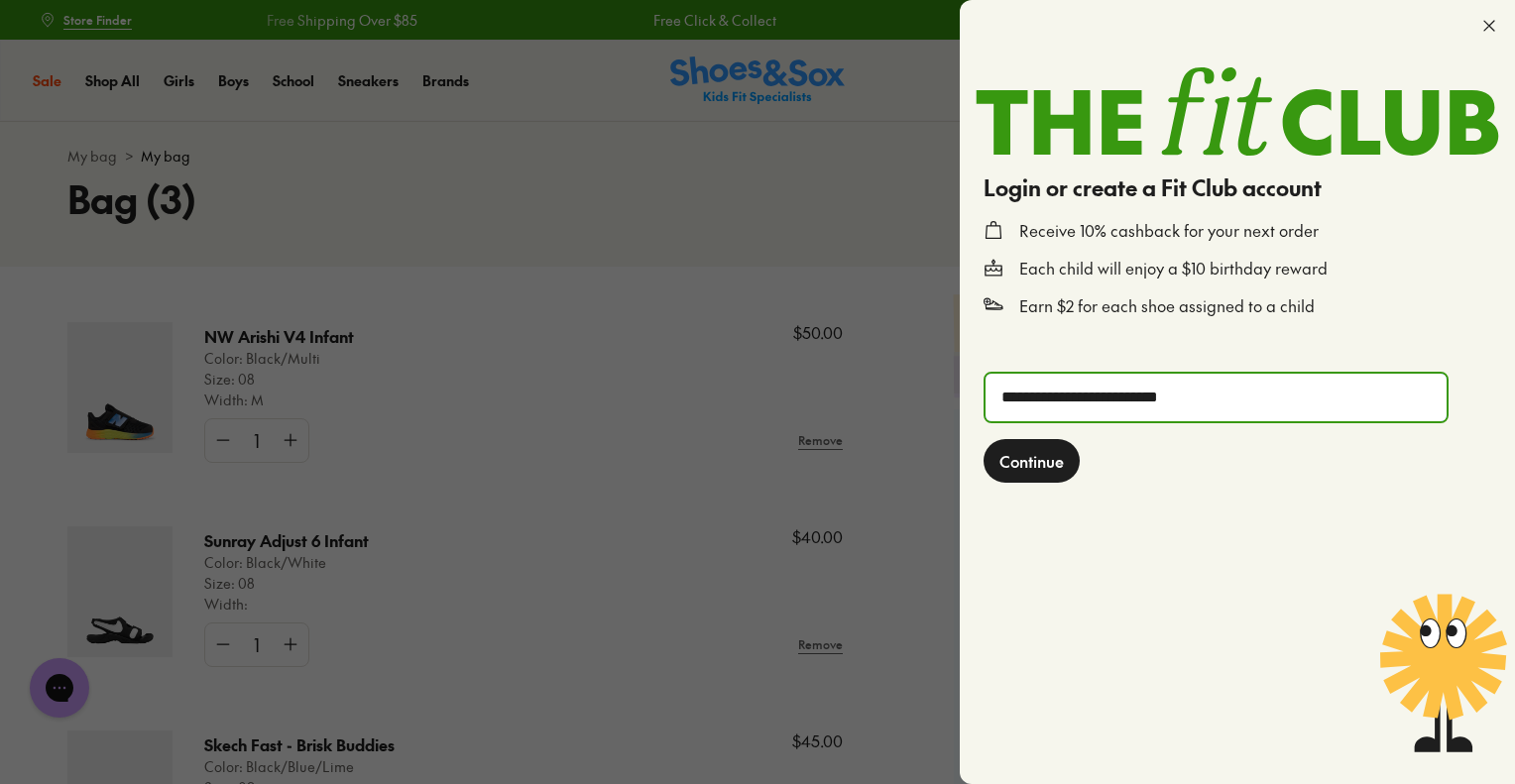 type on "**********" 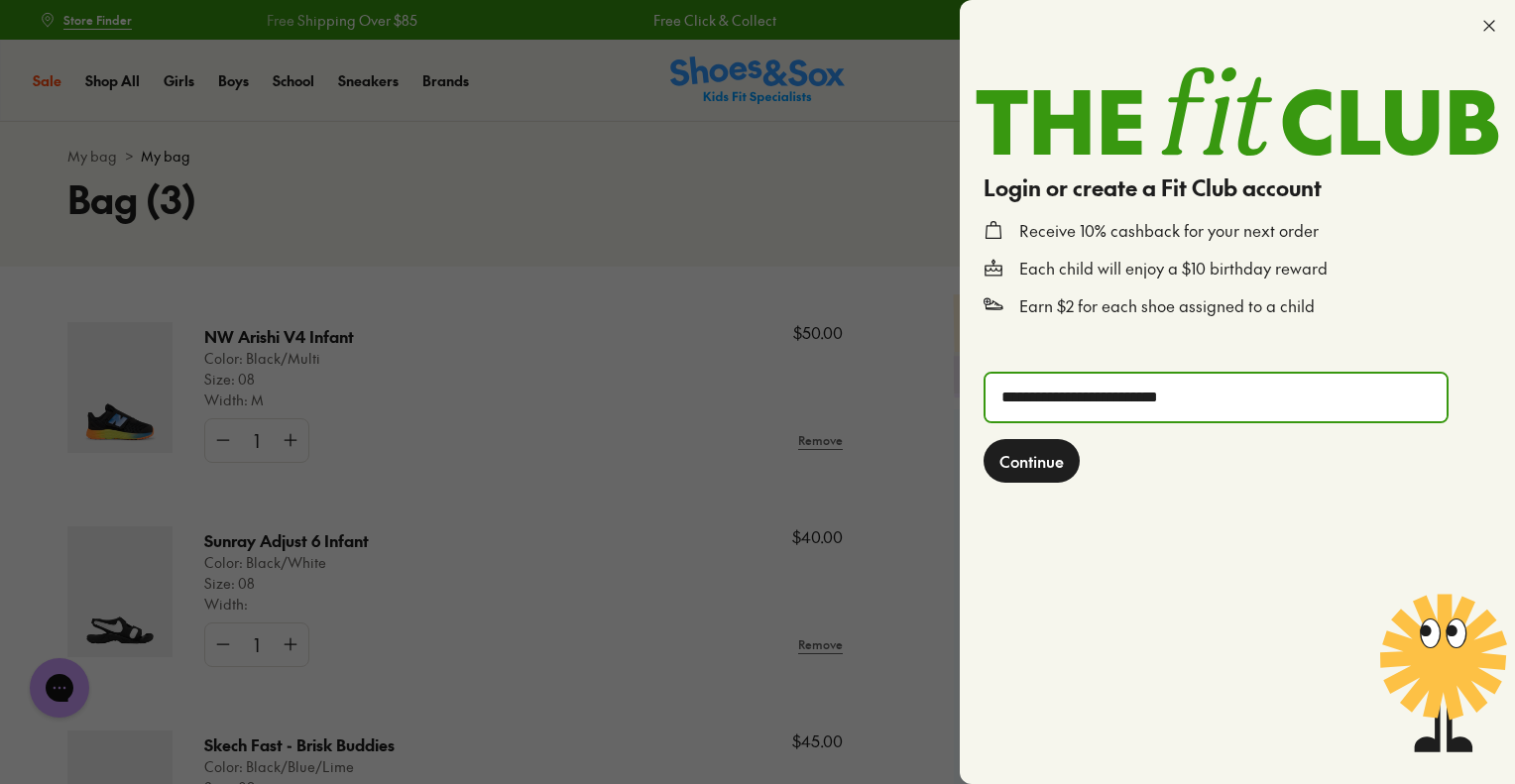 click on "Continue" 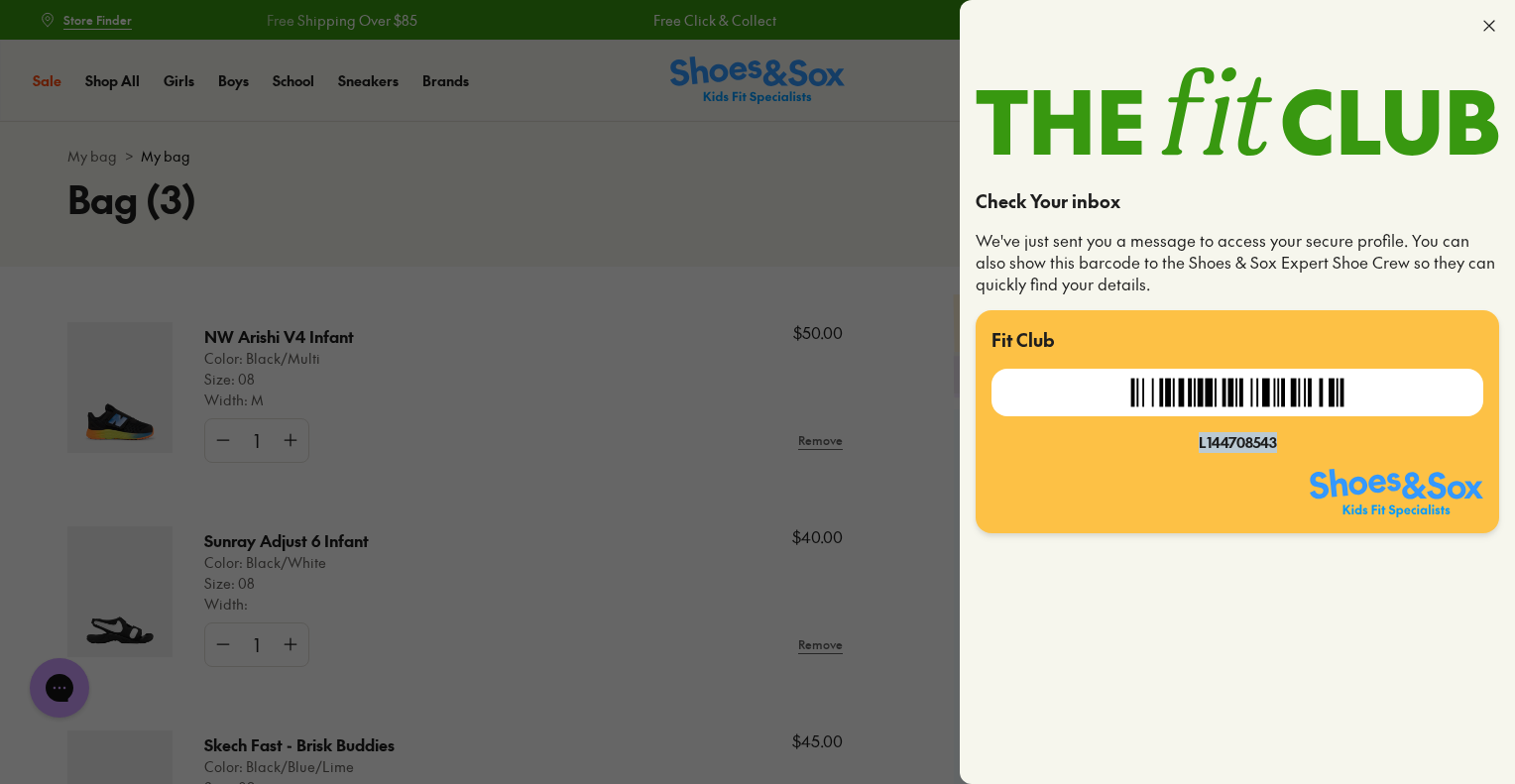 drag, startPoint x: 1285, startPoint y: 440, endPoint x: 1190, endPoint y: 445, distance: 95.13149 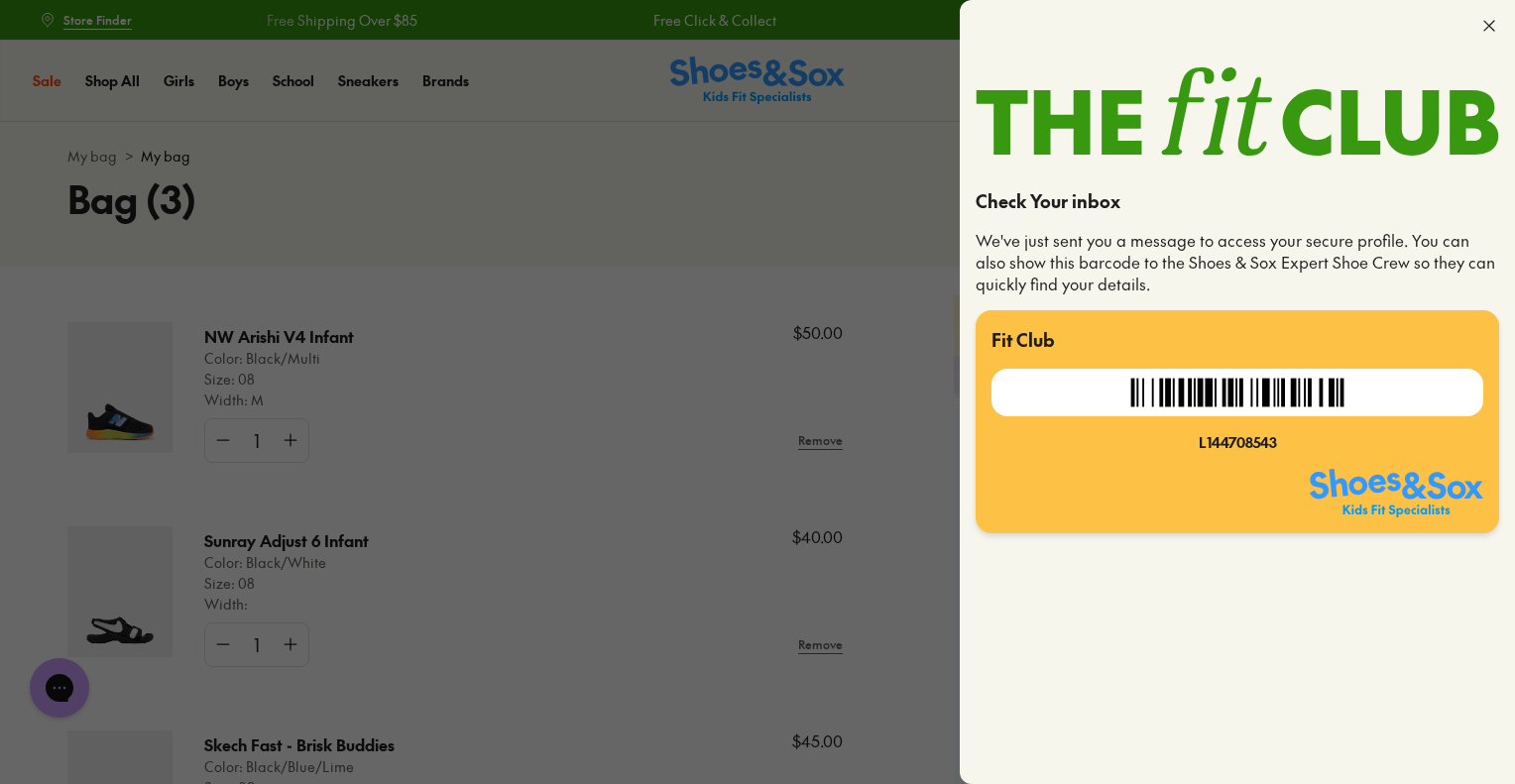 click 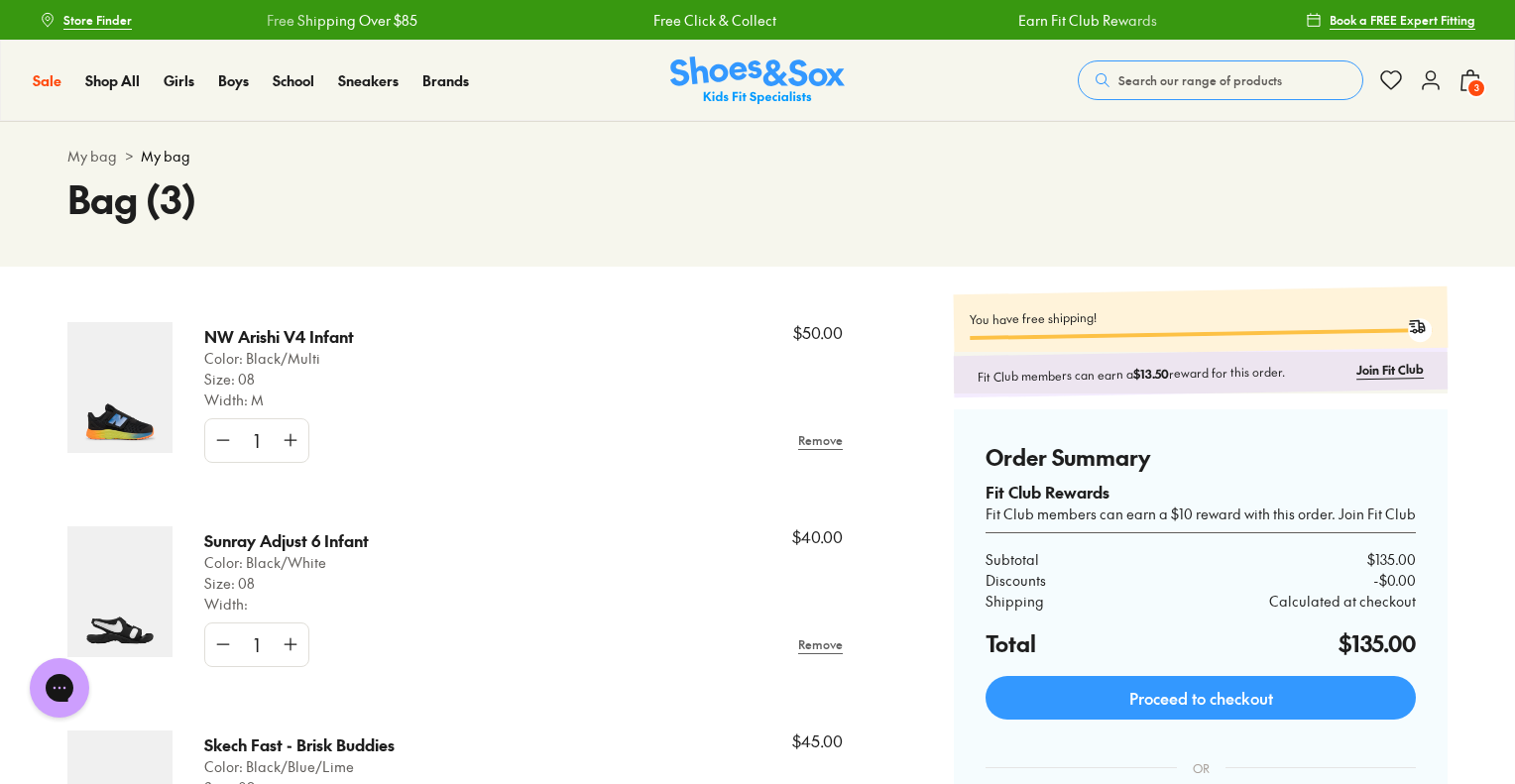 click at bounding box center [120, 592] 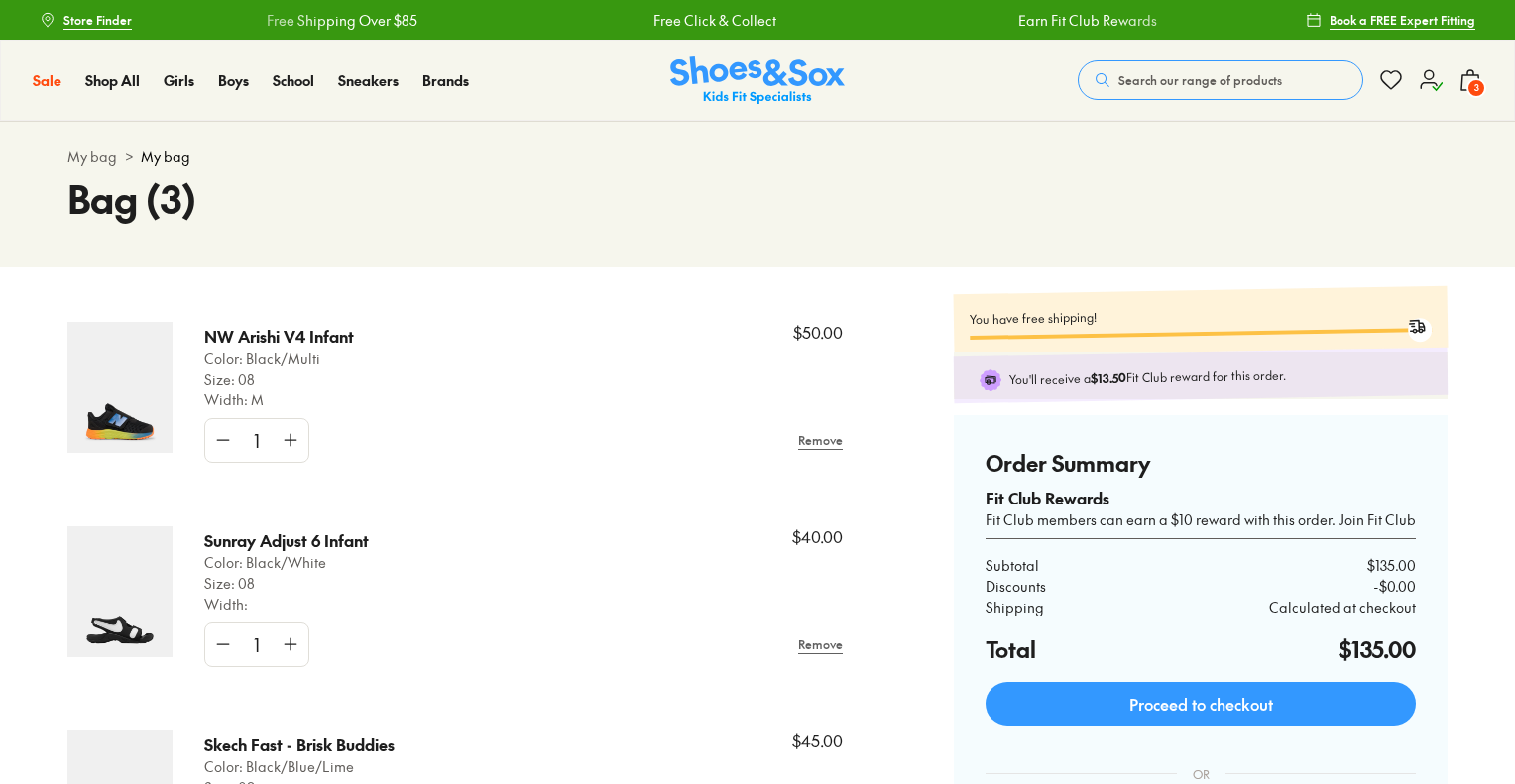 scroll, scrollTop: 0, scrollLeft: 0, axis: both 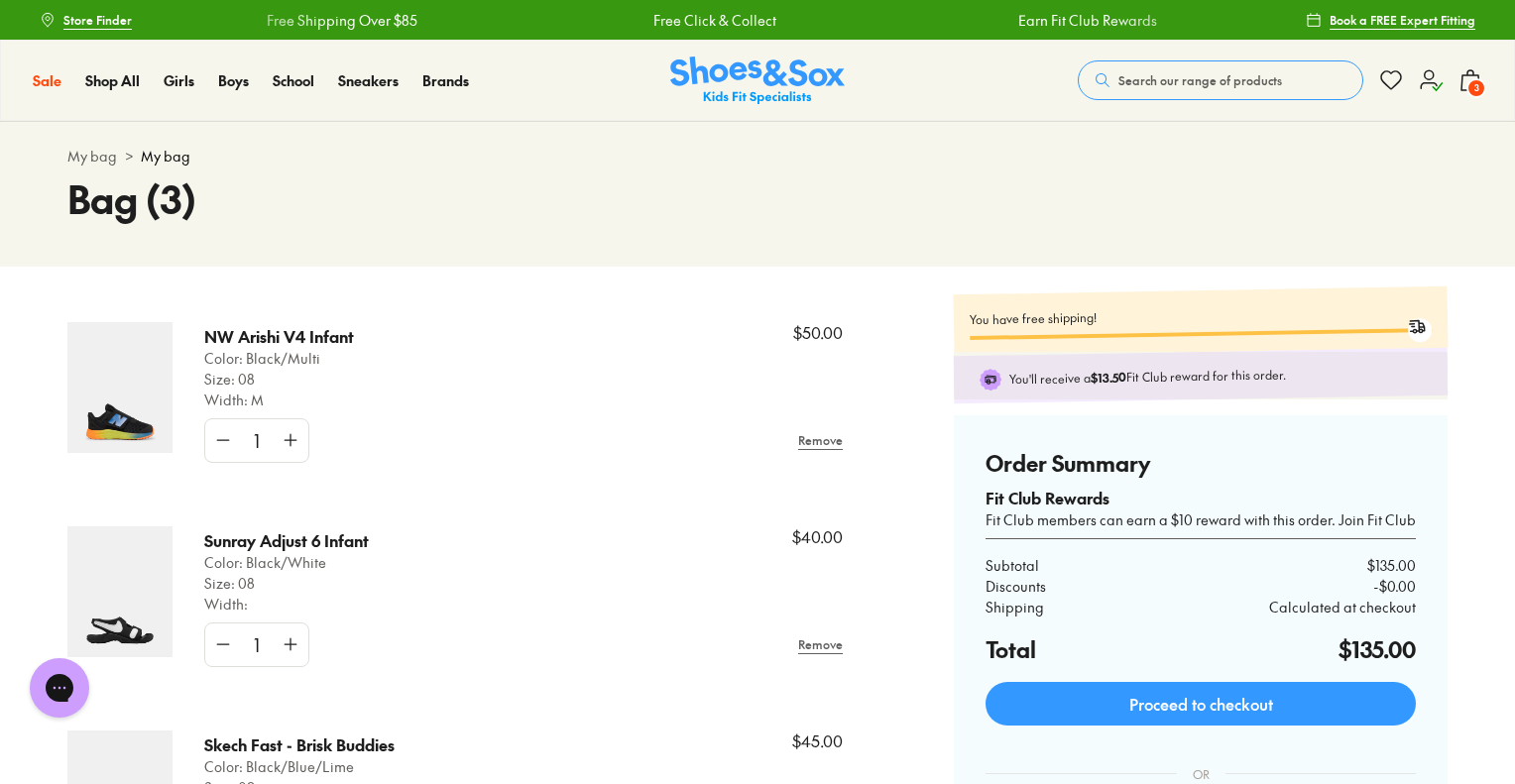 click 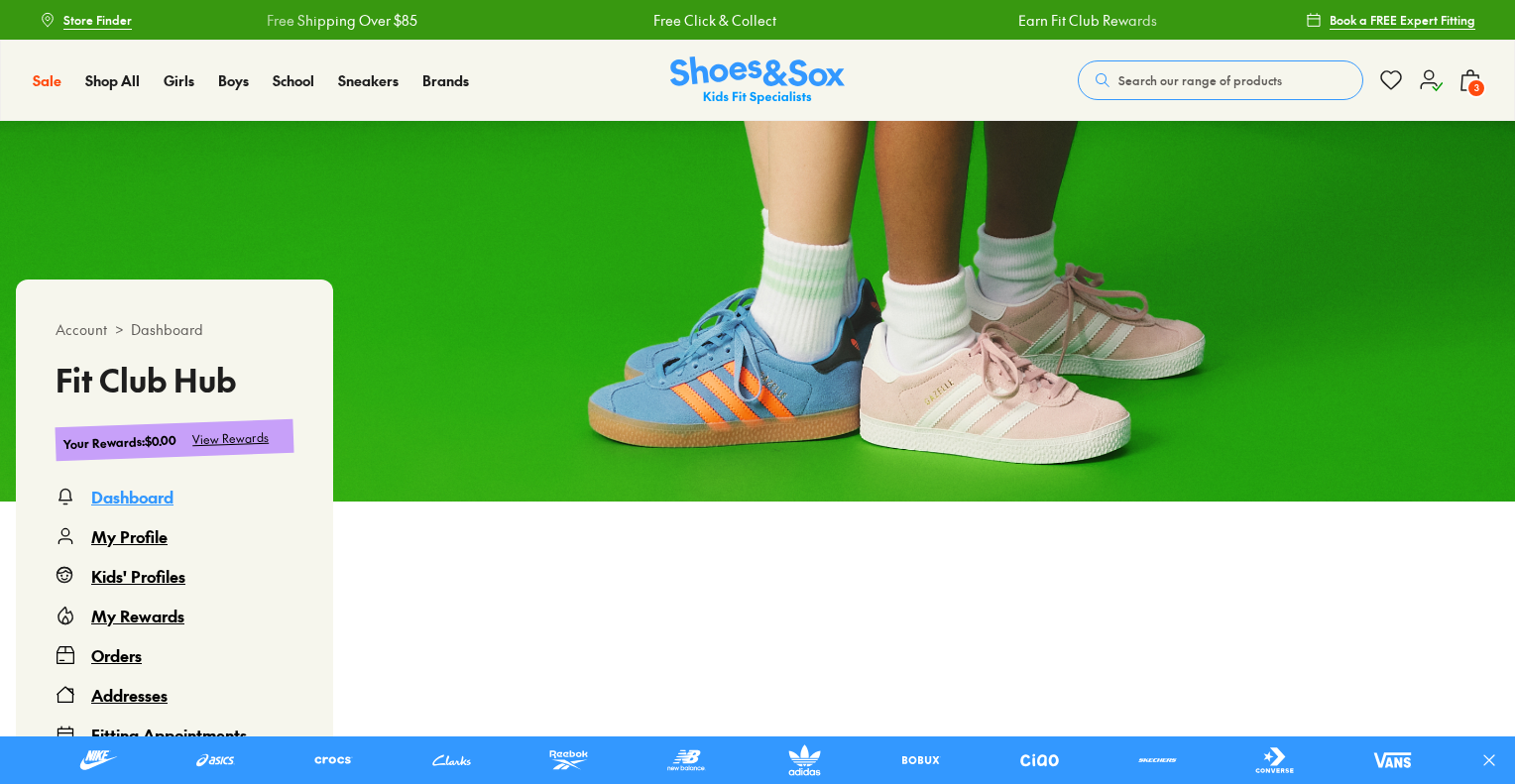scroll, scrollTop: 0, scrollLeft: 0, axis: both 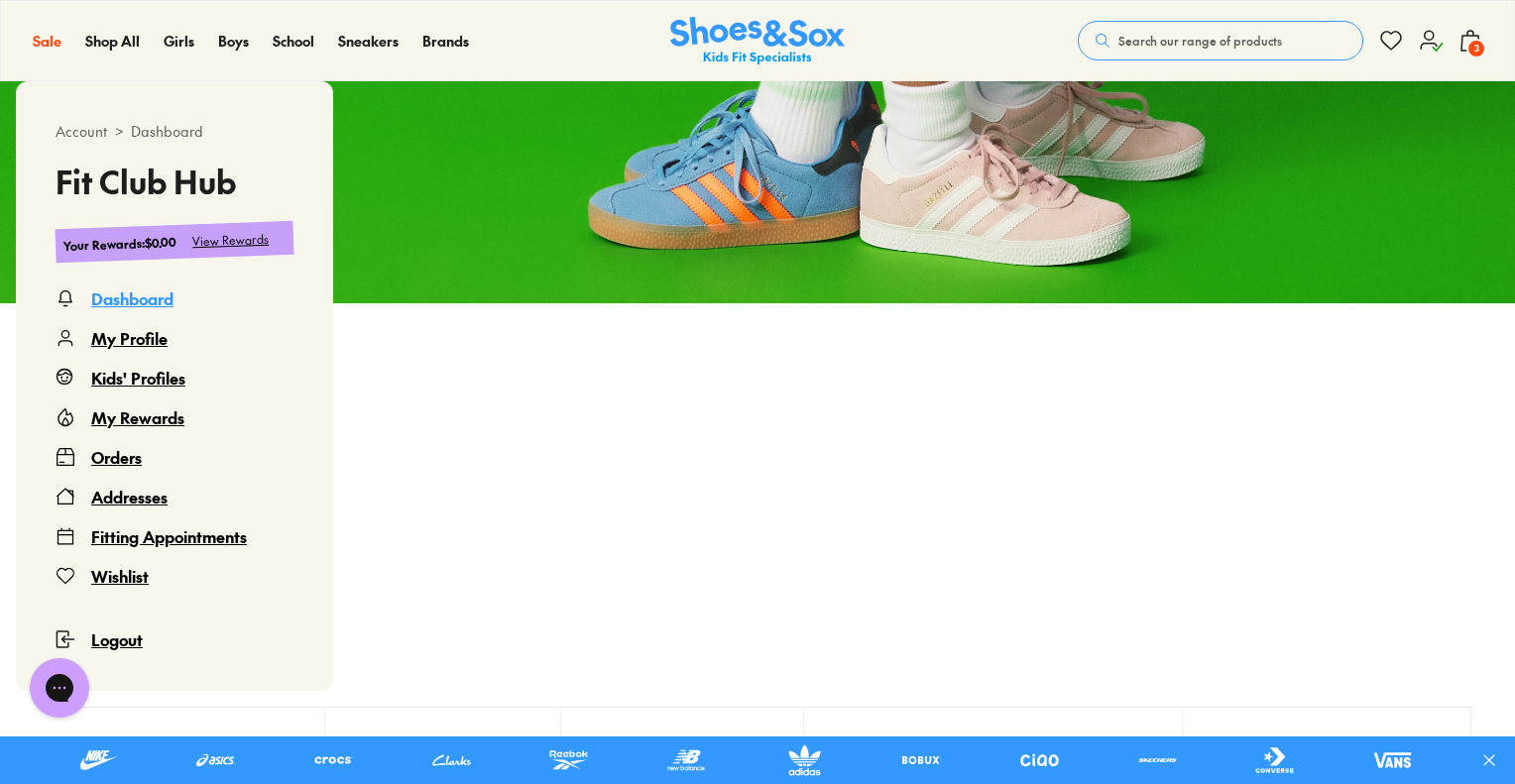 click on "My Rewards" at bounding box center (138, 417) 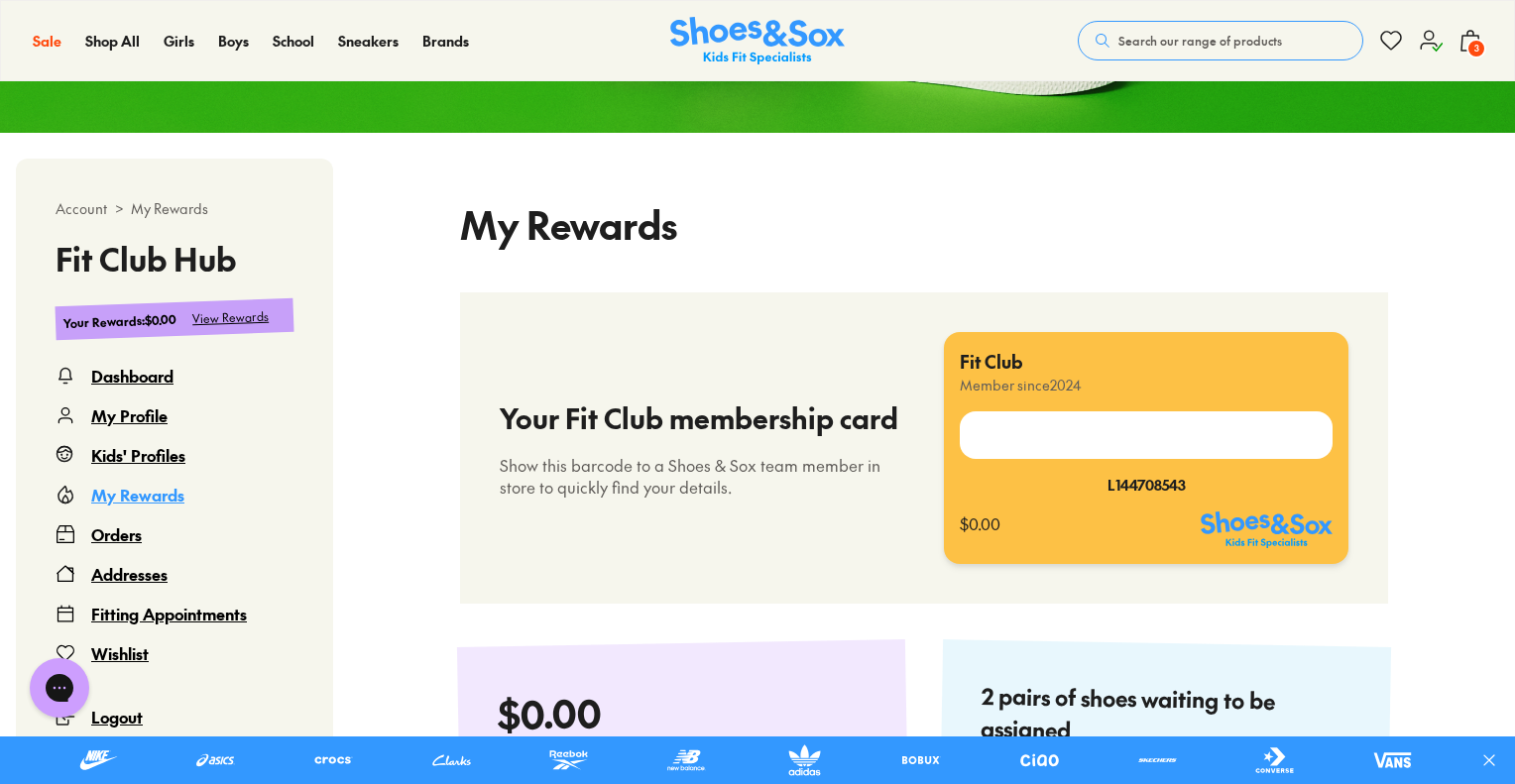 scroll, scrollTop: 418, scrollLeft: 0, axis: vertical 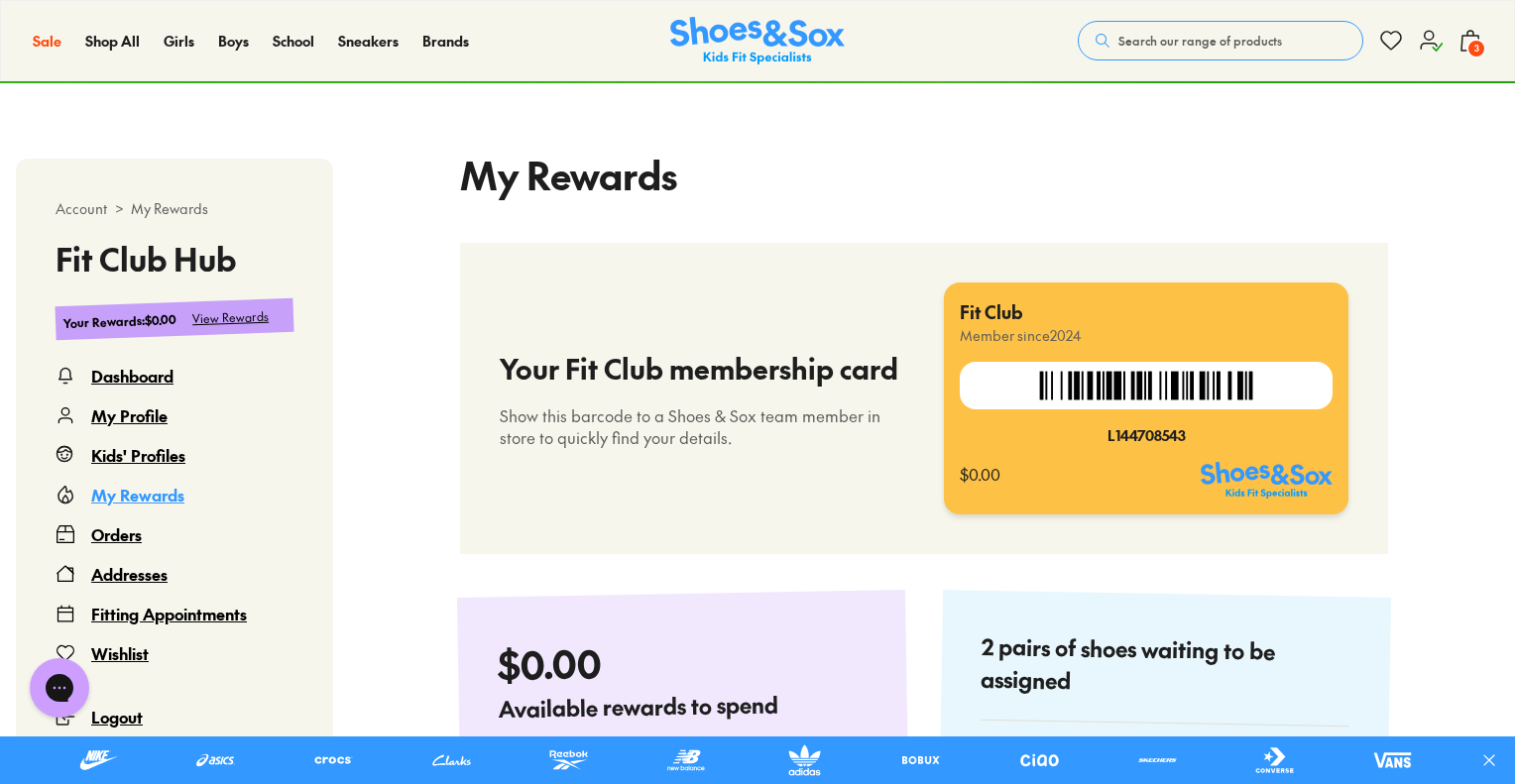 select 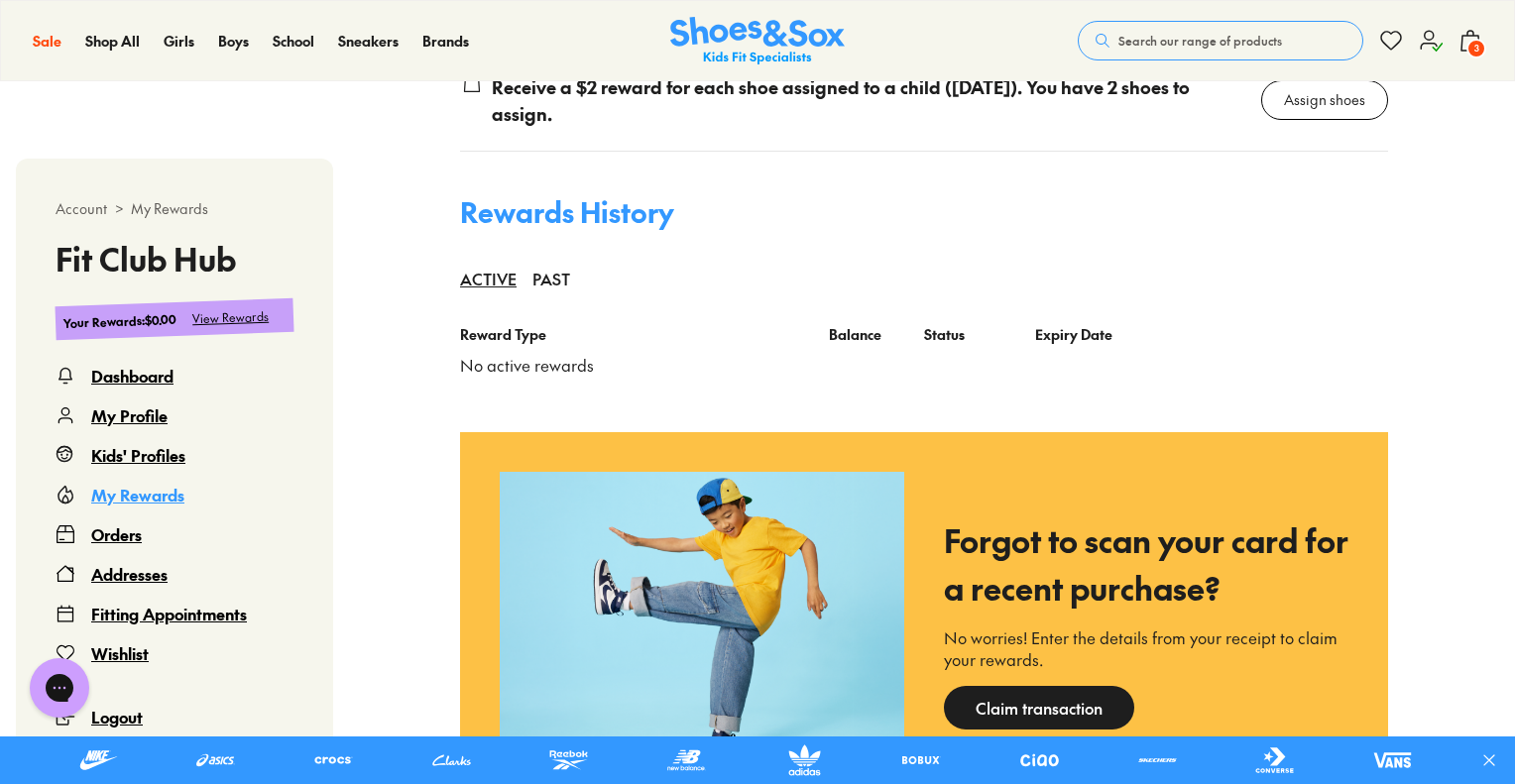 scroll, scrollTop: 1211, scrollLeft: 0, axis: vertical 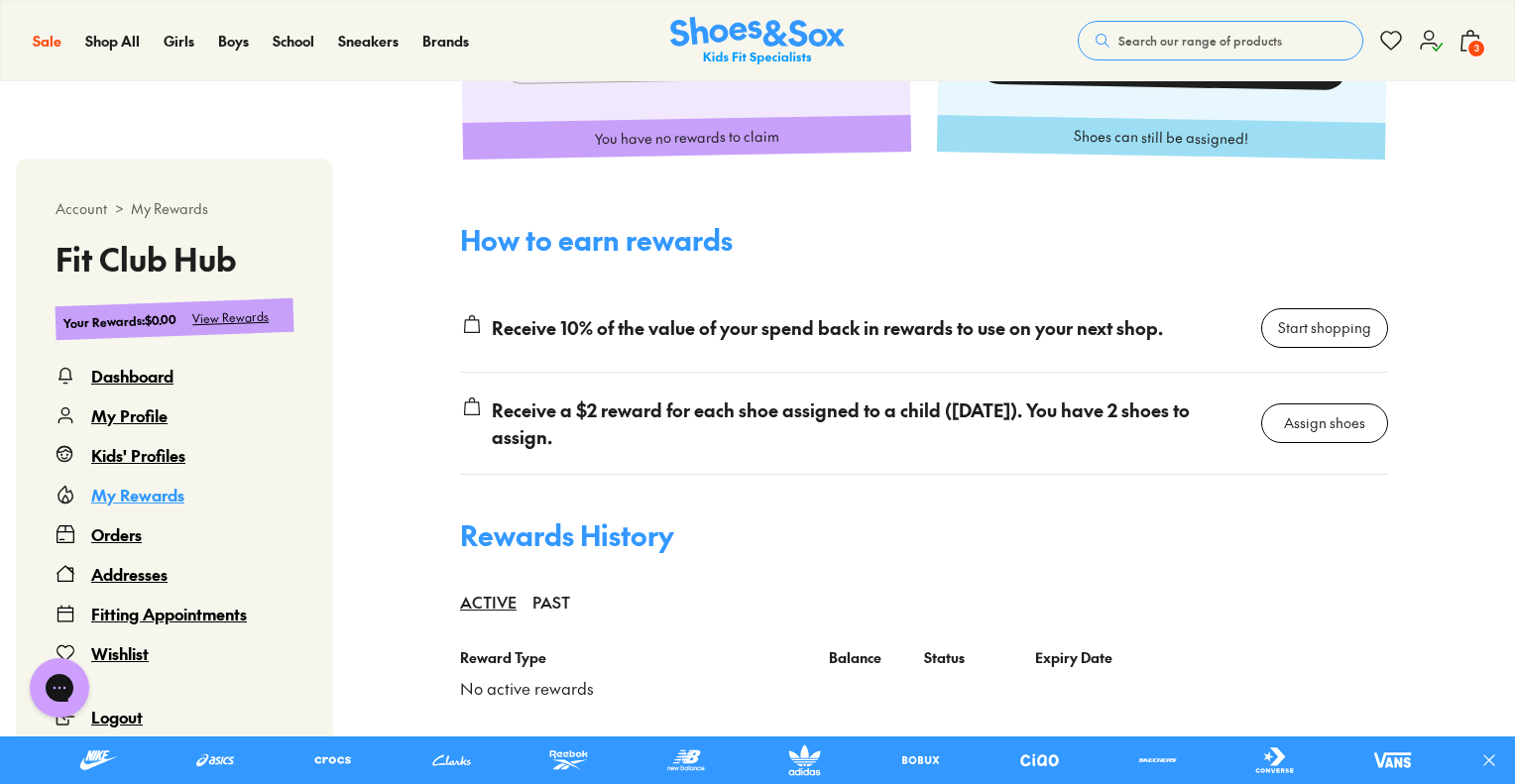 click on "Kids' Profiles" at bounding box center [138, 455] 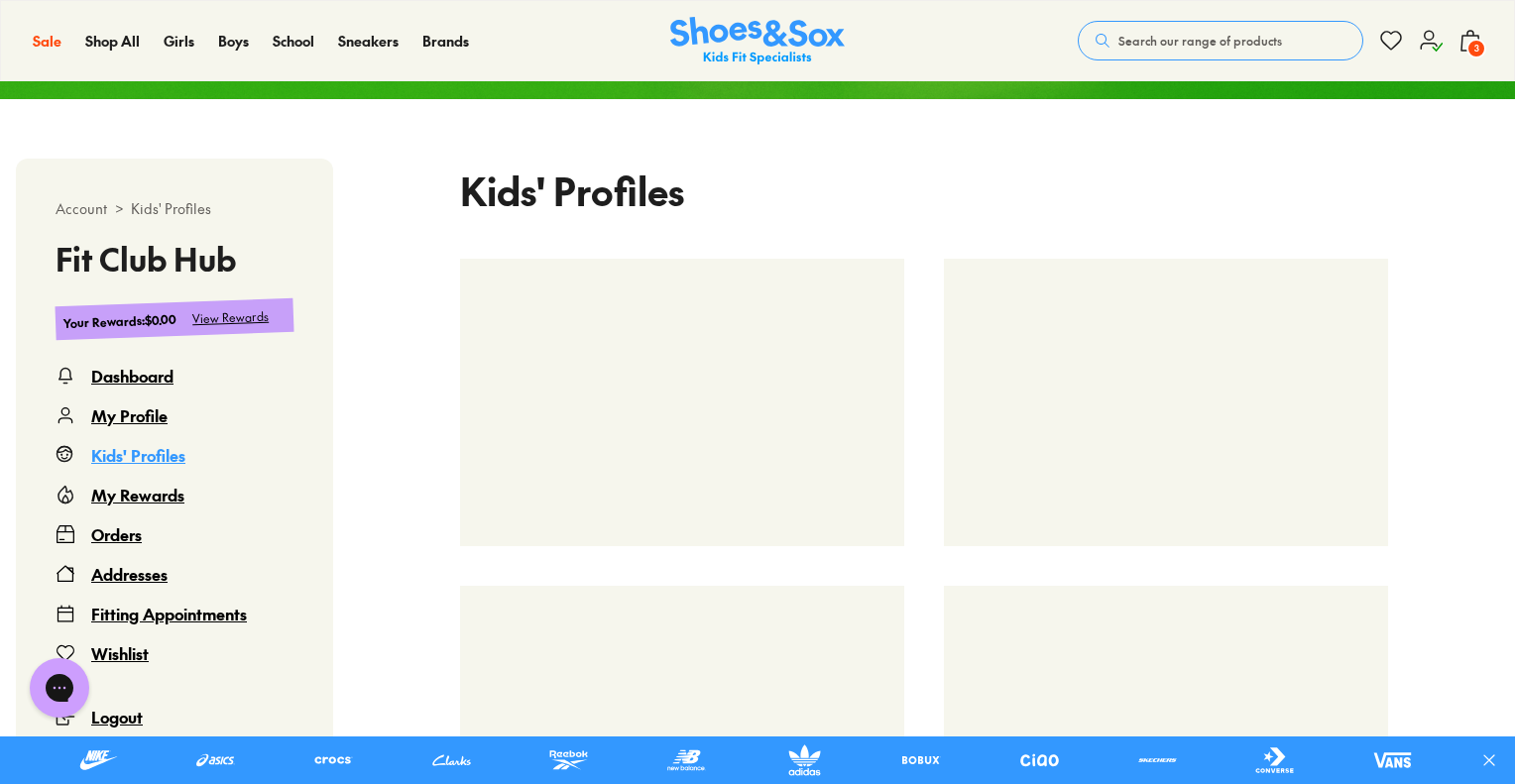 scroll, scrollTop: 418, scrollLeft: 0, axis: vertical 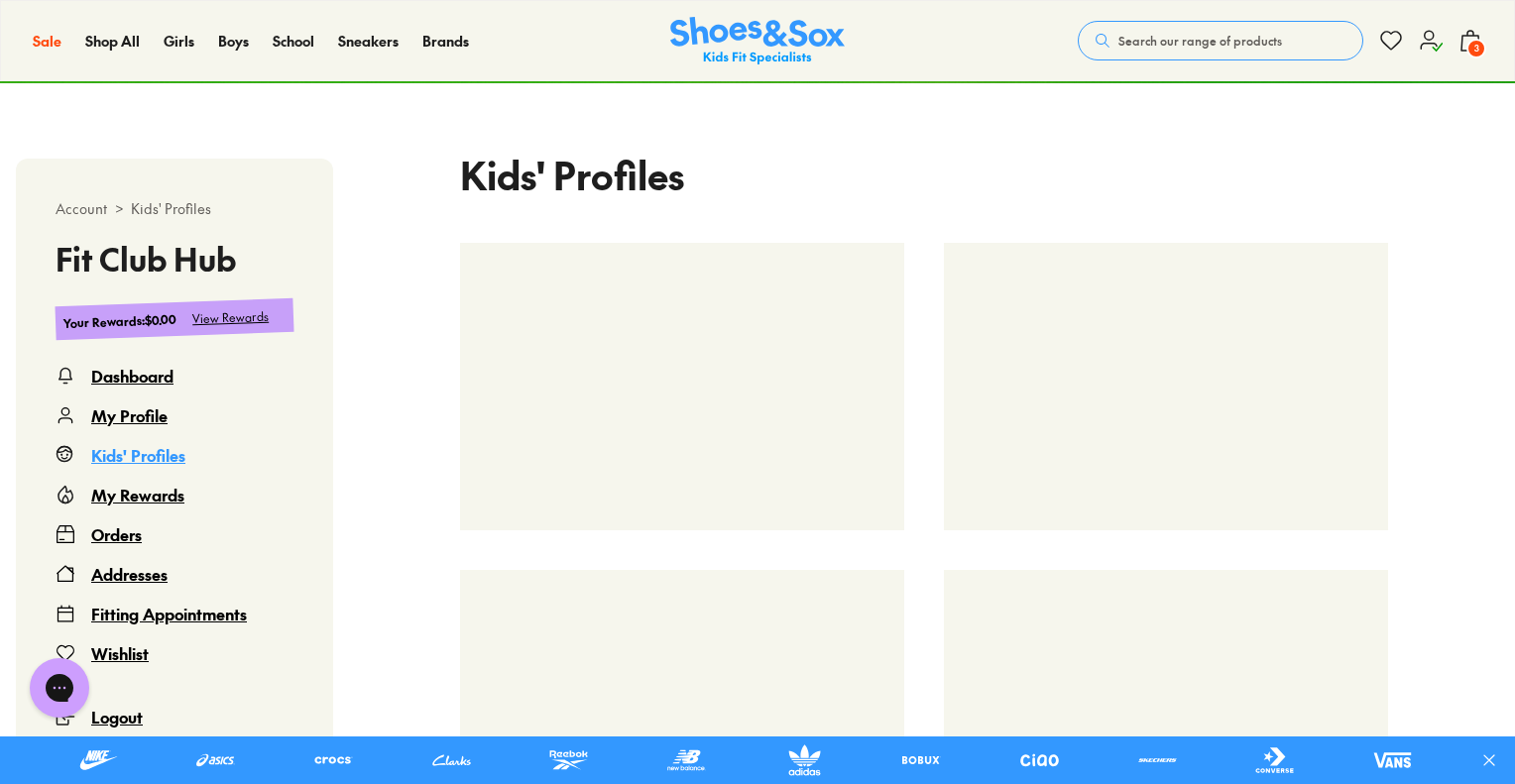select 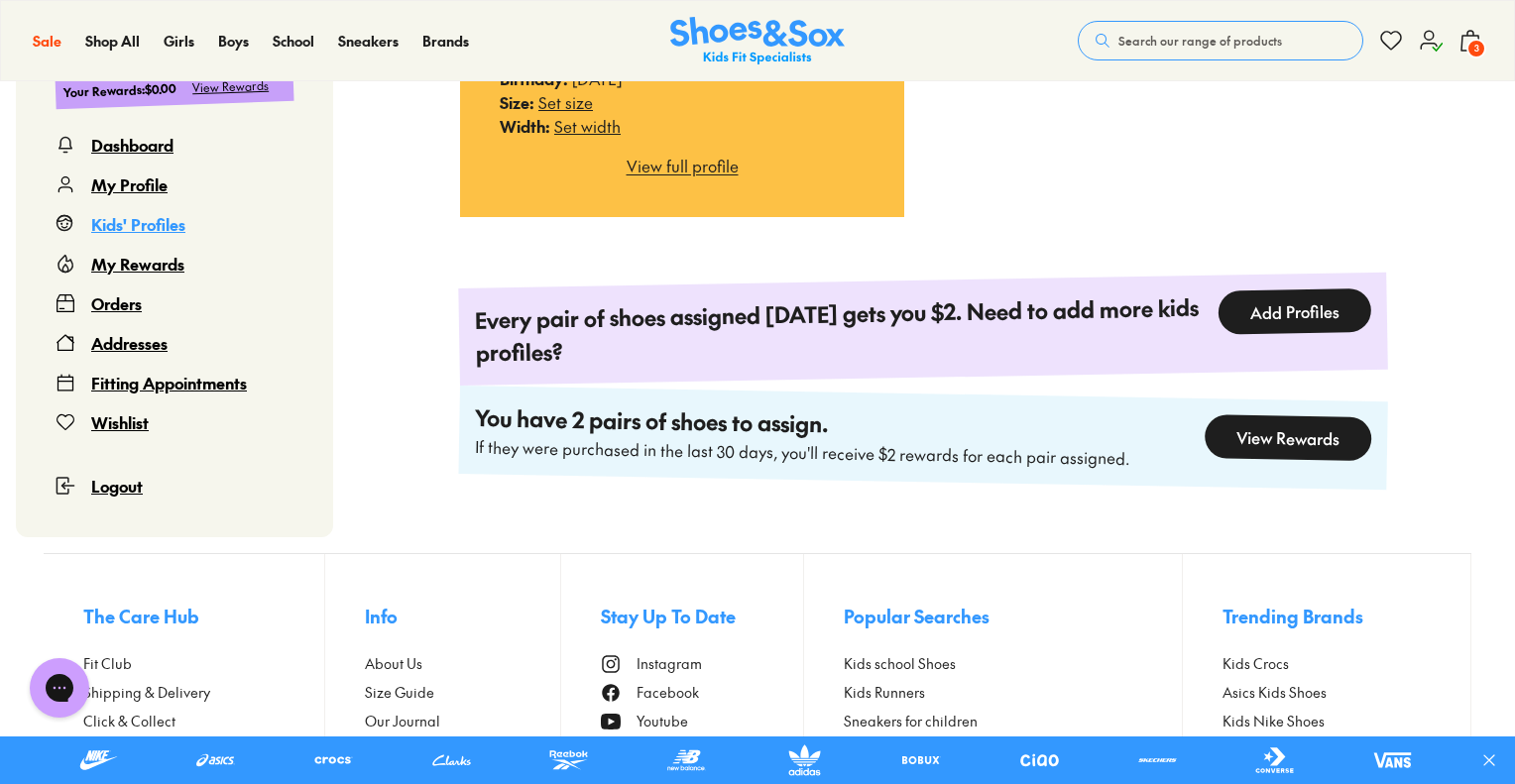 scroll, scrollTop: 815, scrollLeft: 0, axis: vertical 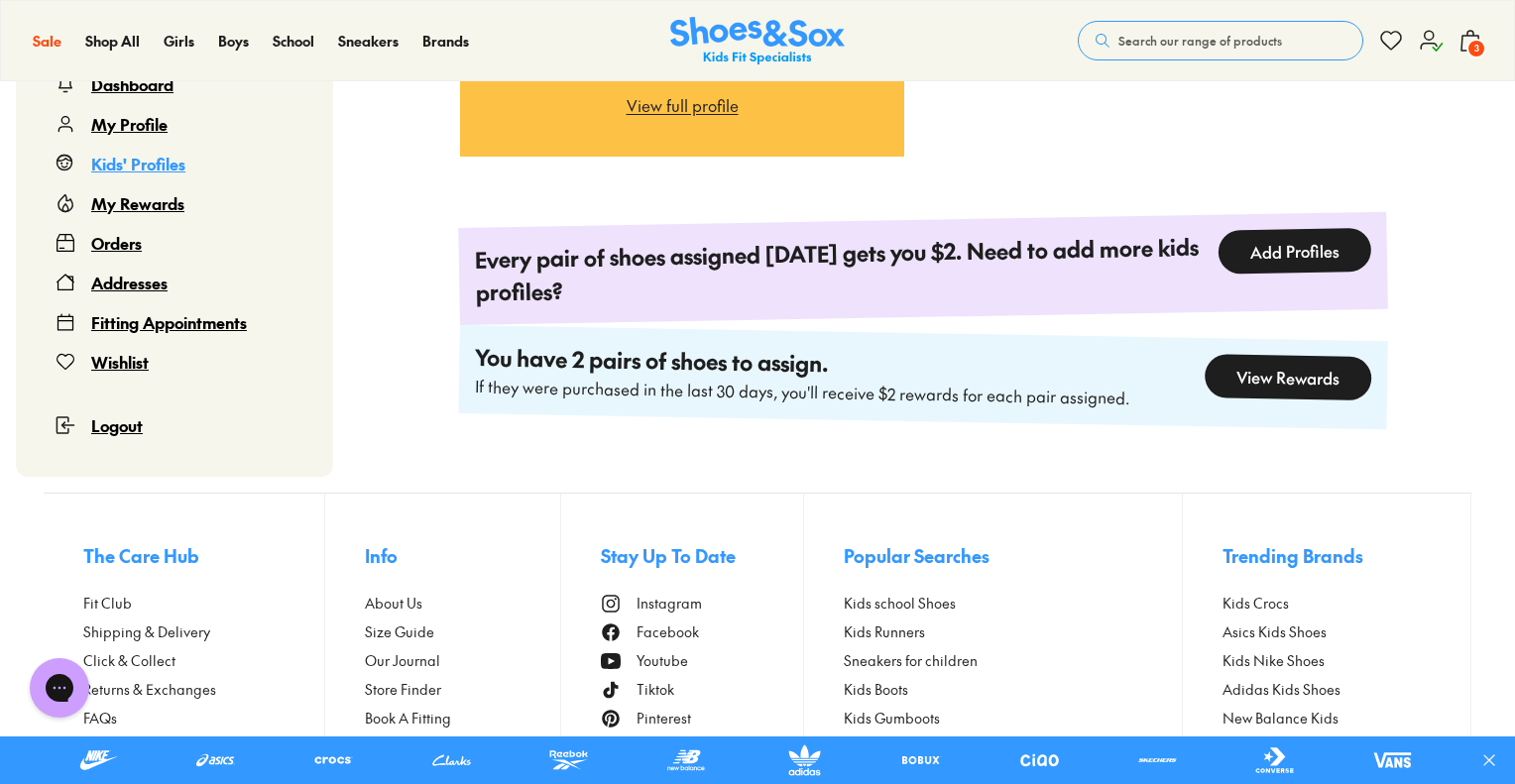 click on "Addresses" at bounding box center [129, 282] 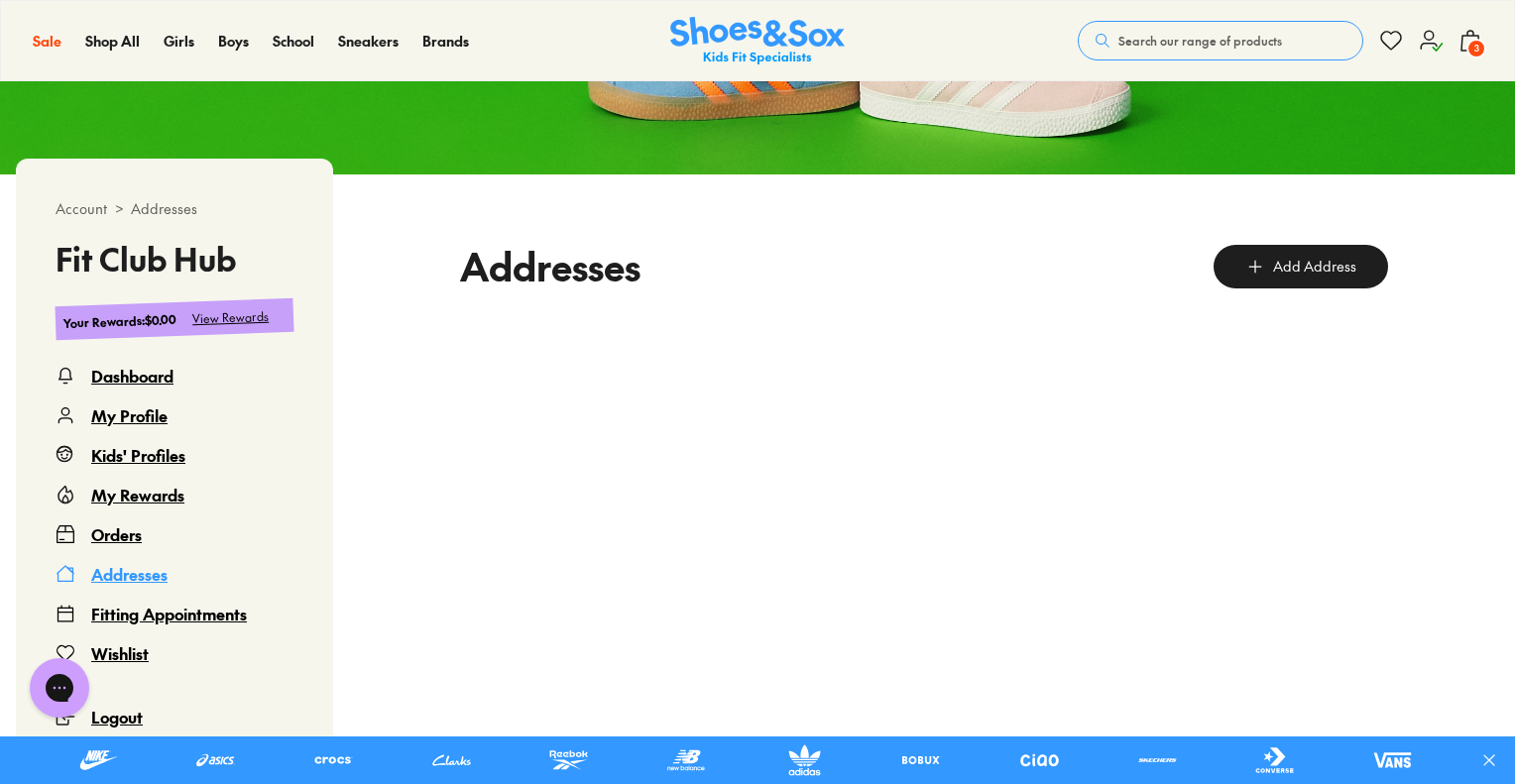 scroll, scrollTop: 418, scrollLeft: 0, axis: vertical 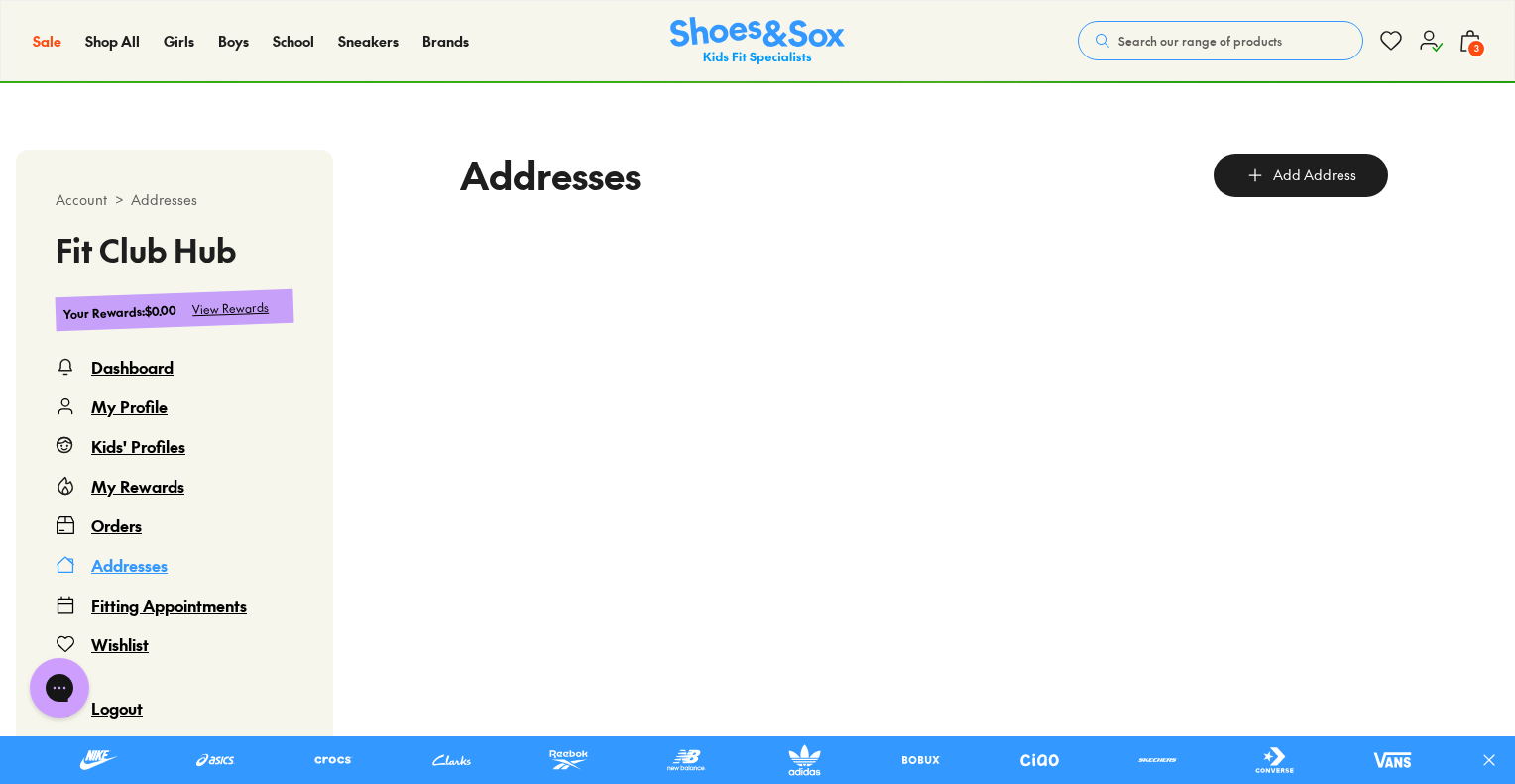 click on "Dashboard" at bounding box center (132, 367) 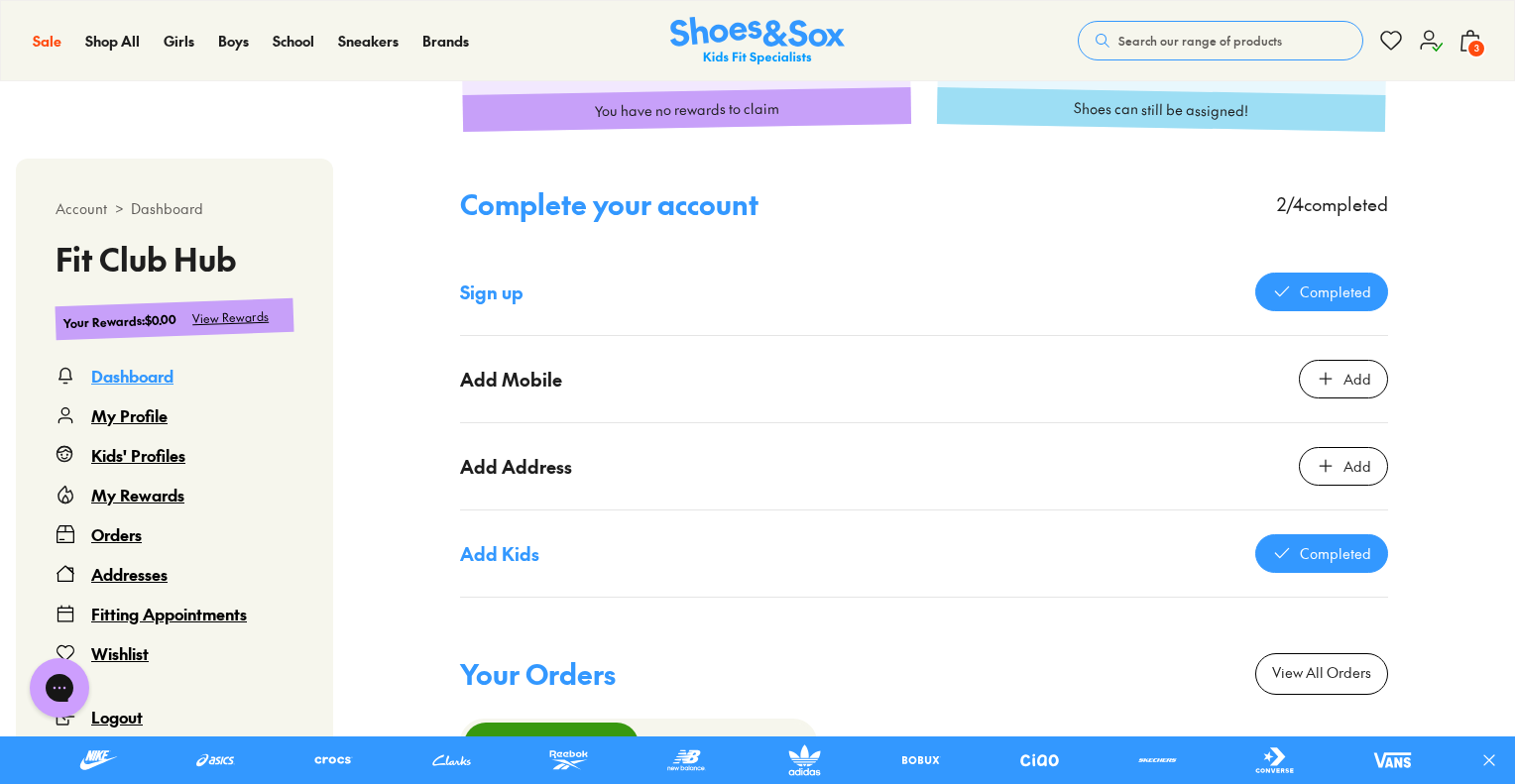 scroll, scrollTop: 1310, scrollLeft: 0, axis: vertical 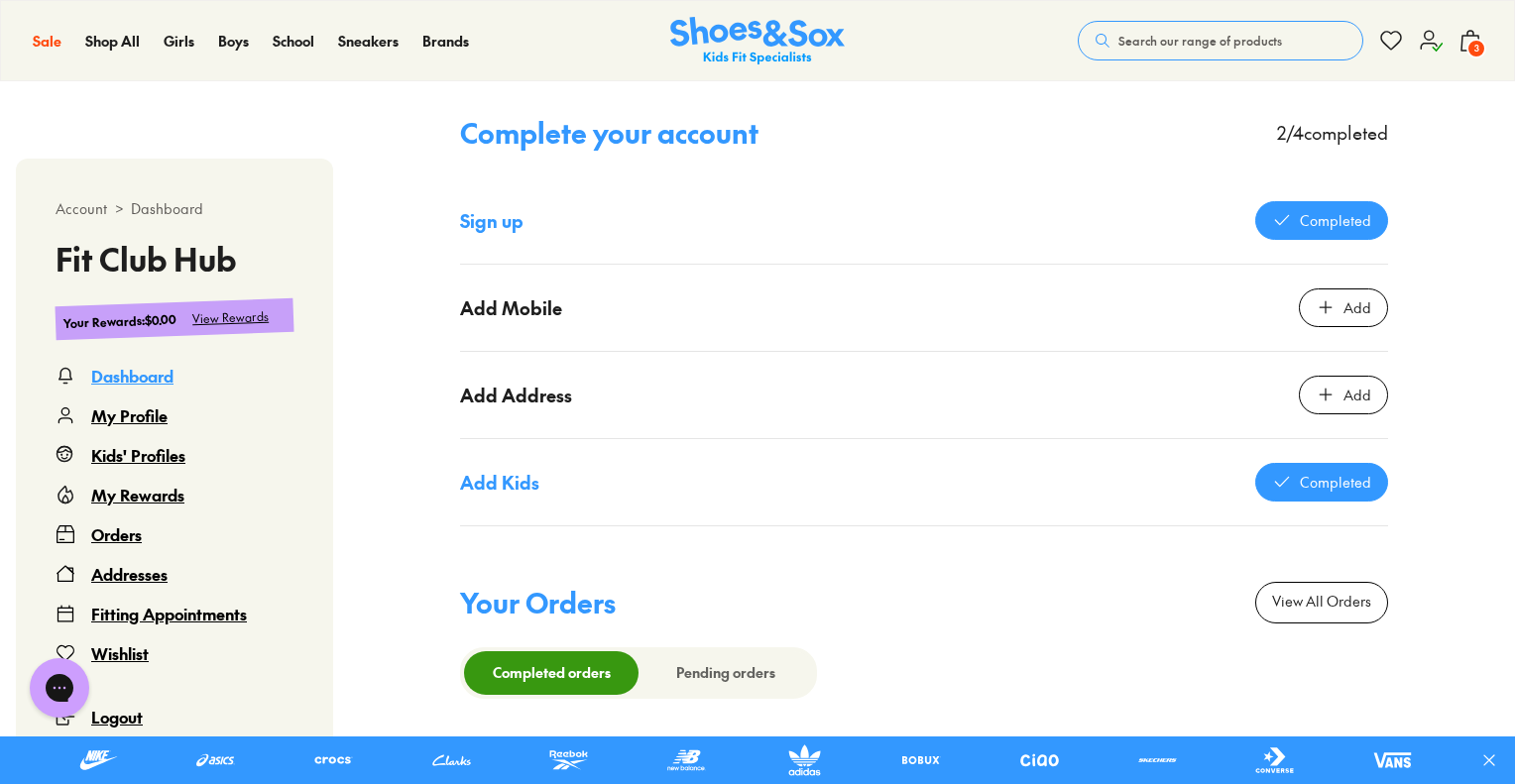 click on "Add" at bounding box center [1343, 307] 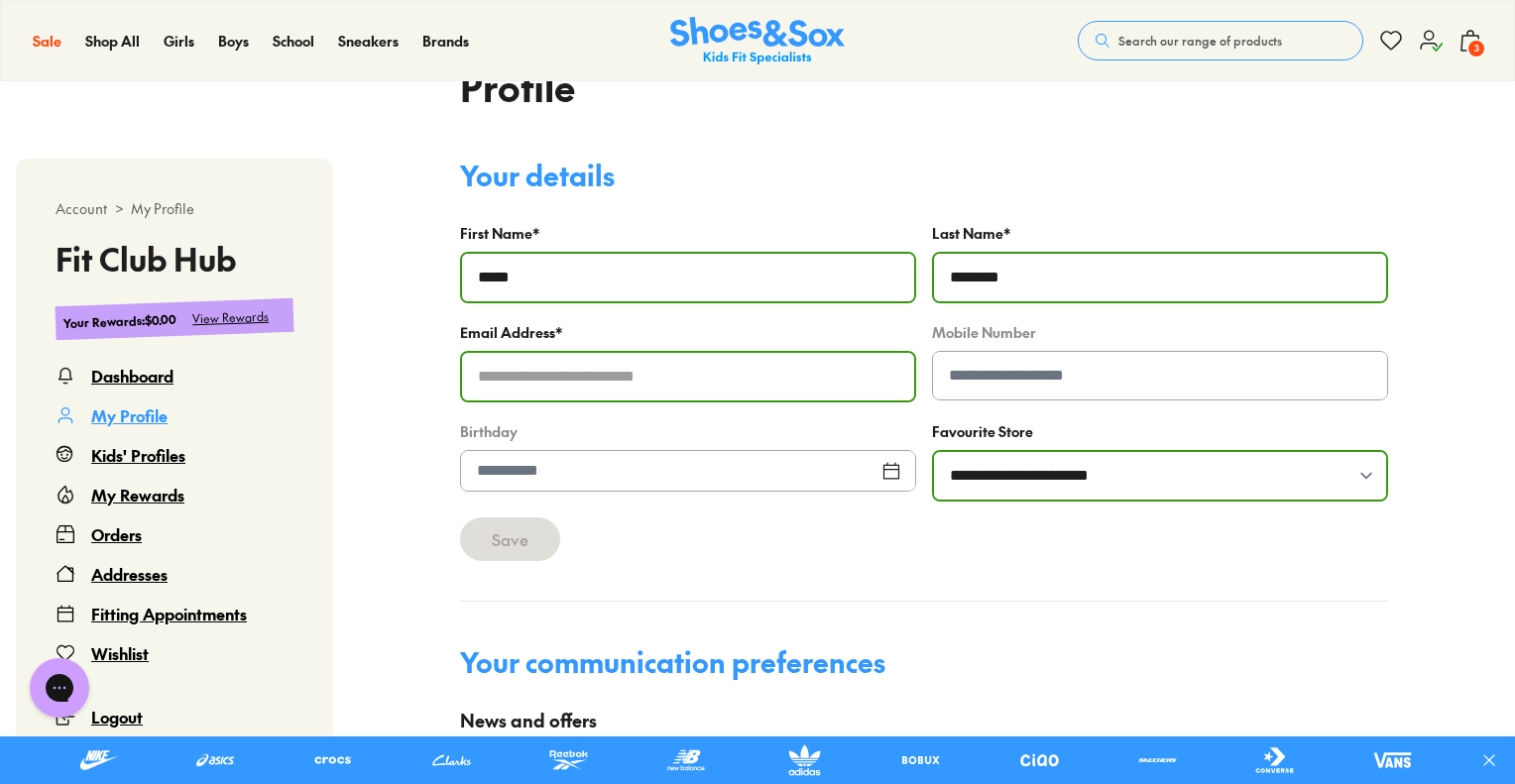 scroll, scrollTop: 517, scrollLeft: 0, axis: vertical 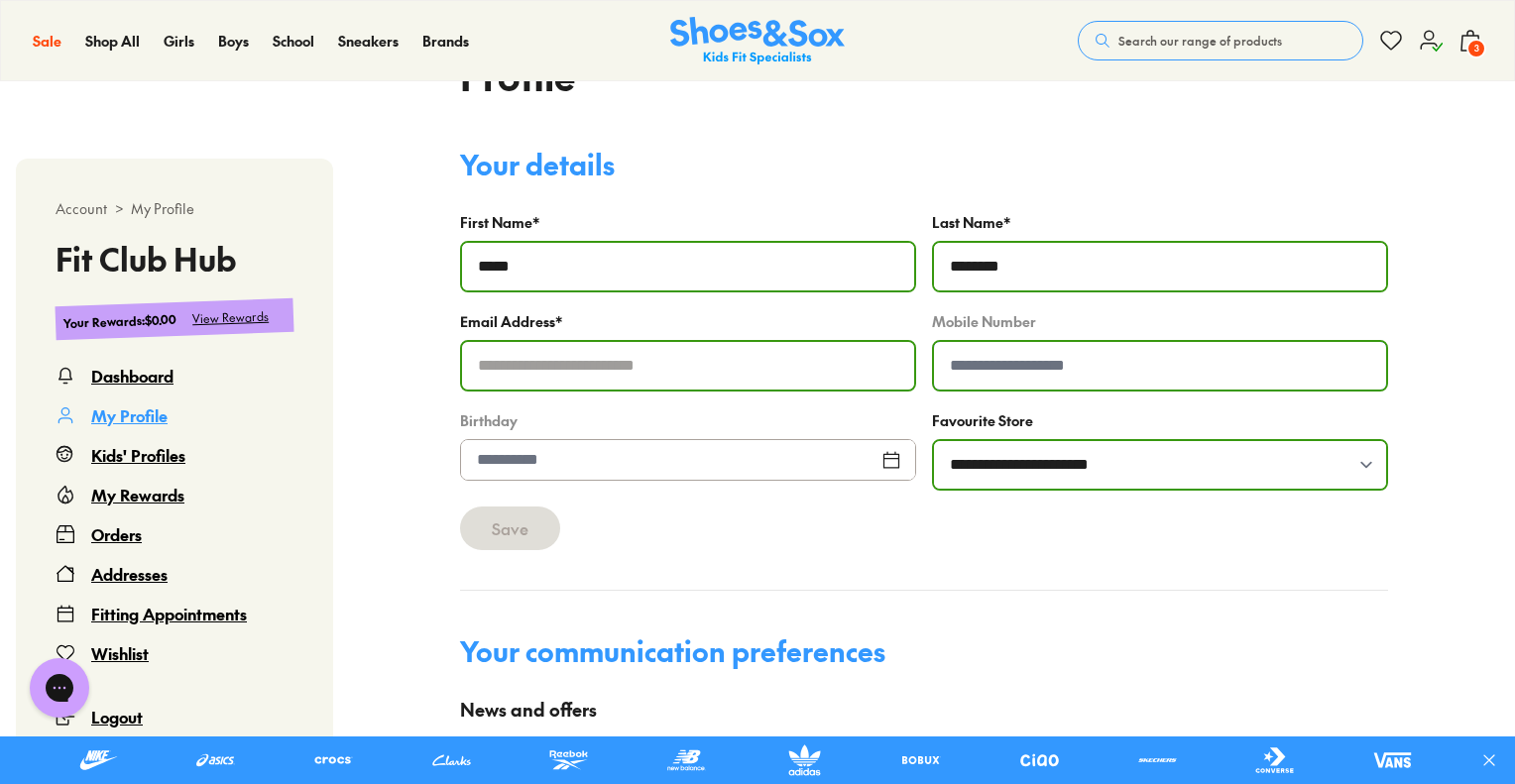 click at bounding box center [1160, 366] 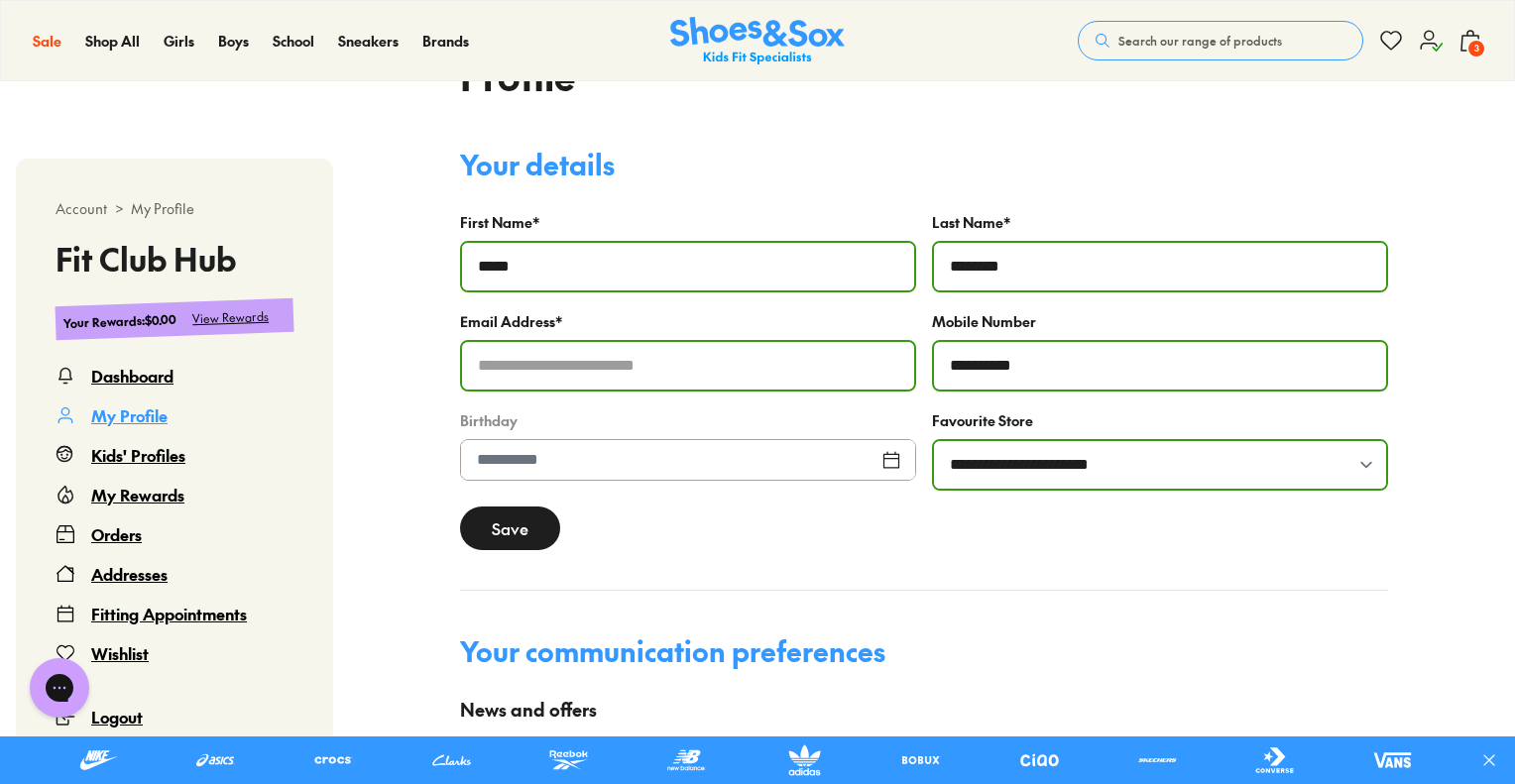 type on "**********" 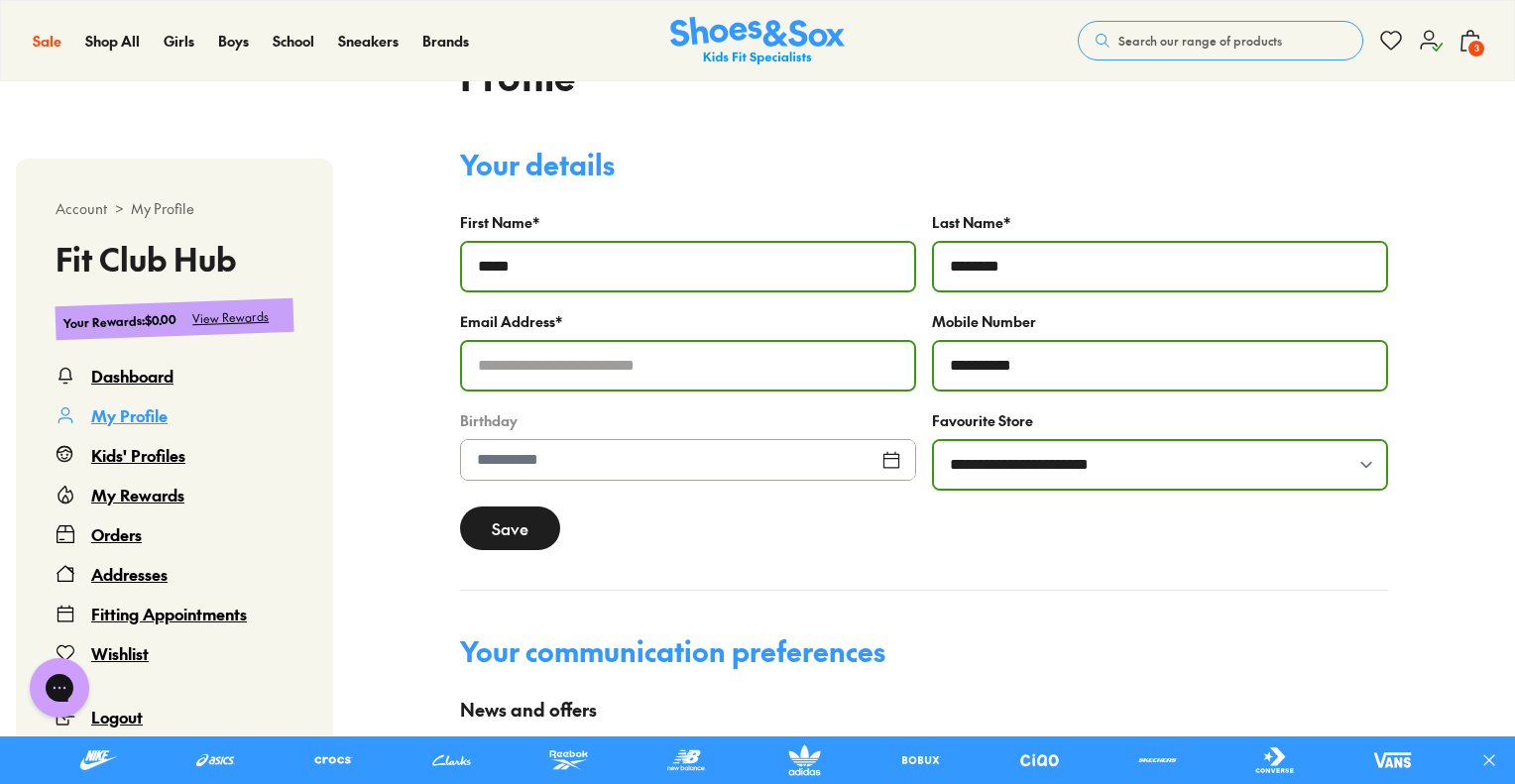 click on "Save" at bounding box center [510, 528] 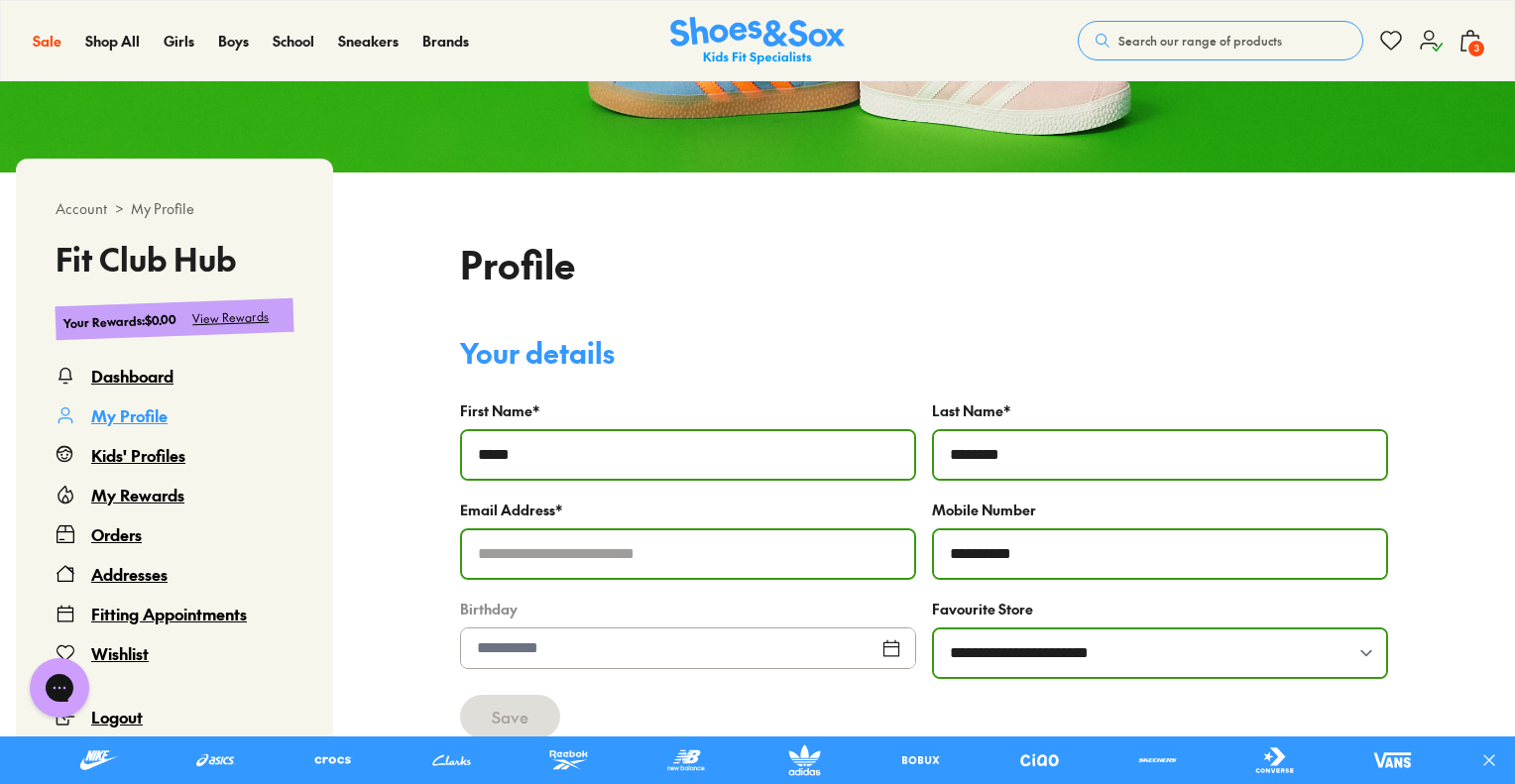 scroll, scrollTop: 0, scrollLeft: 0, axis: both 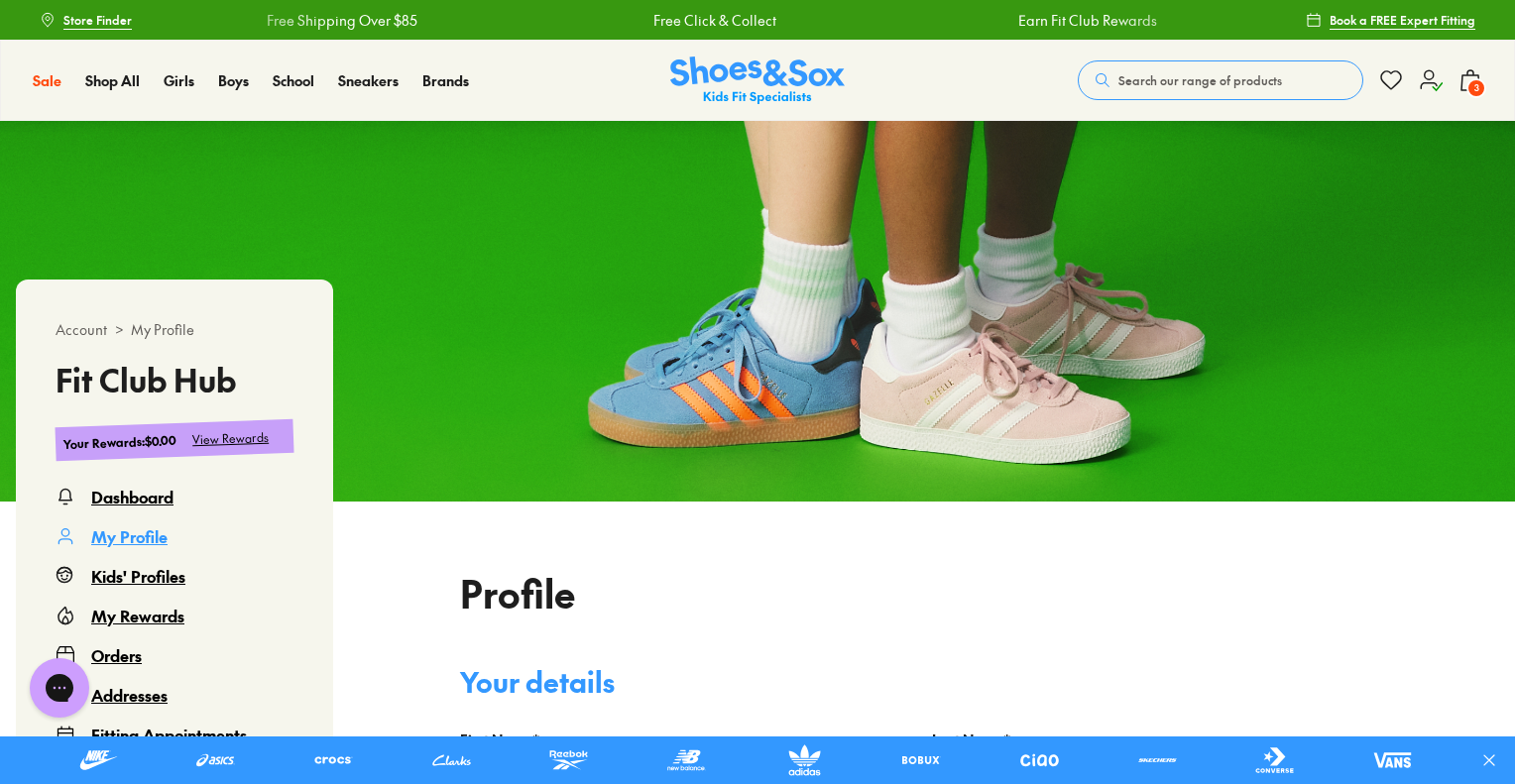click on "3" at bounding box center (1476, 88) 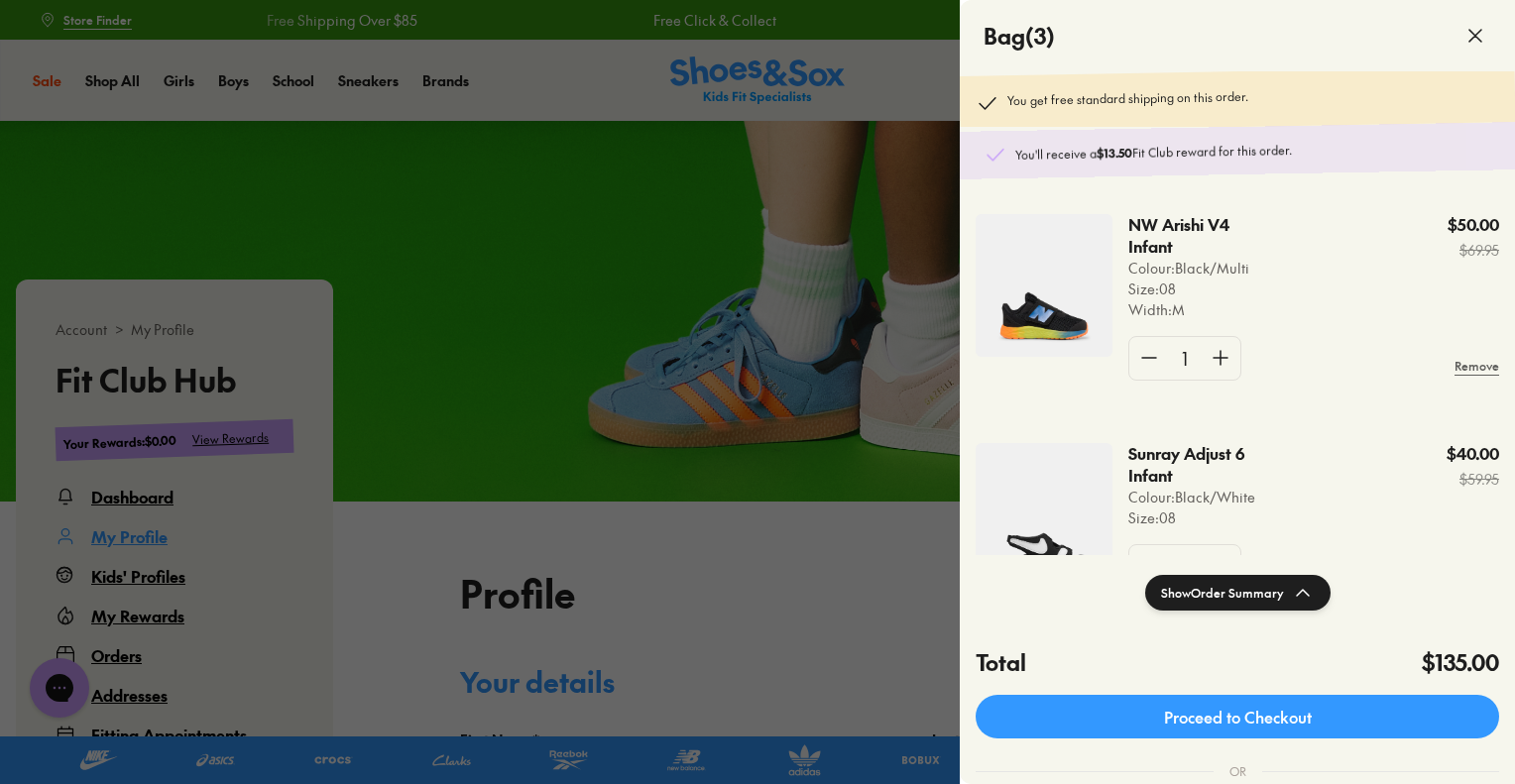 click 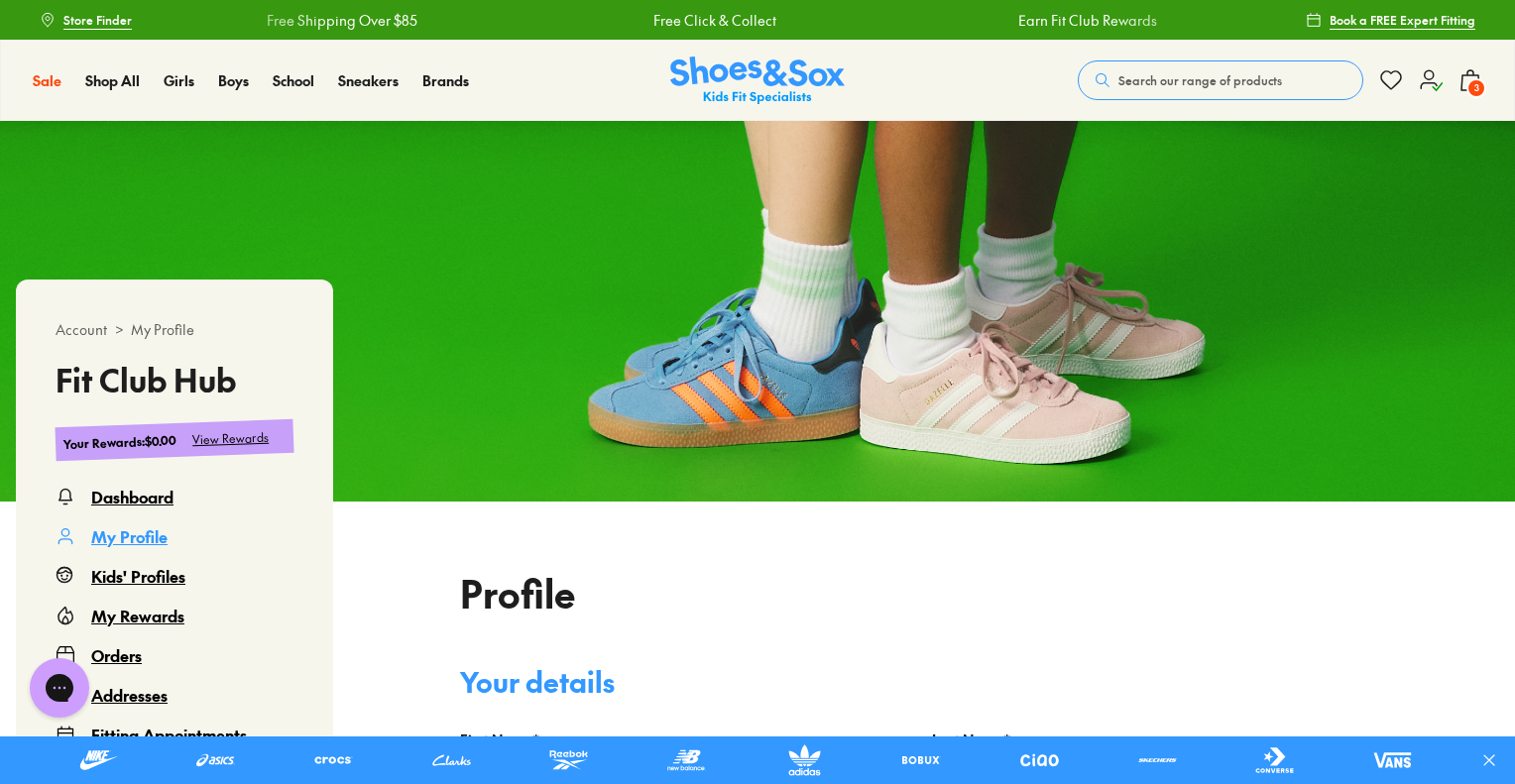 click 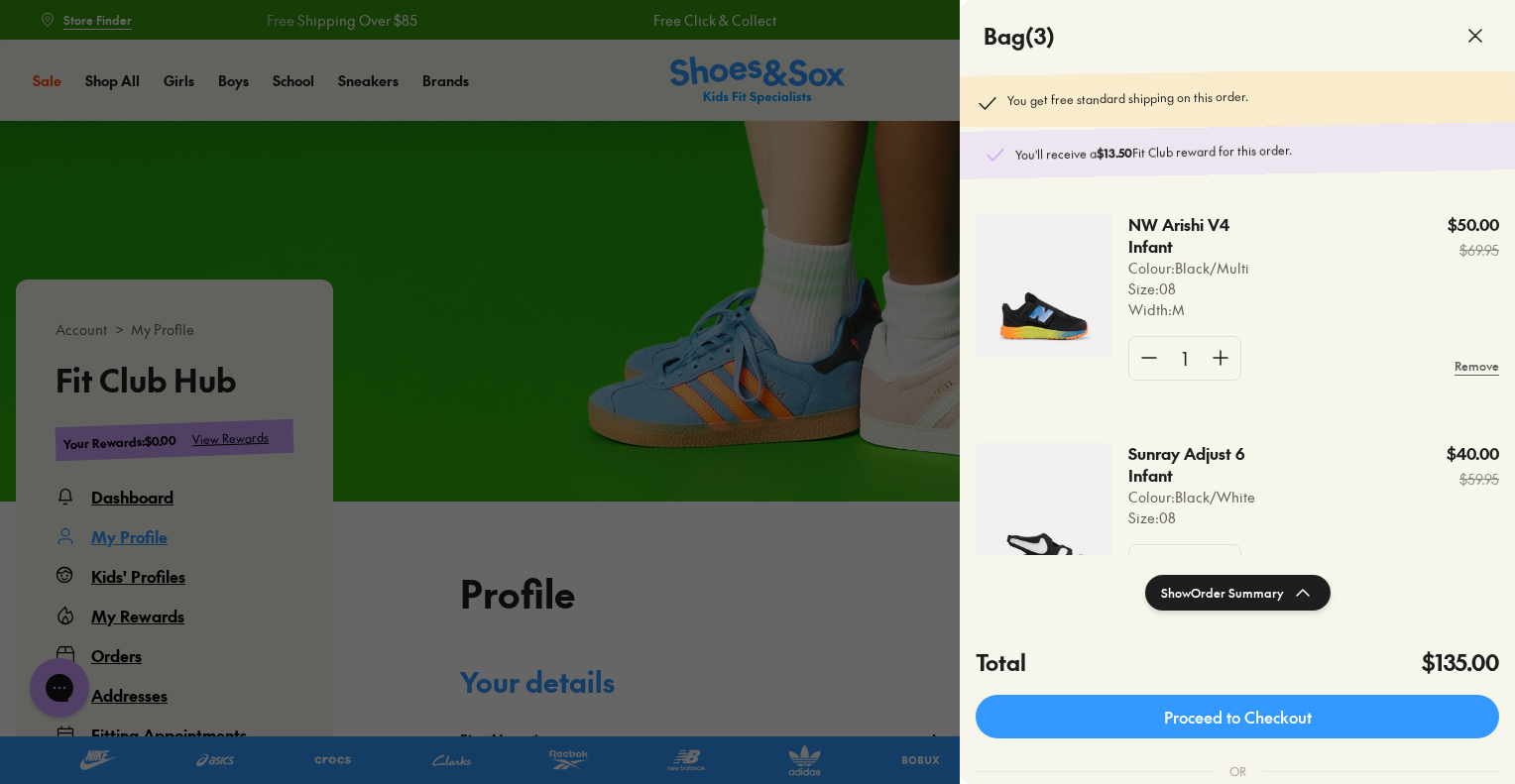 click on "NW Arishi V4 Infant" 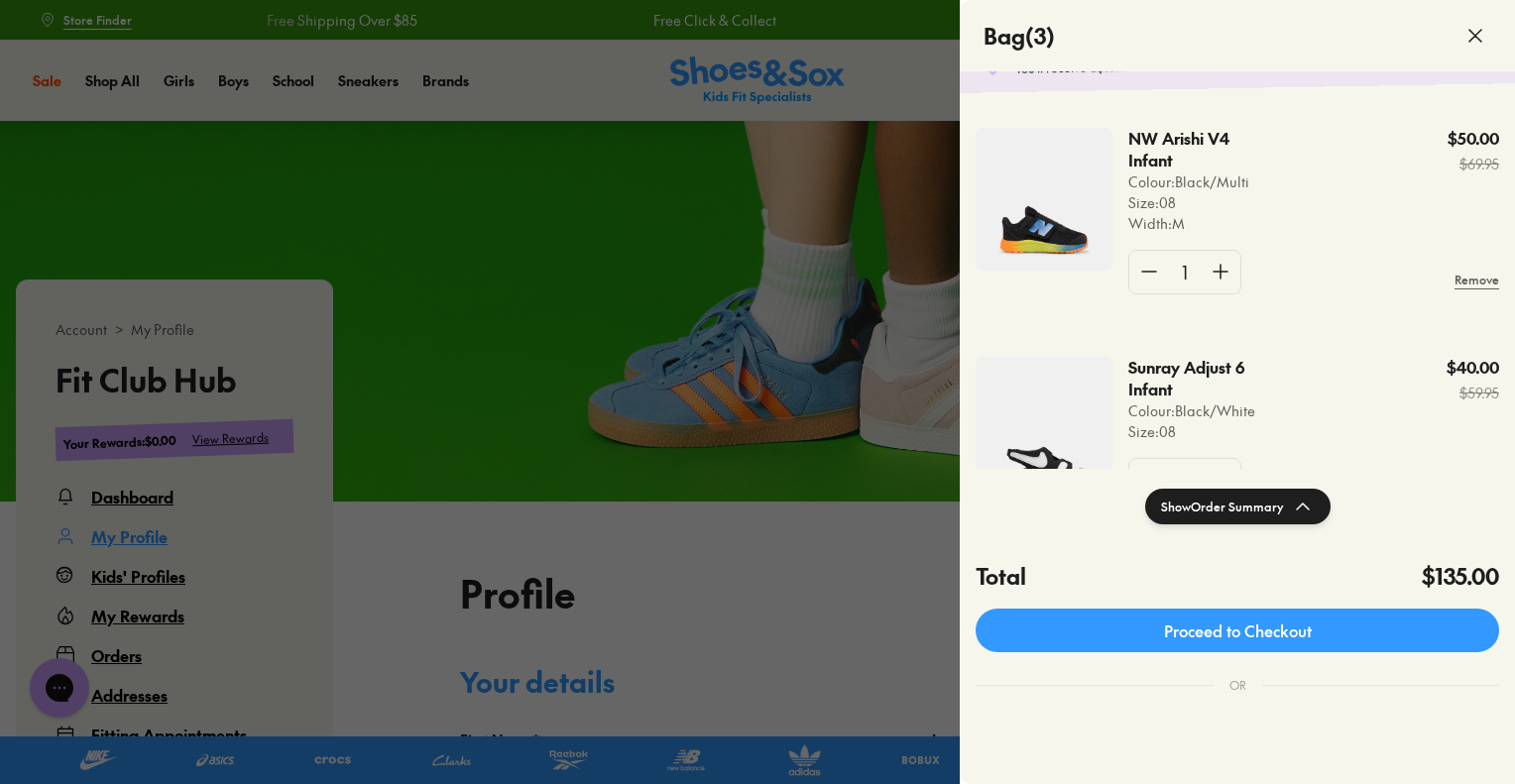 scroll, scrollTop: 0, scrollLeft: 0, axis: both 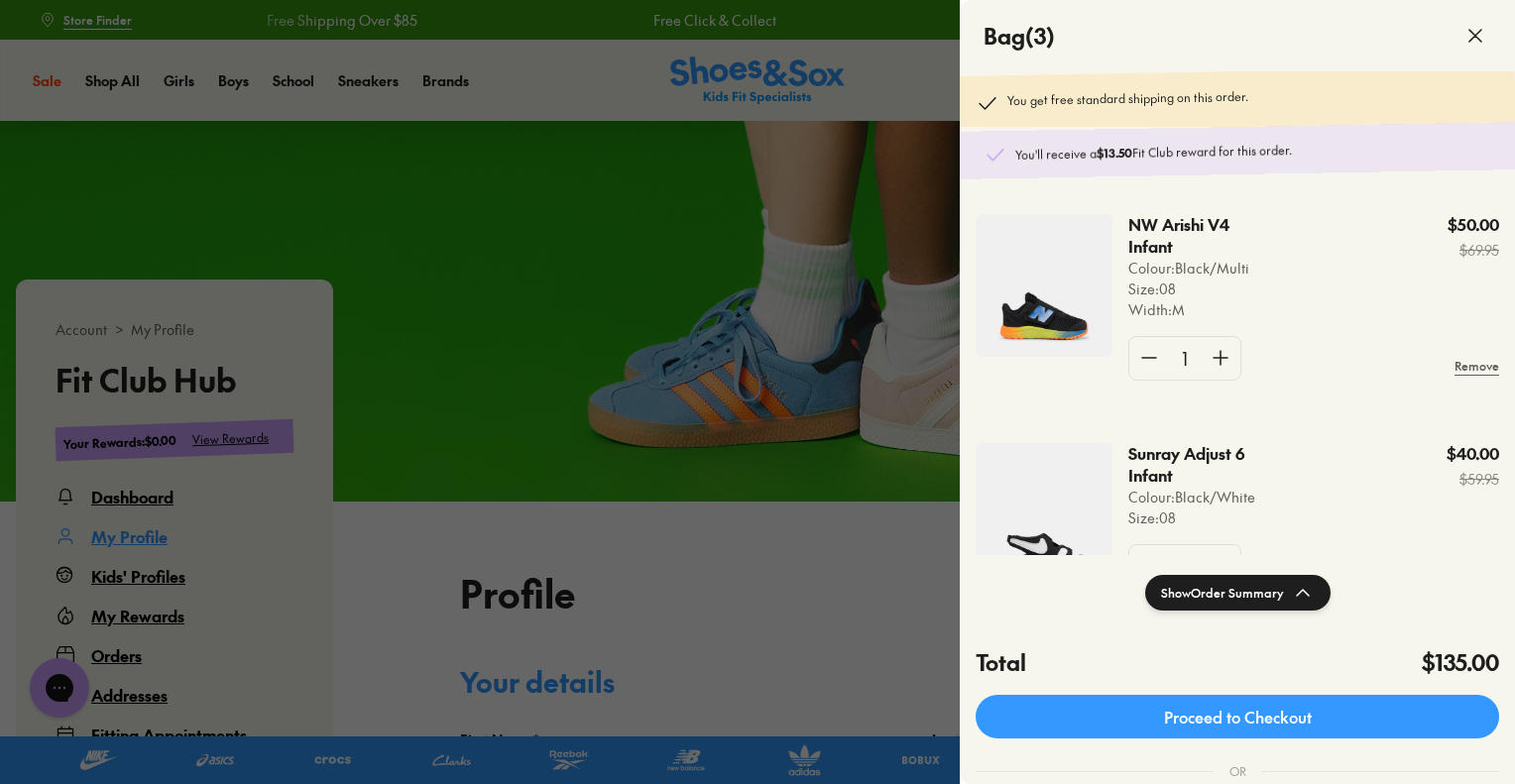 click 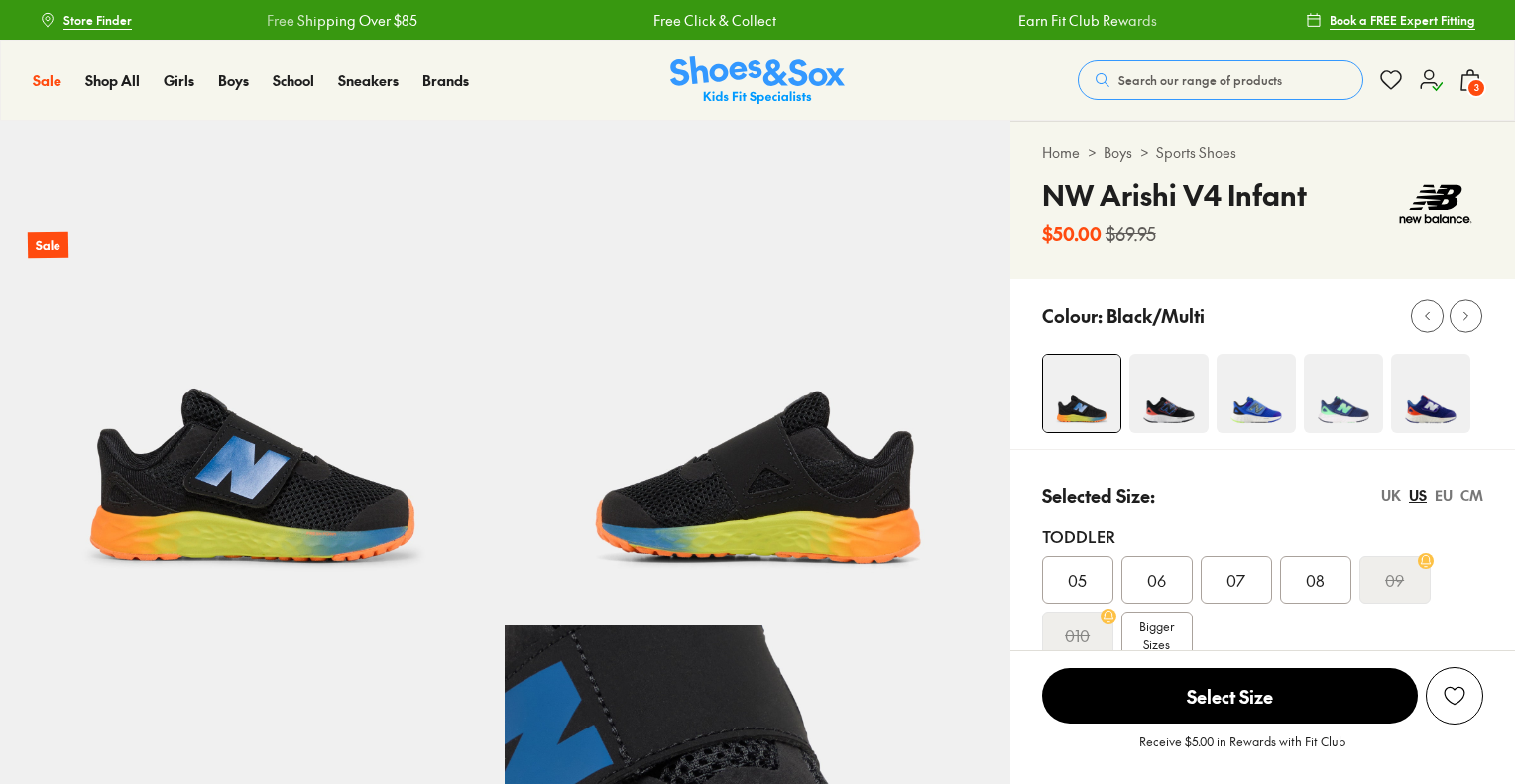 scroll, scrollTop: 0, scrollLeft: 0, axis: both 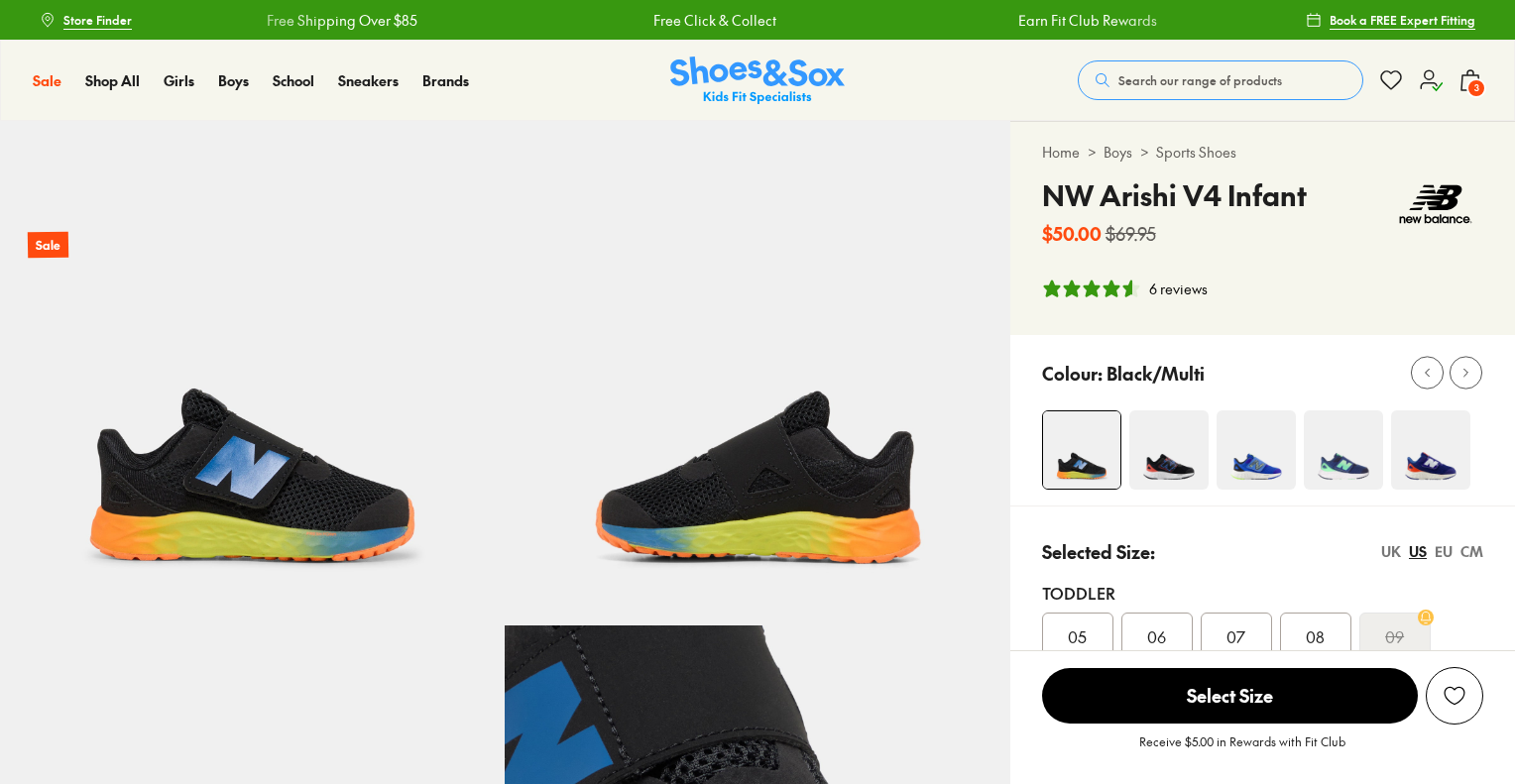 select on "*" 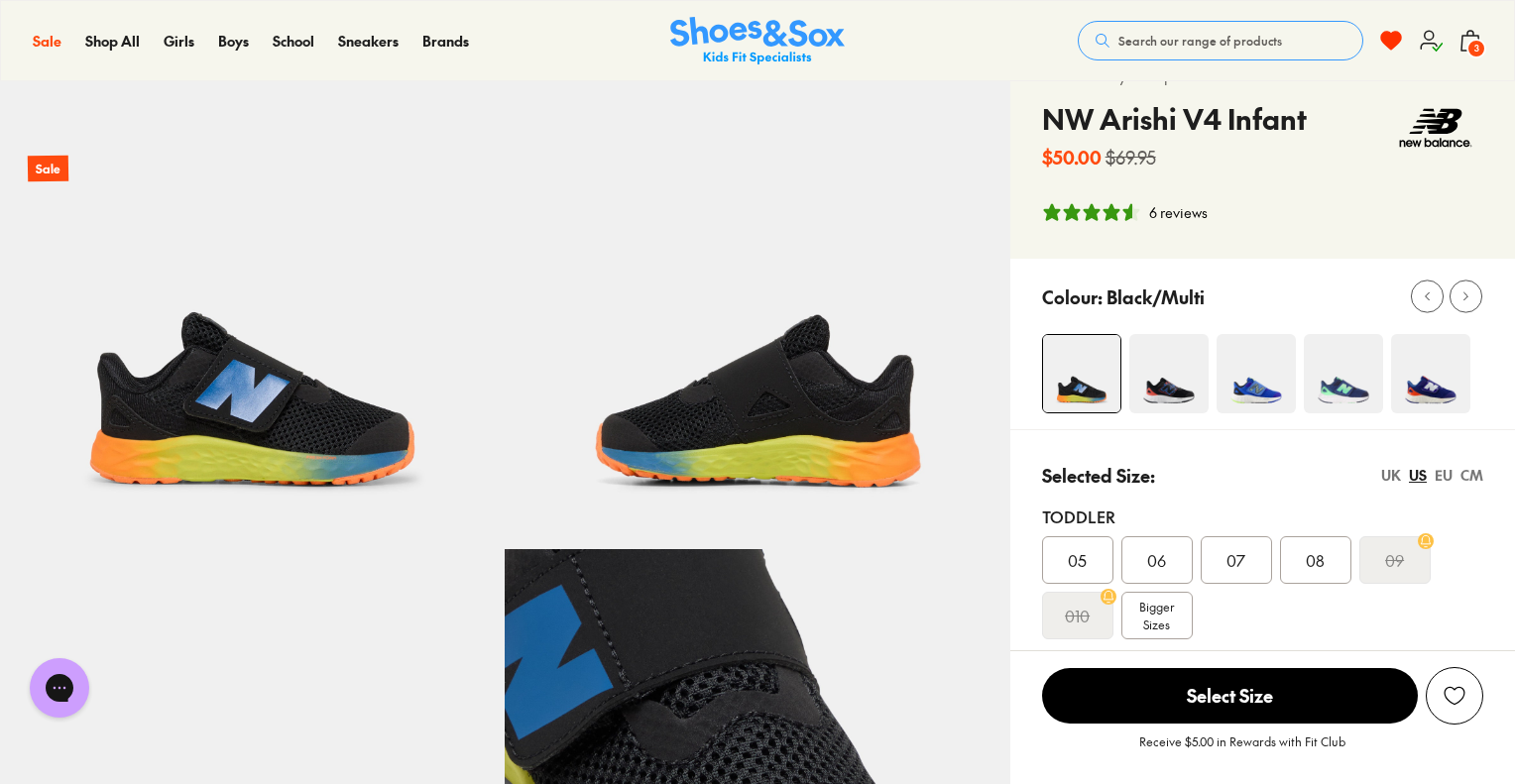 scroll, scrollTop: 0, scrollLeft: 0, axis: both 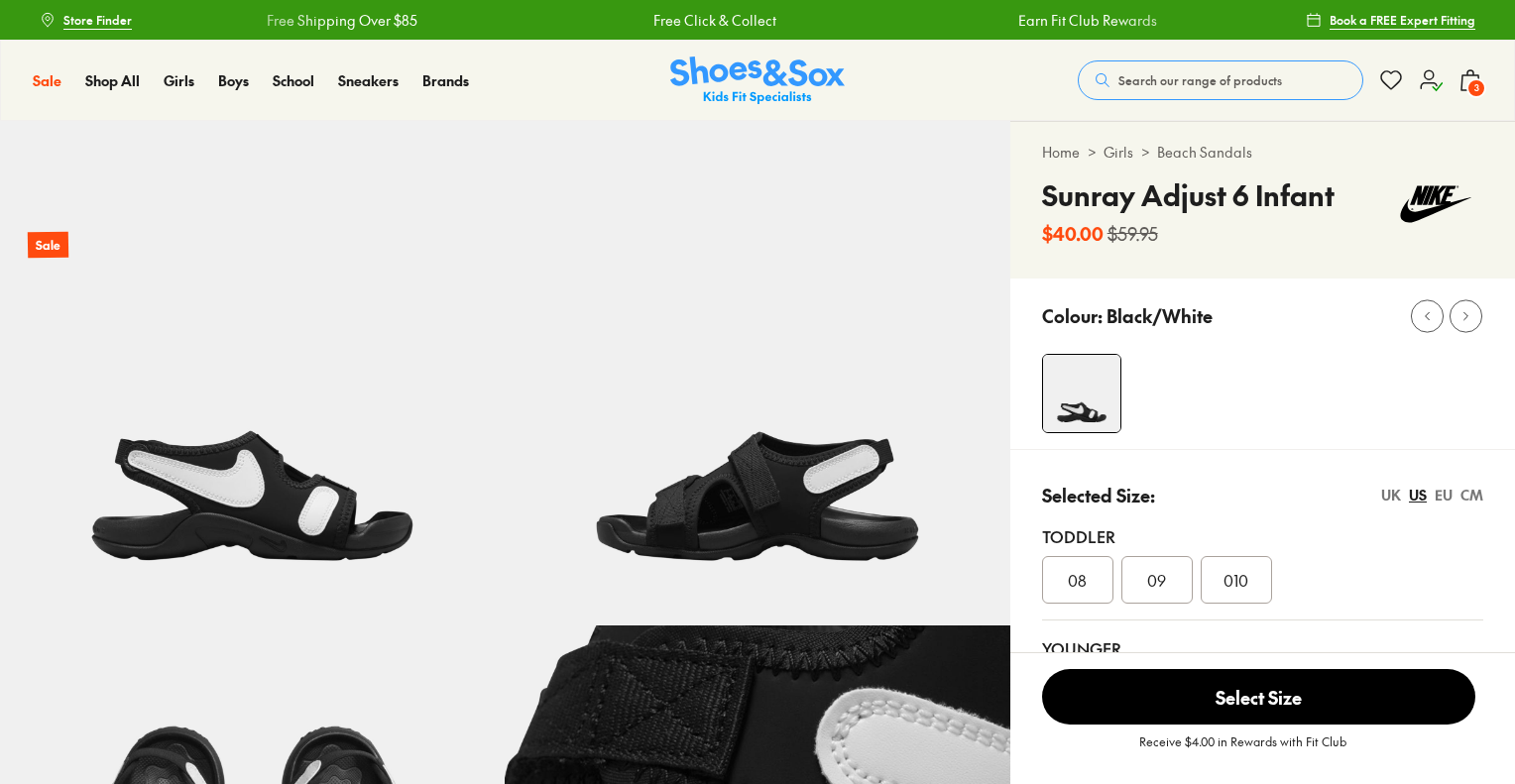 click 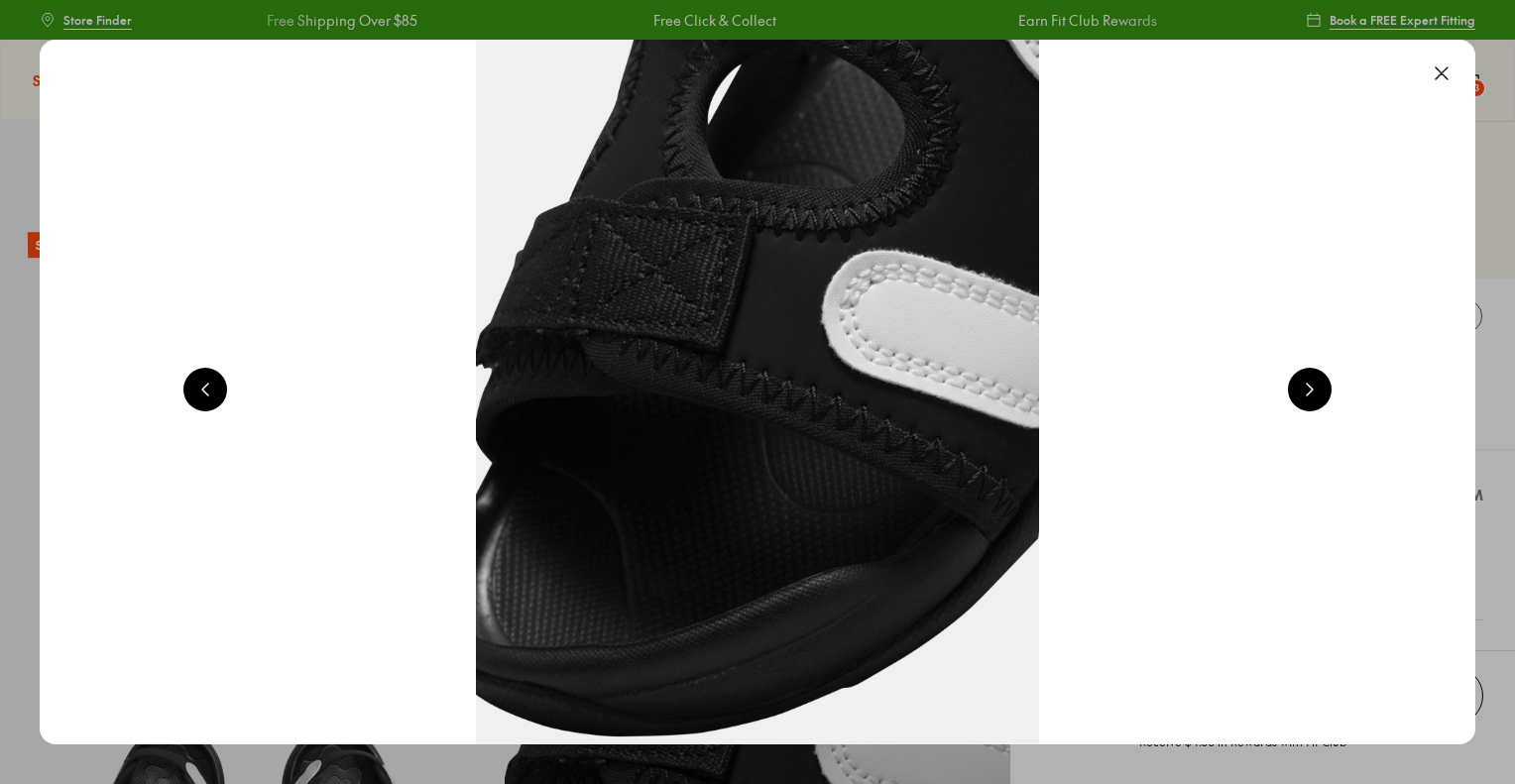 scroll, scrollTop: 0, scrollLeft: 1444, axis: horizontal 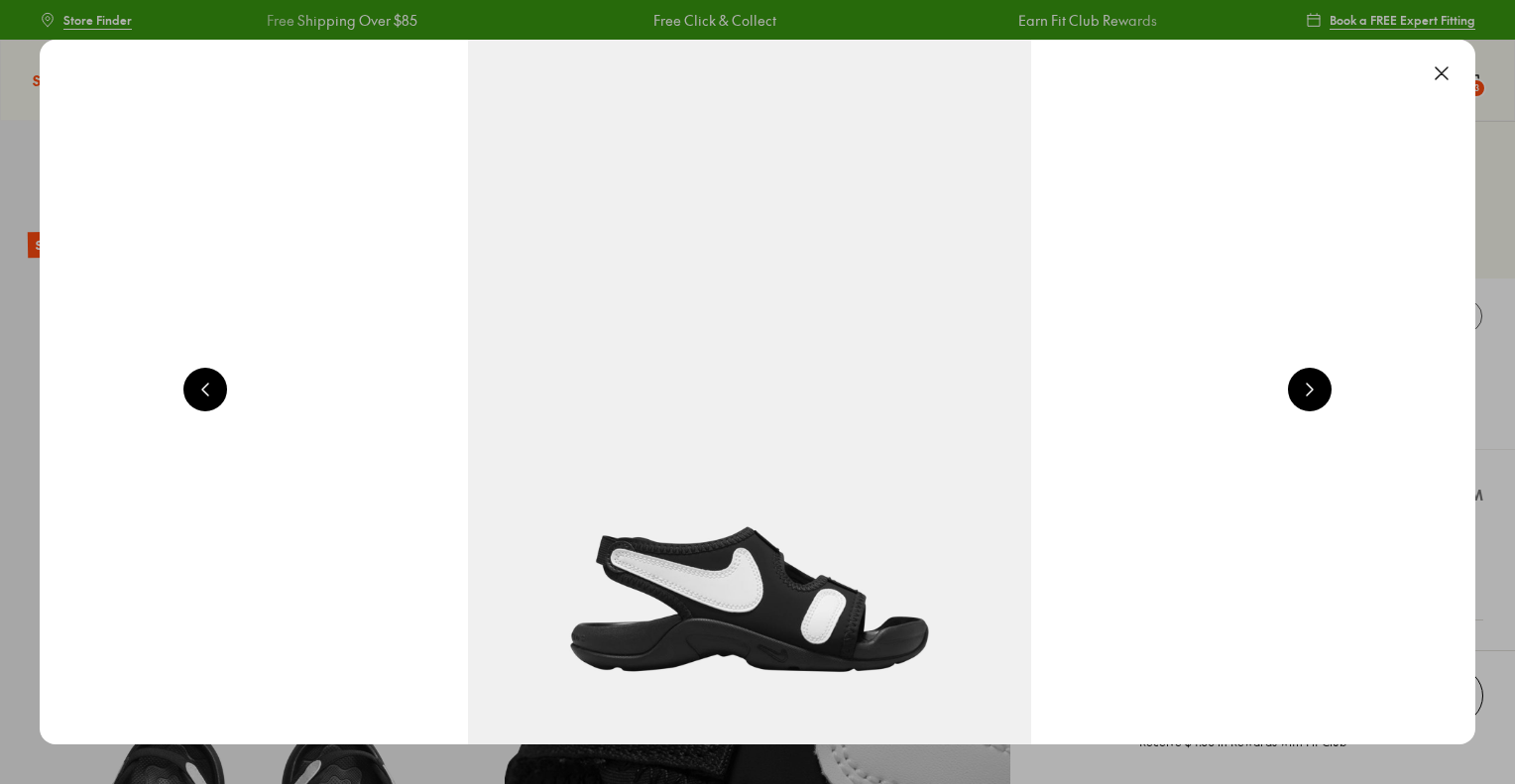 click at bounding box center [1442, 73] 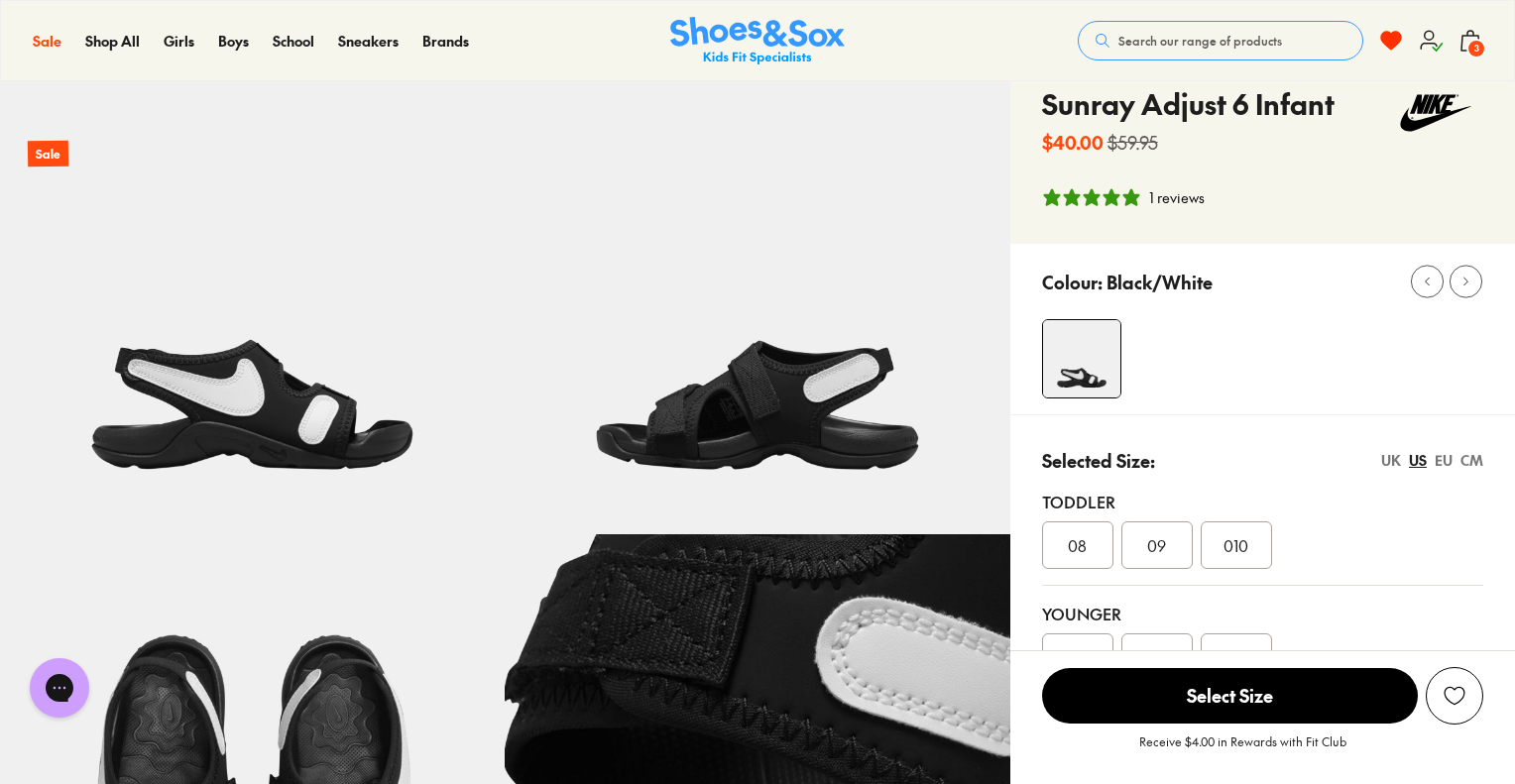 scroll, scrollTop: 198, scrollLeft: 0, axis: vertical 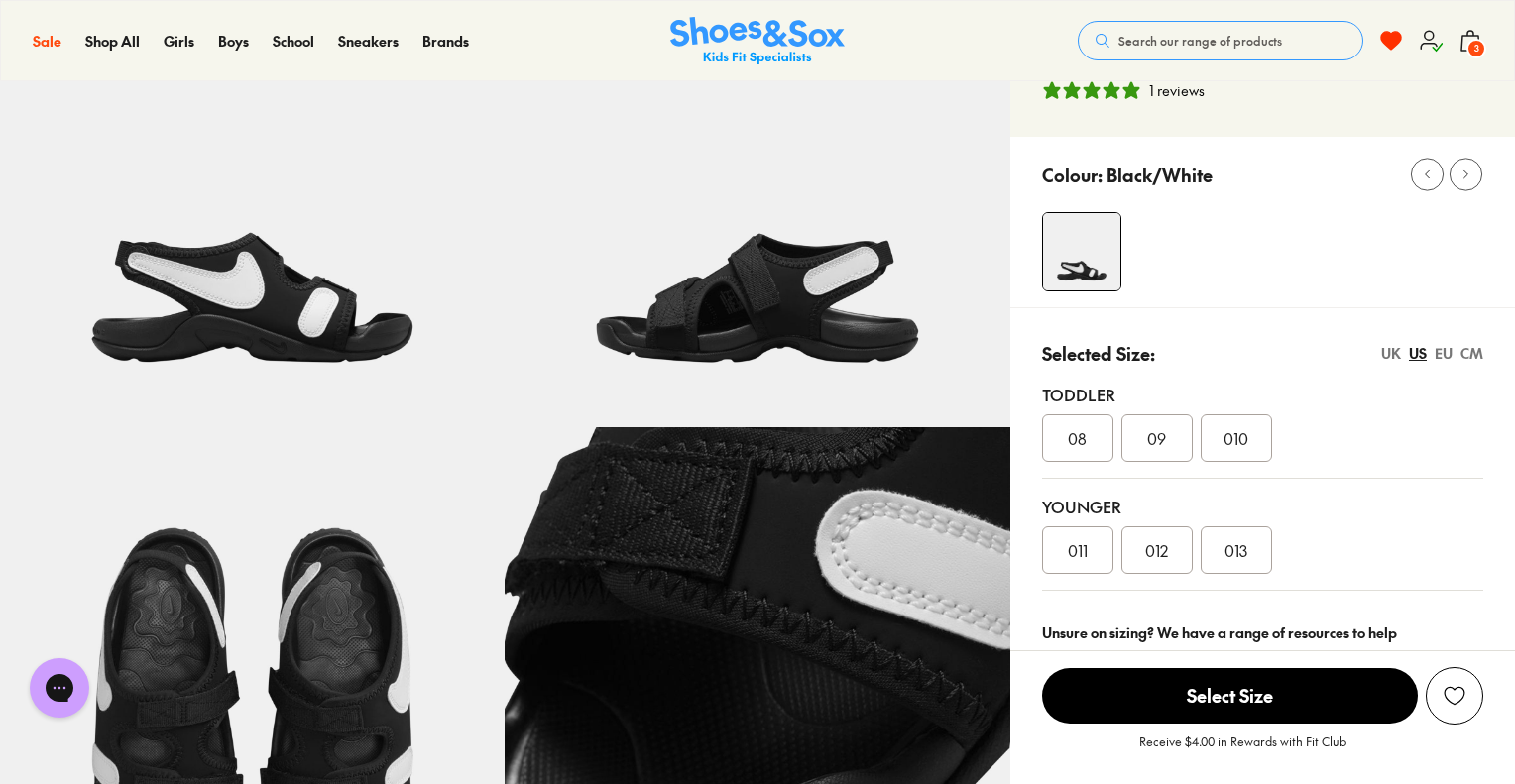 click on "CM" at bounding box center [1471, 353] 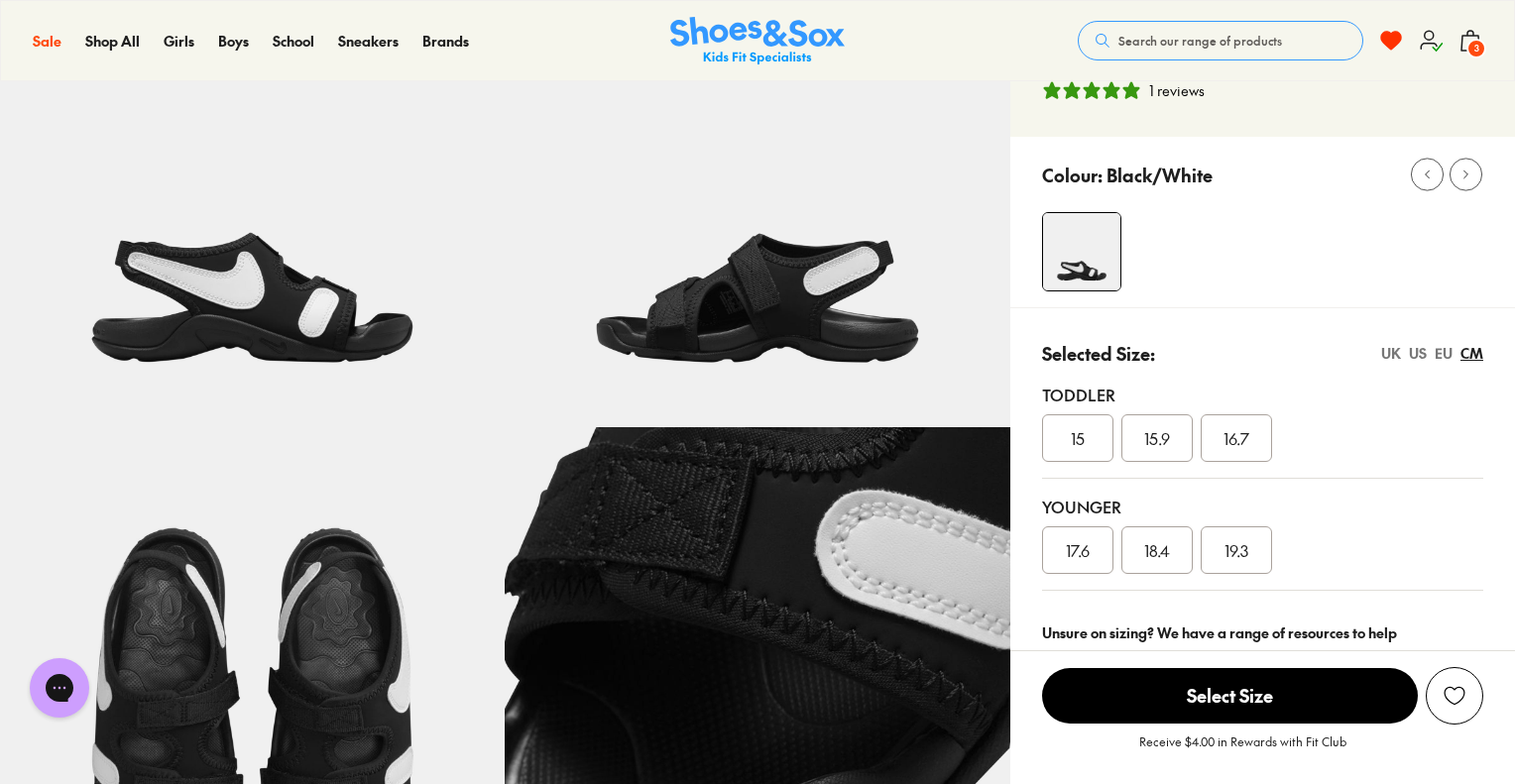 click on "15" at bounding box center [1078, 438] 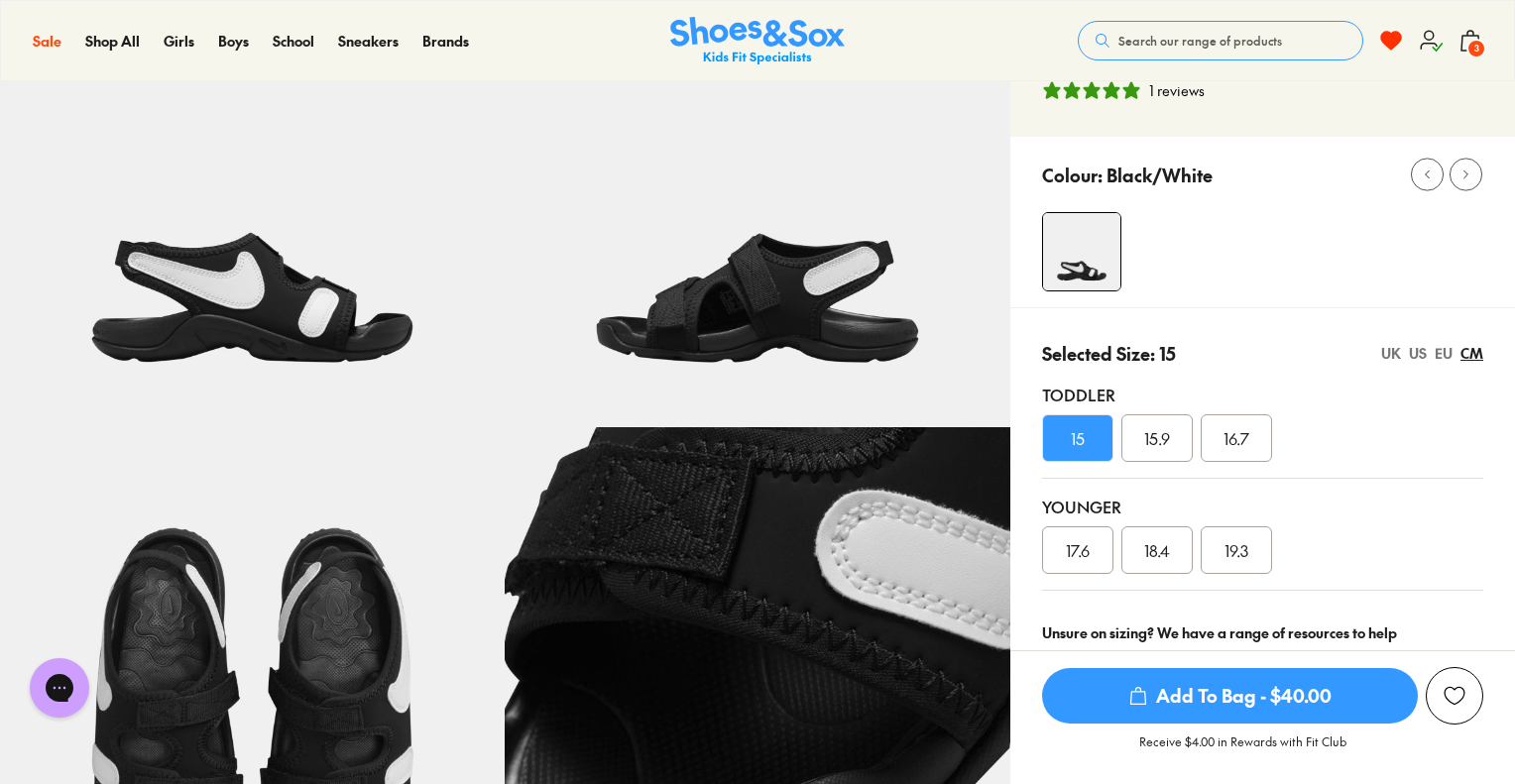 click on "15" at bounding box center (1078, 438) 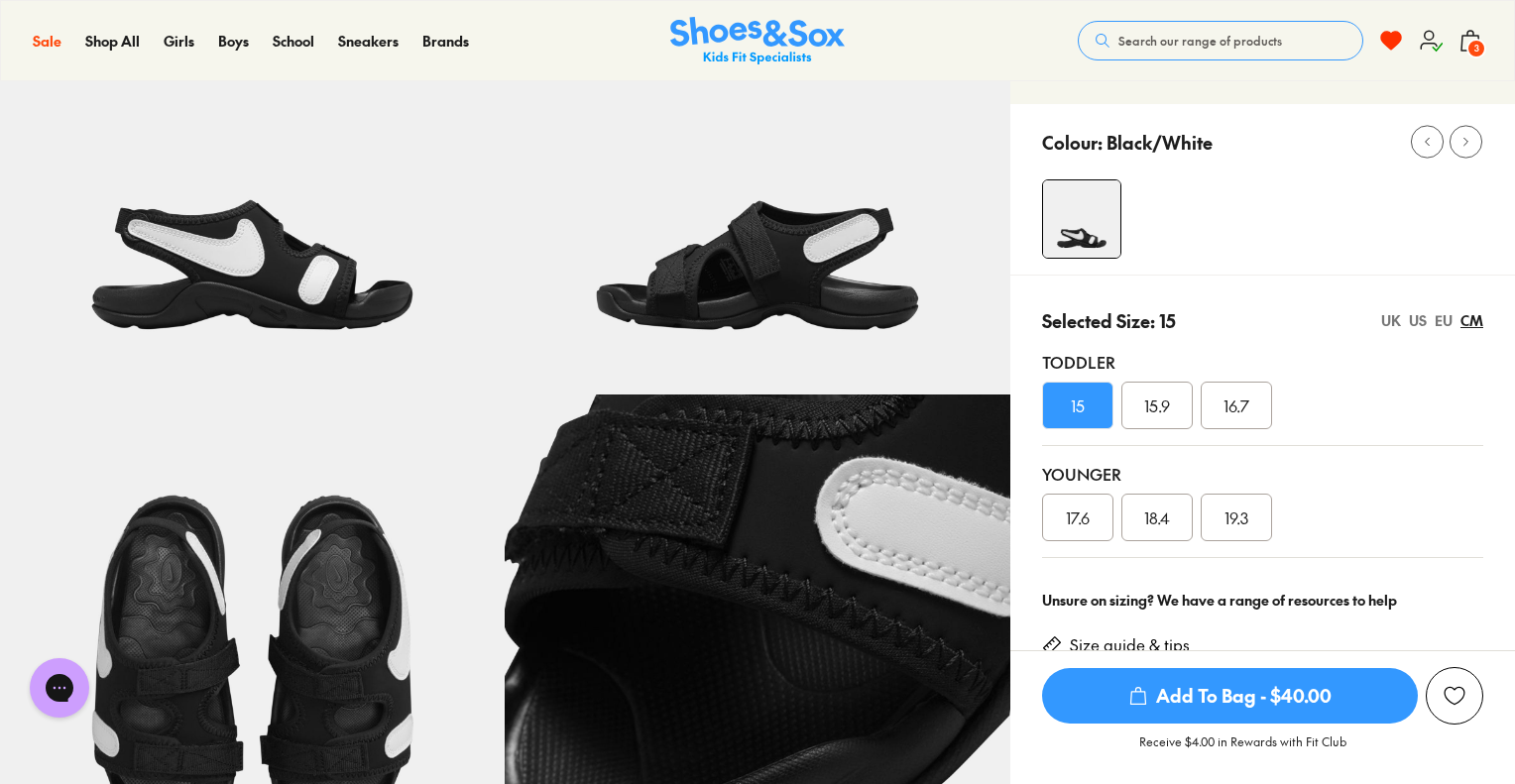 scroll, scrollTop: 198, scrollLeft: 0, axis: vertical 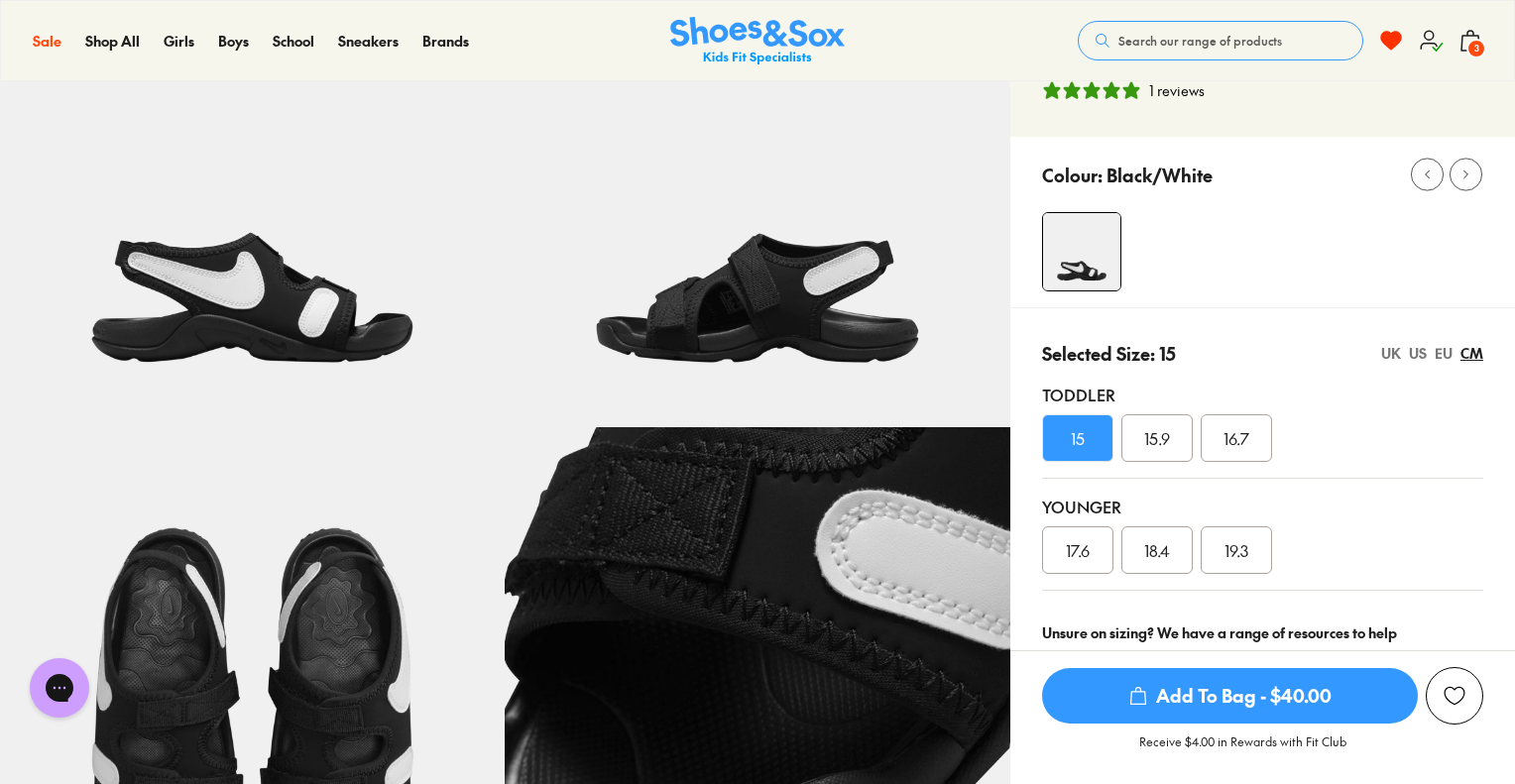 click 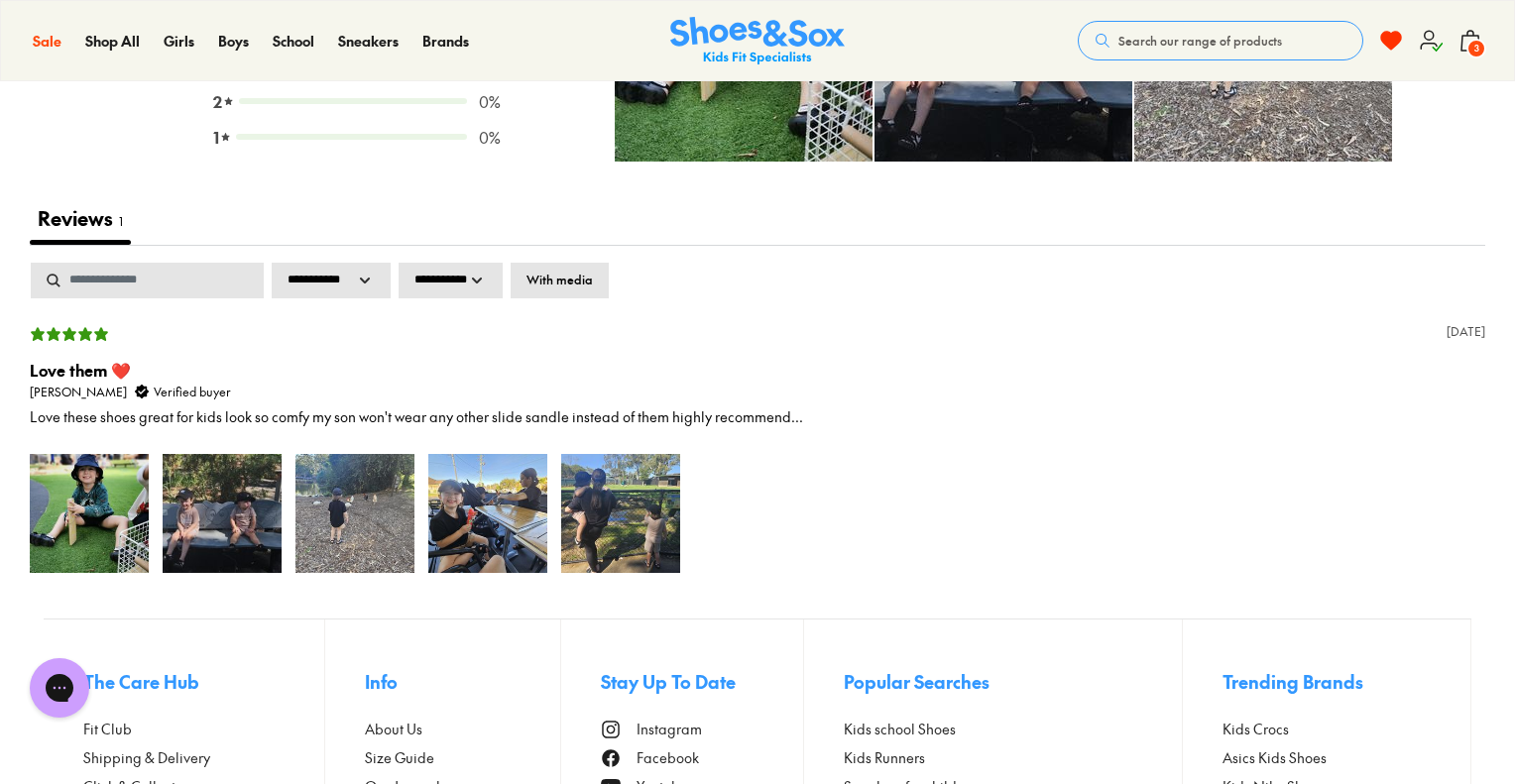scroll, scrollTop: 2750, scrollLeft: 0, axis: vertical 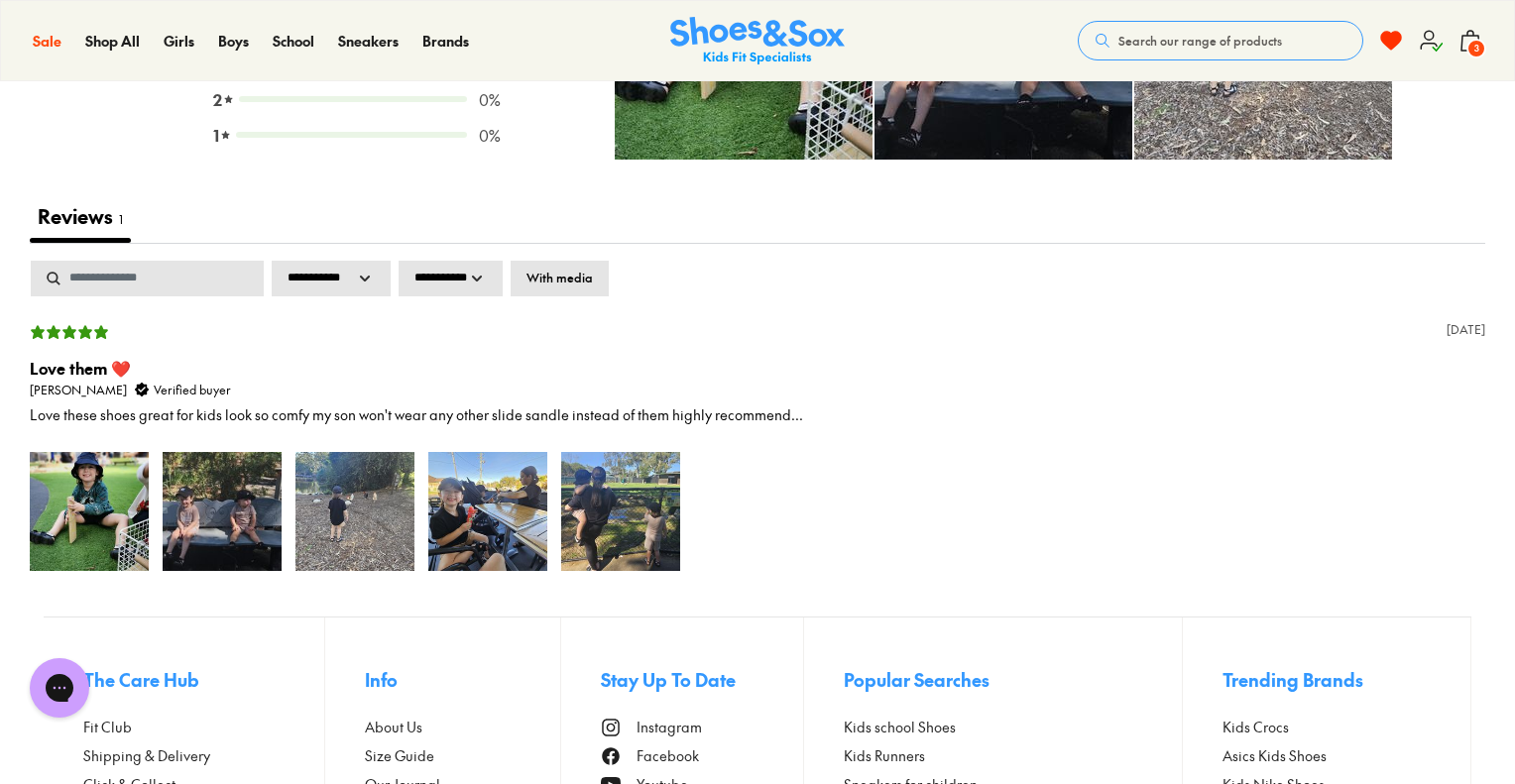 click at bounding box center (621, 511) 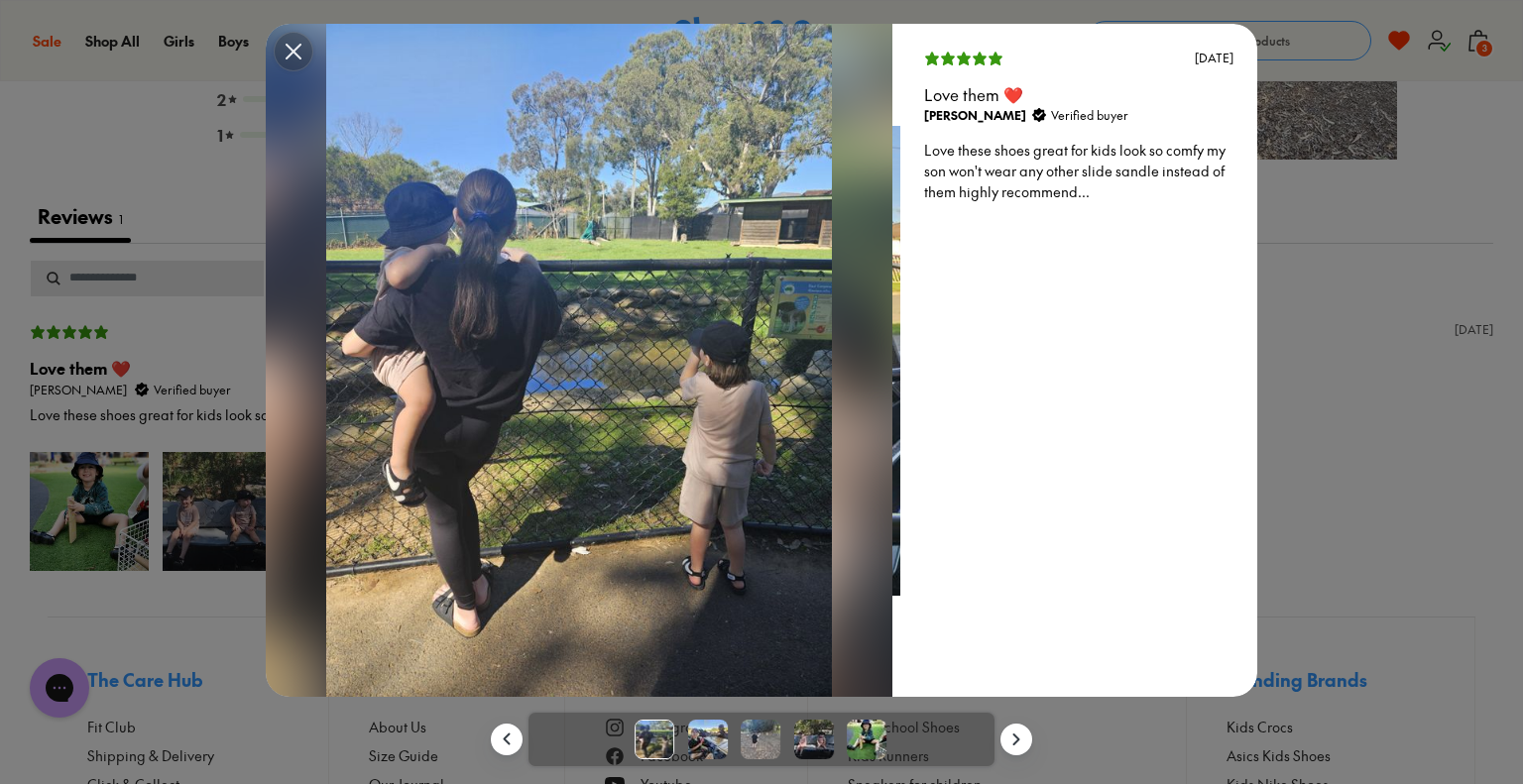 click 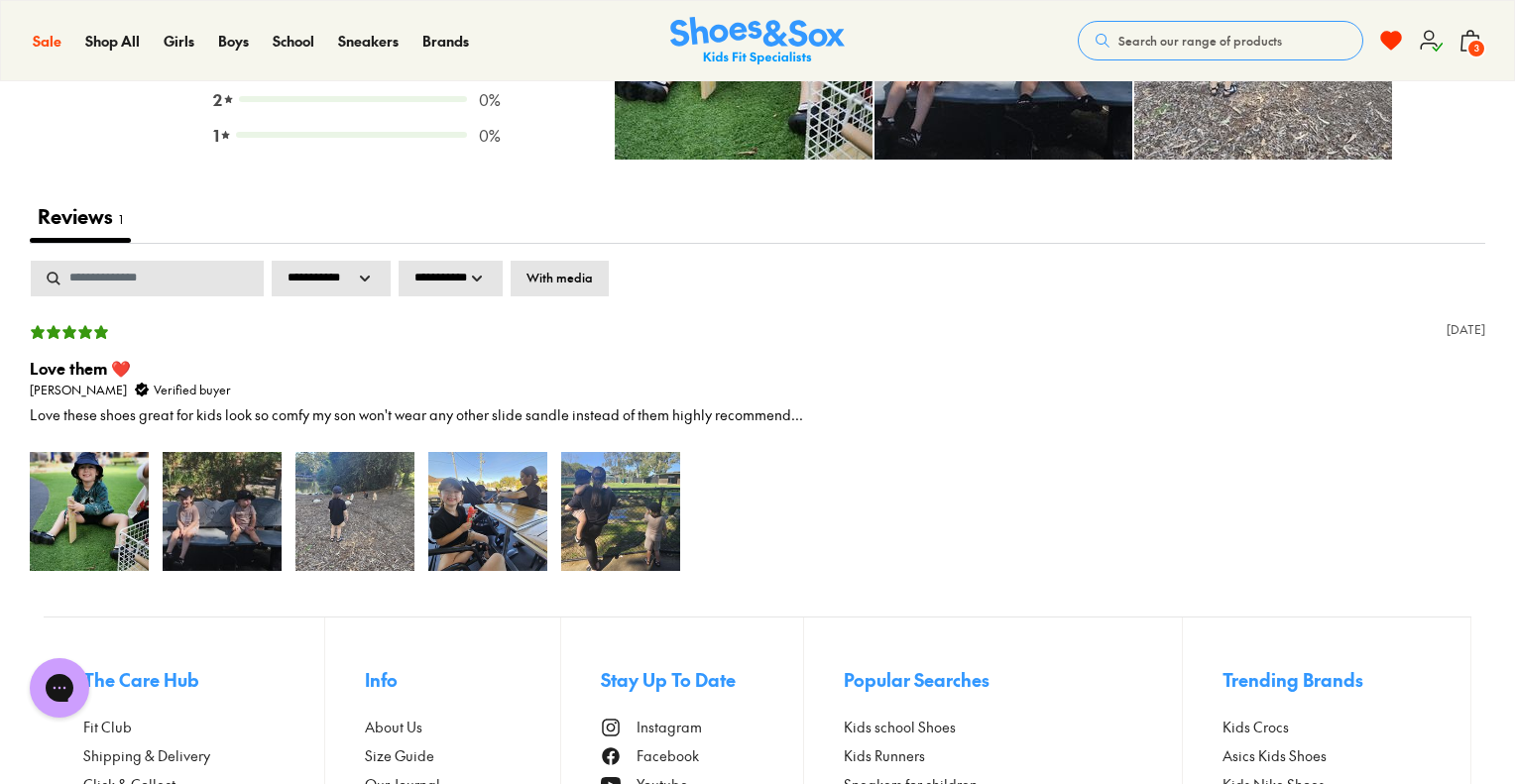 click at bounding box center [488, 511] 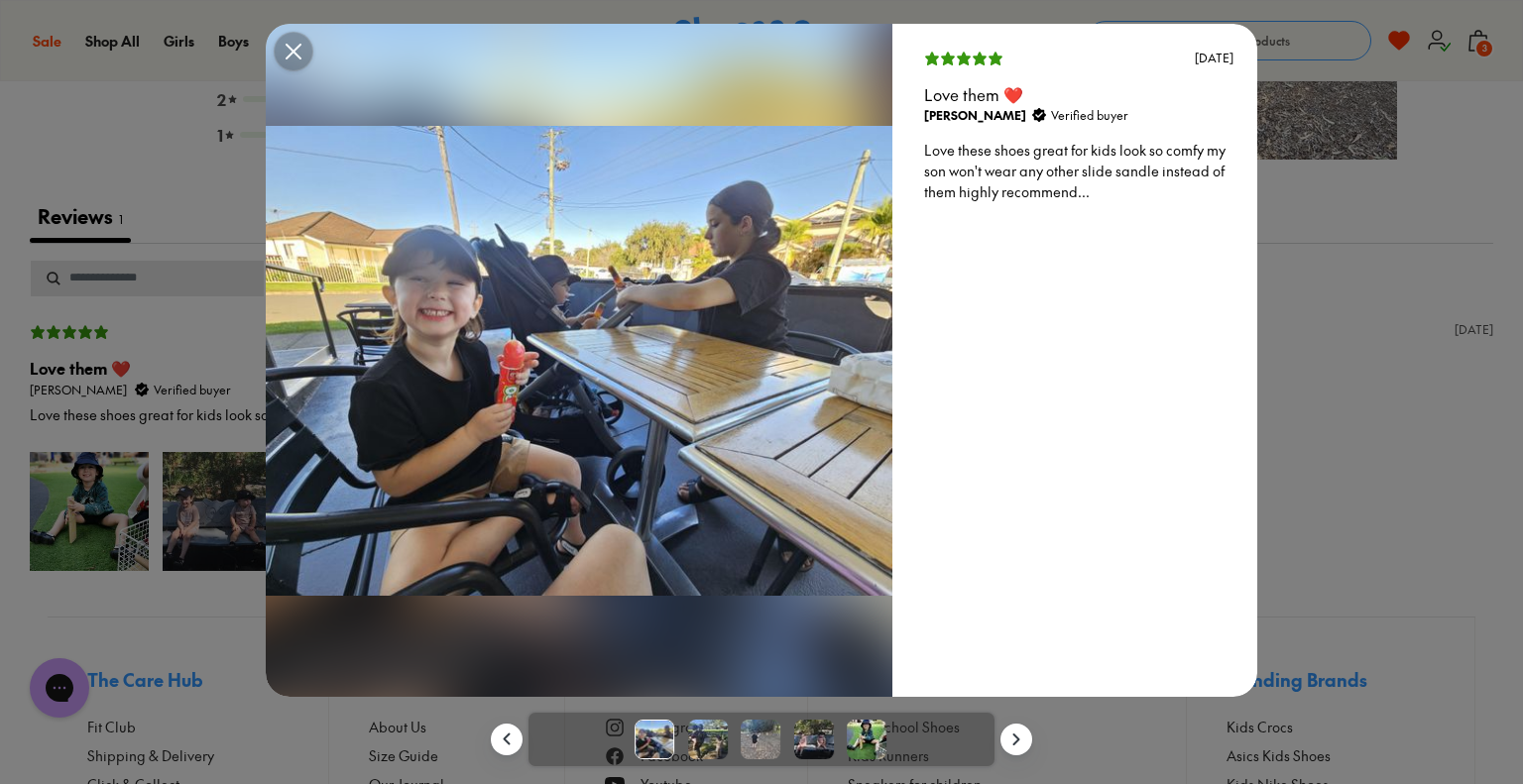 click 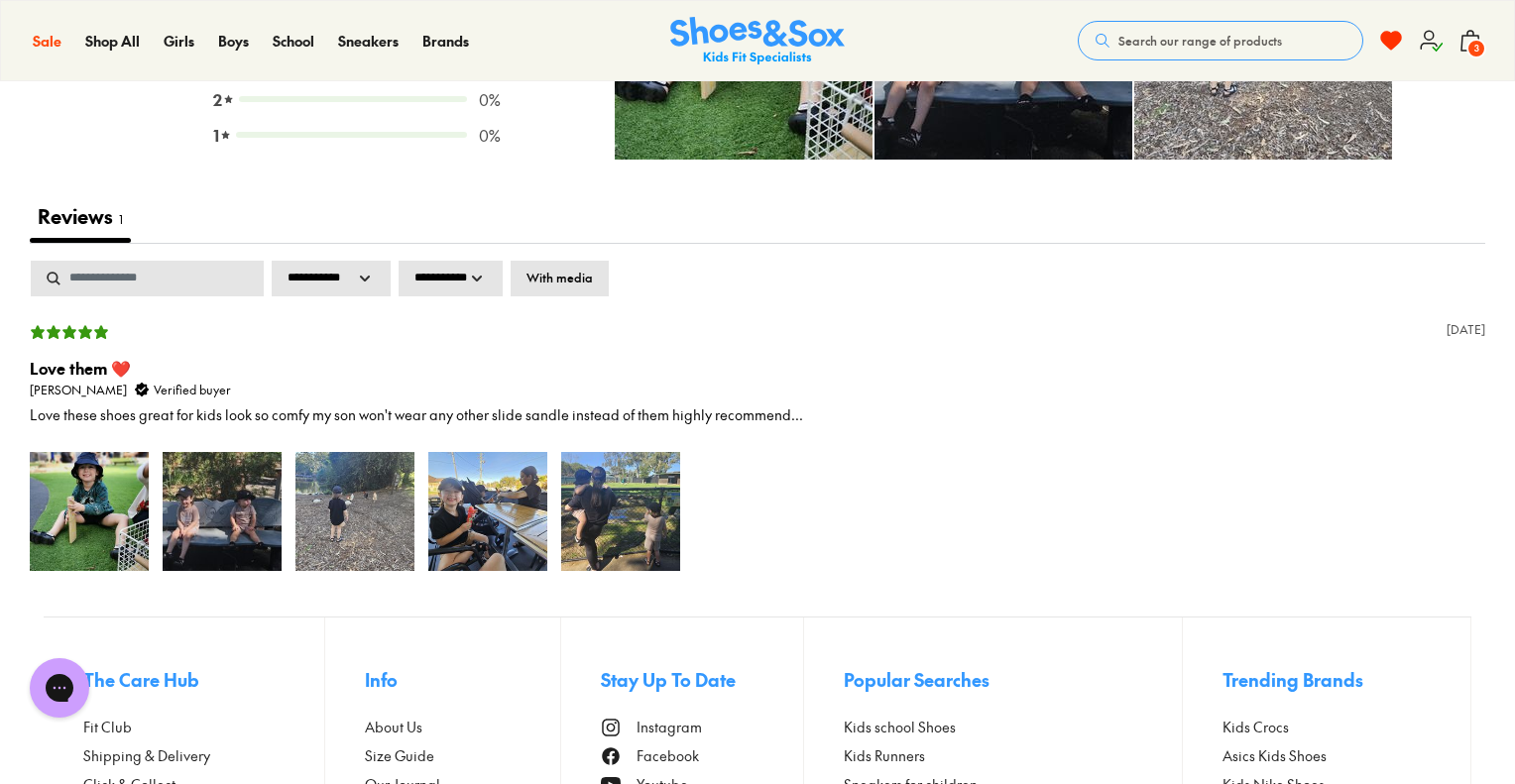click at bounding box center [222, 511] 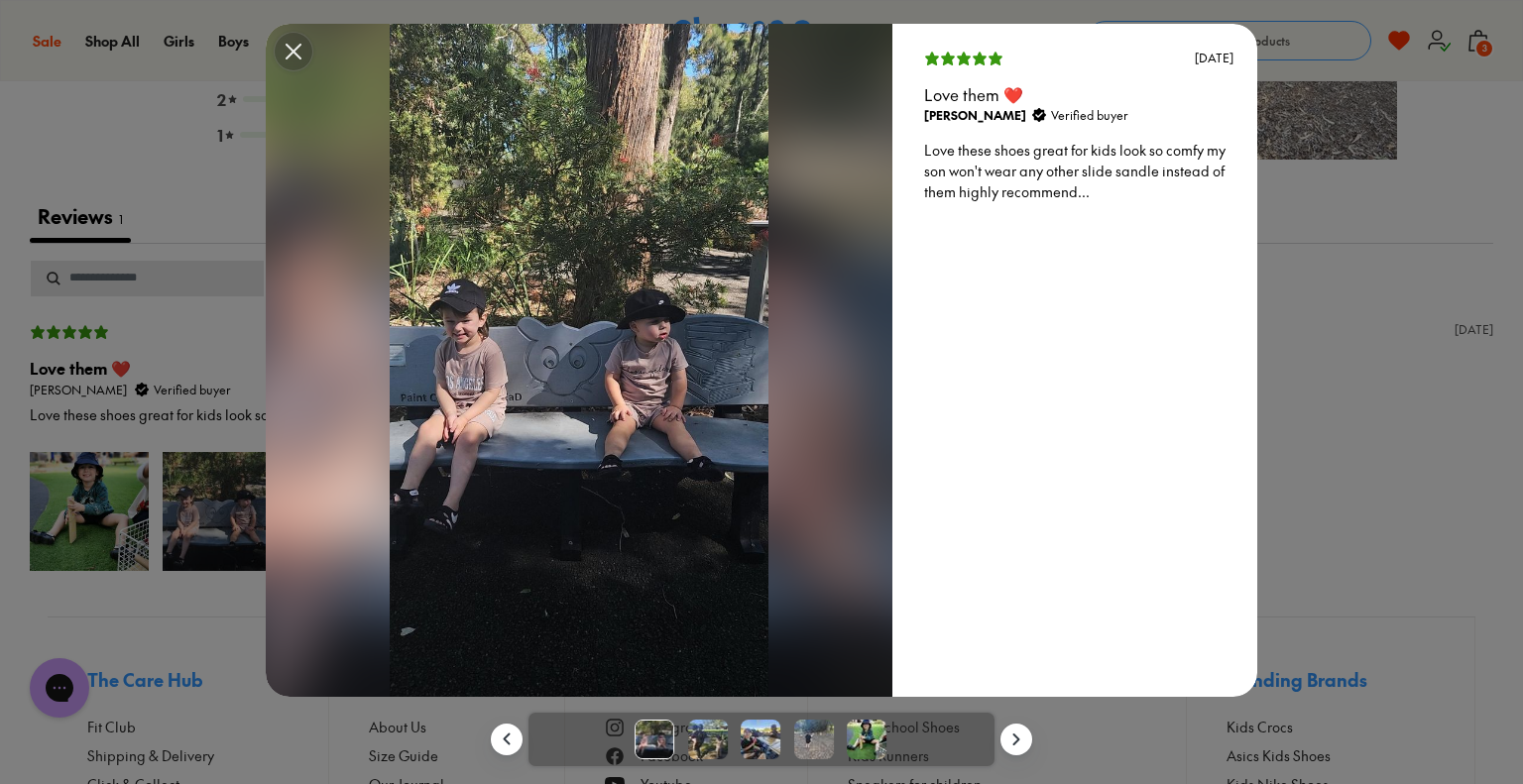 click 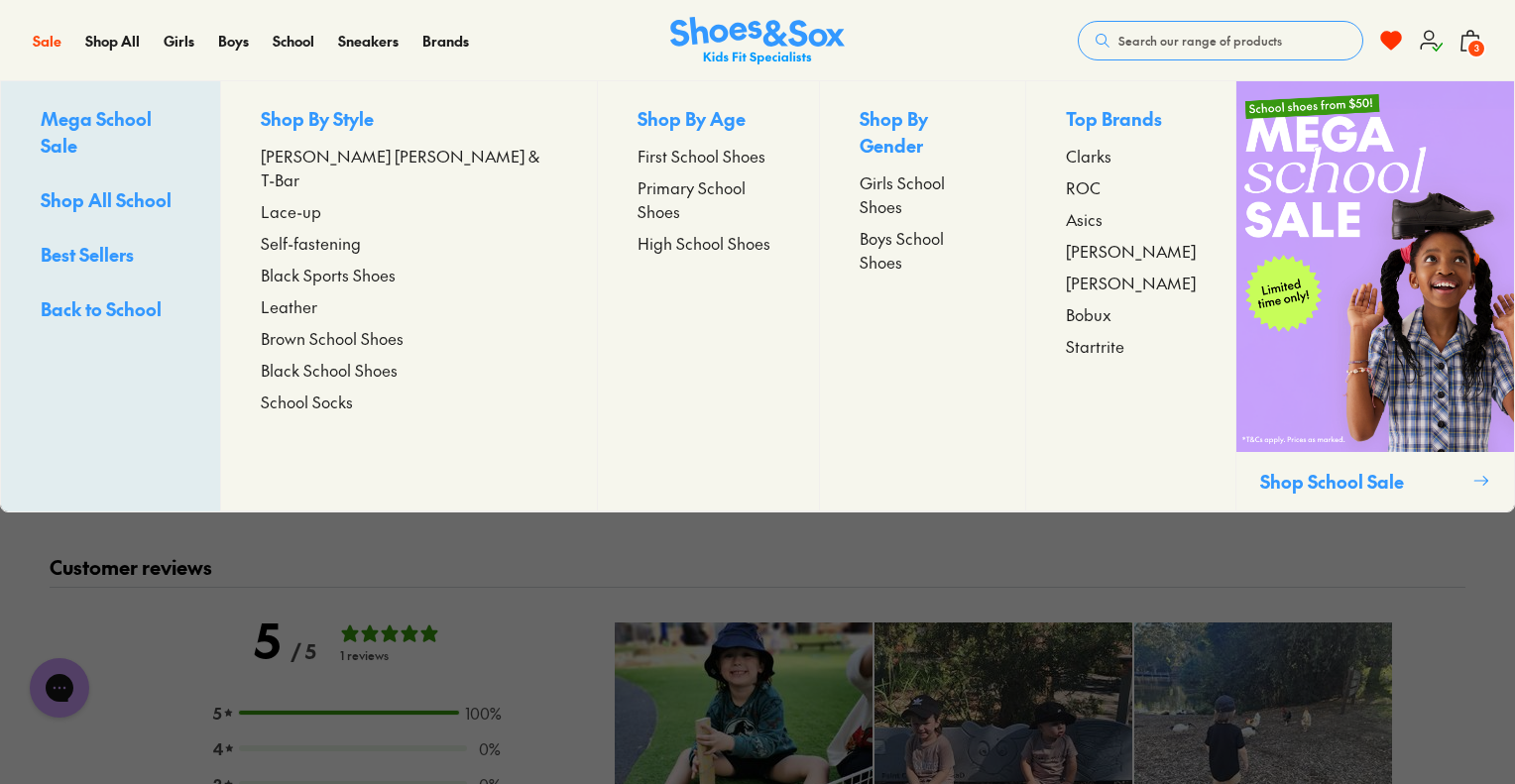 scroll, scrollTop: 1858, scrollLeft: 0, axis: vertical 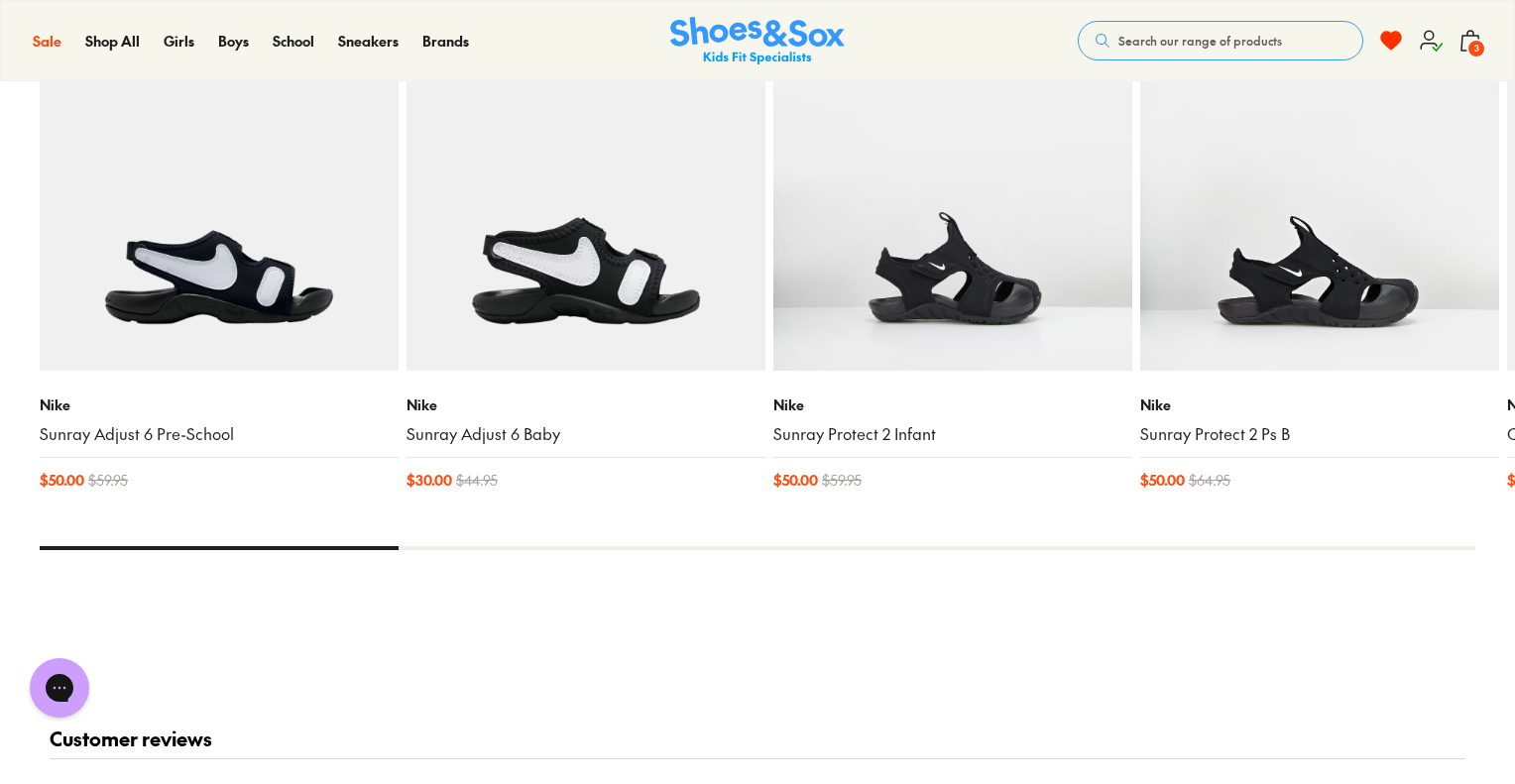 click on "3" at bounding box center (1476, 49) 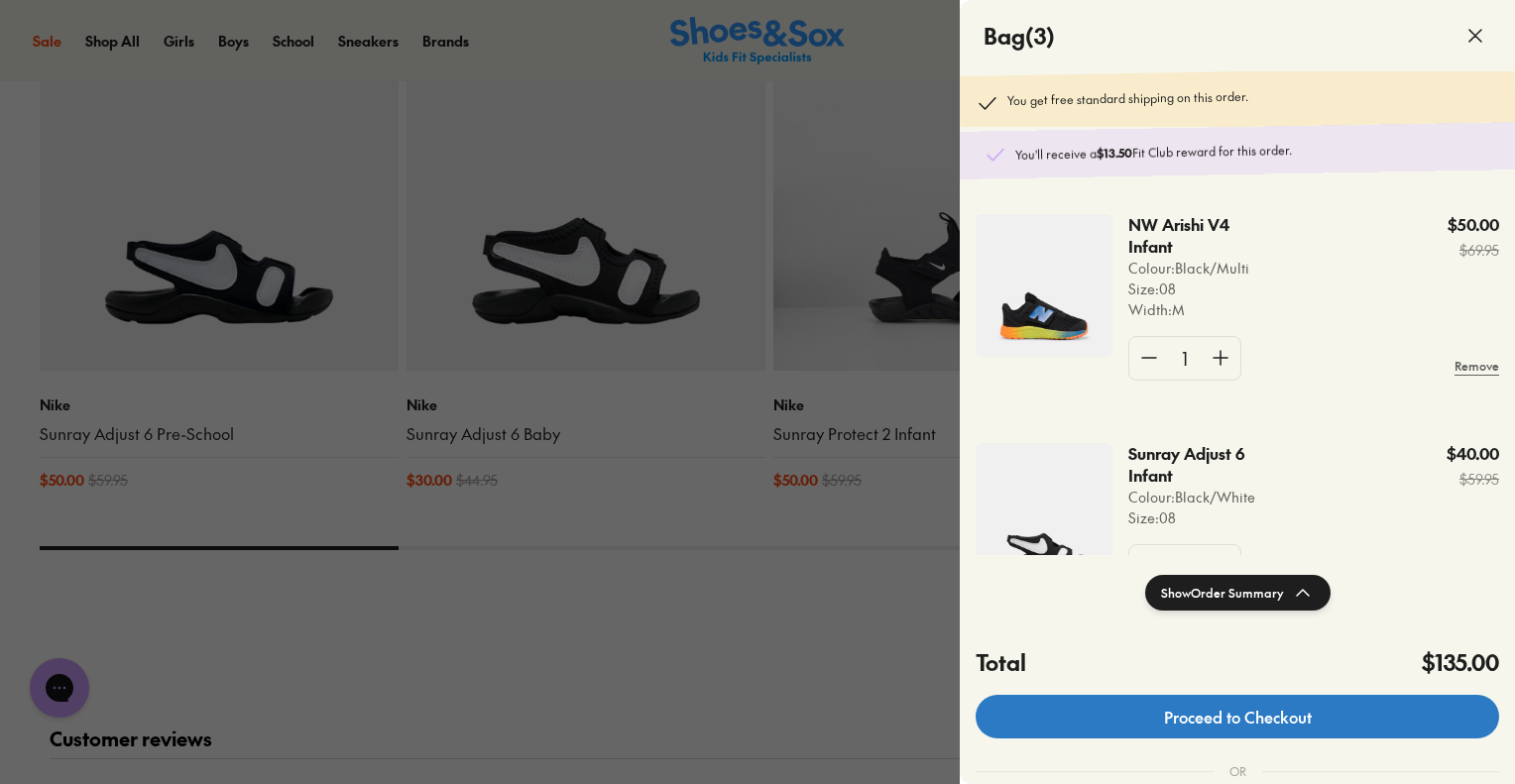 click on "Proceed to Checkout" 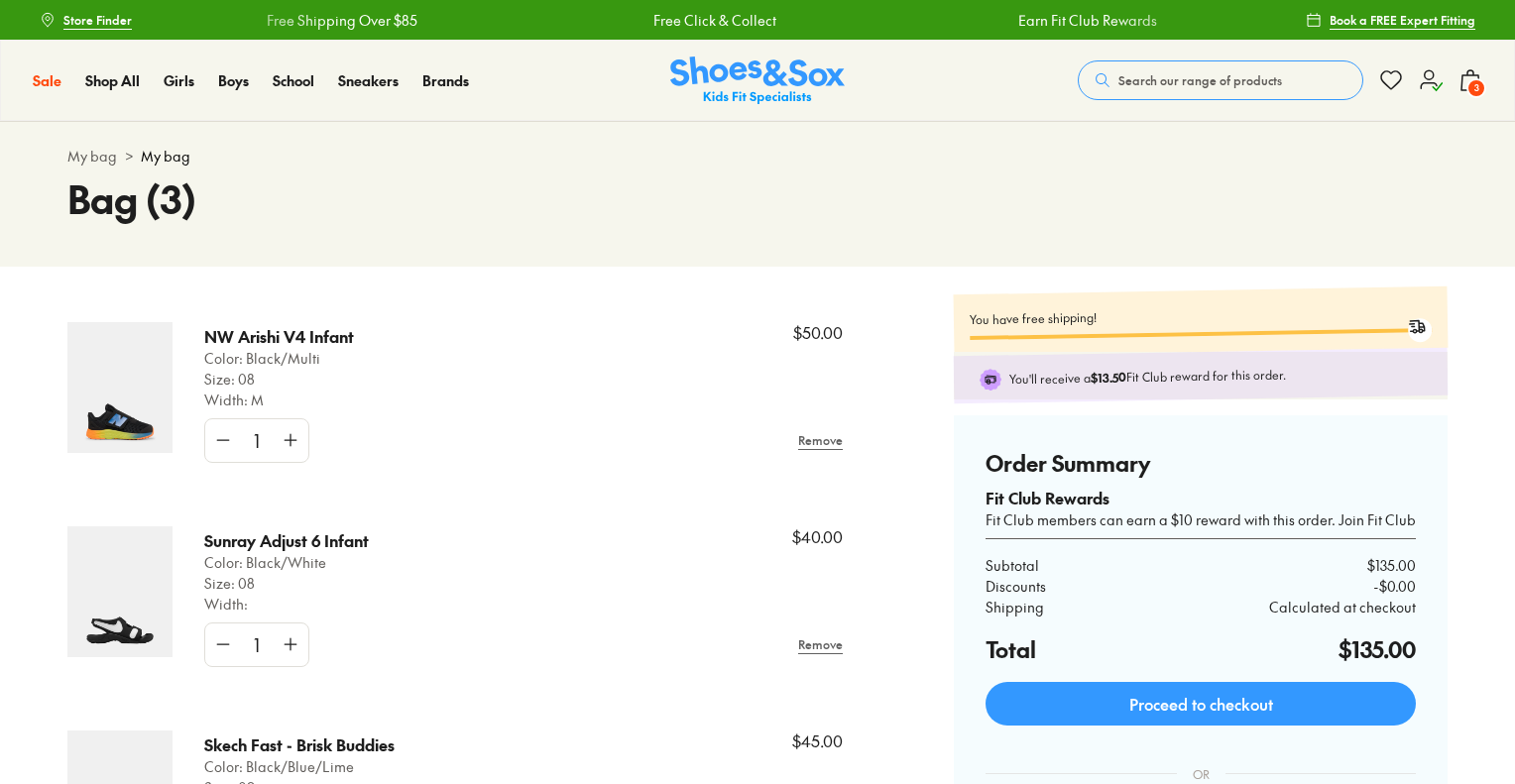 scroll, scrollTop: 0, scrollLeft: 0, axis: both 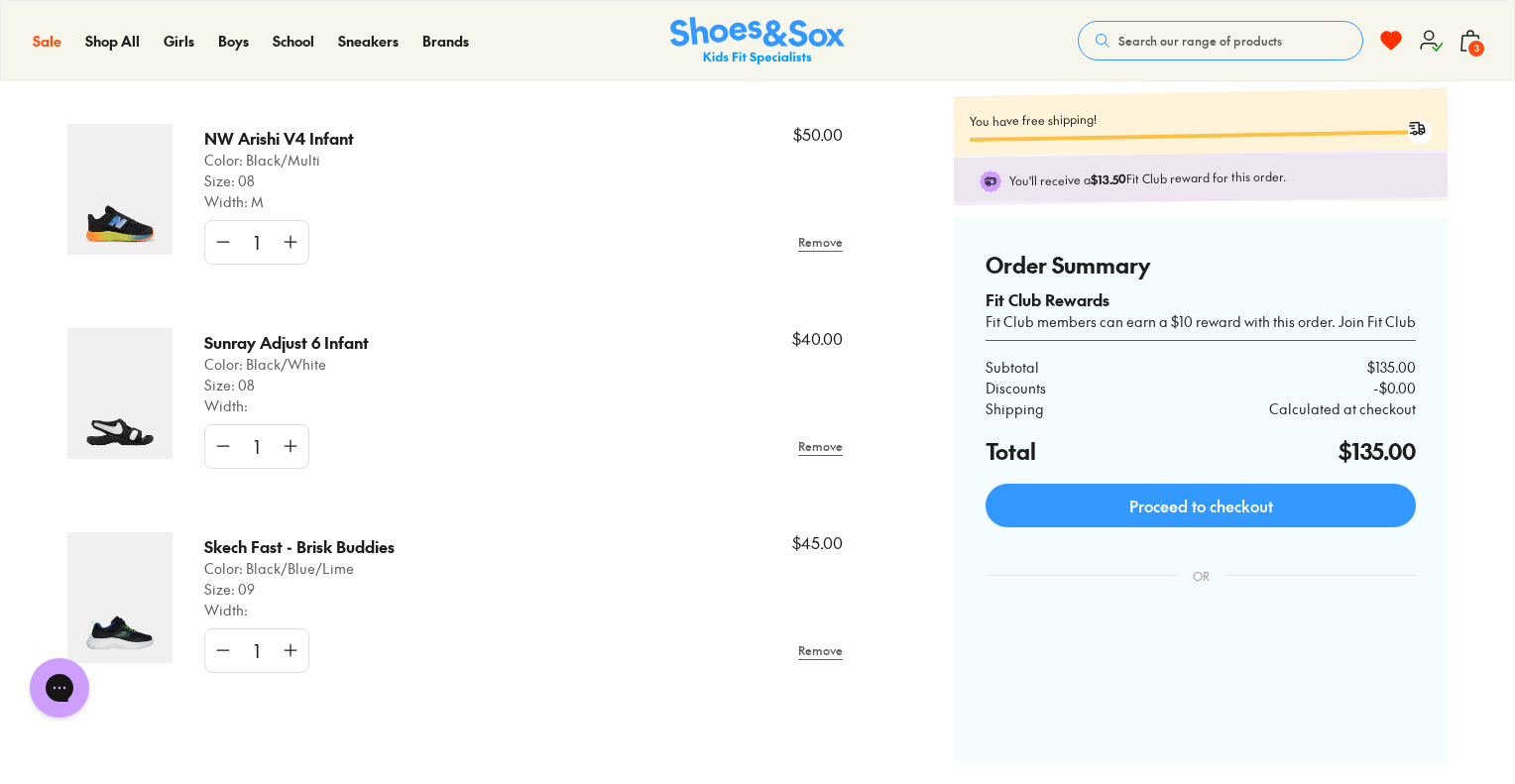 click on "Fit Club members can earn a $10 reward with this order. Join Fit Club" at bounding box center [1201, 321] 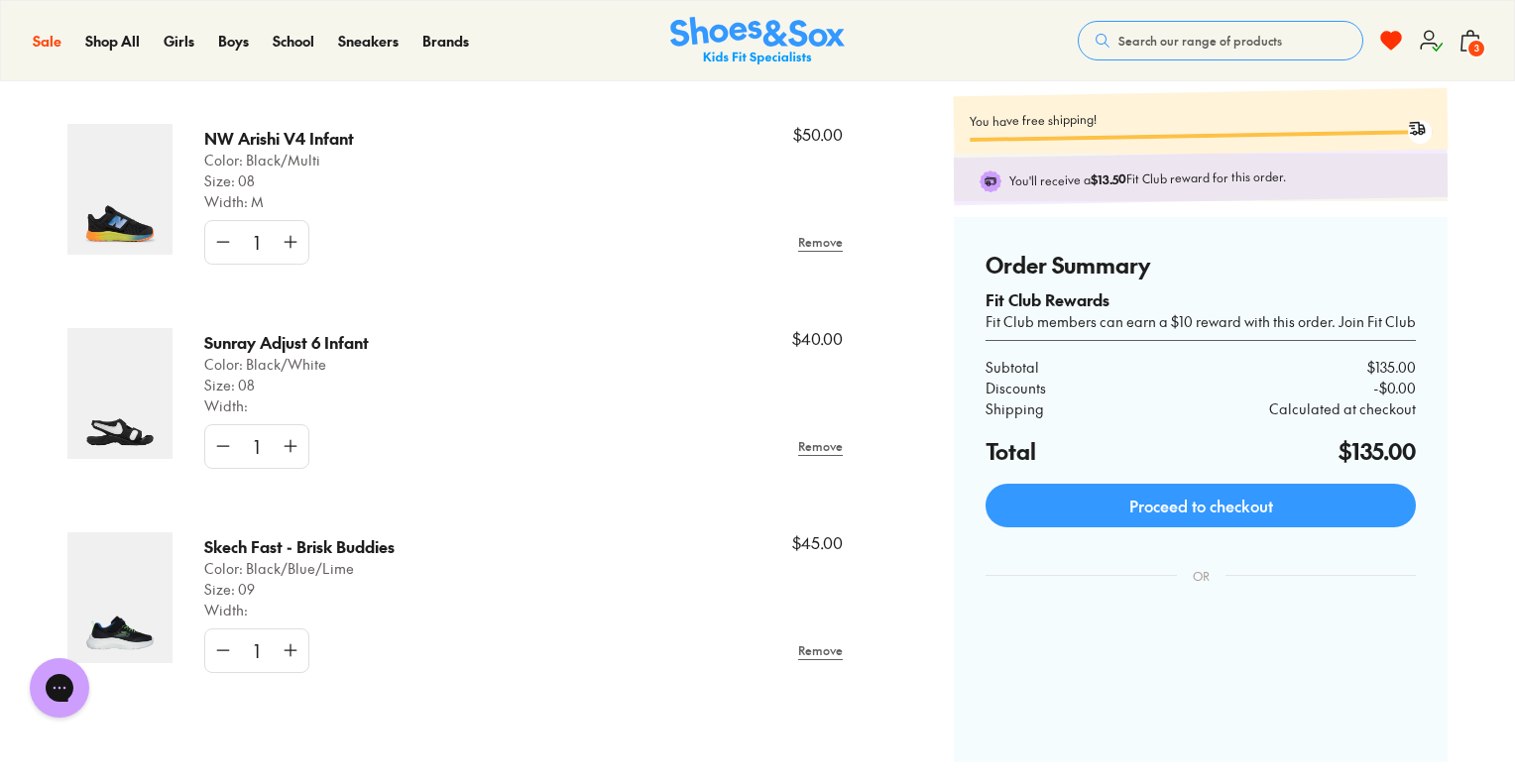 click at bounding box center (120, 393) 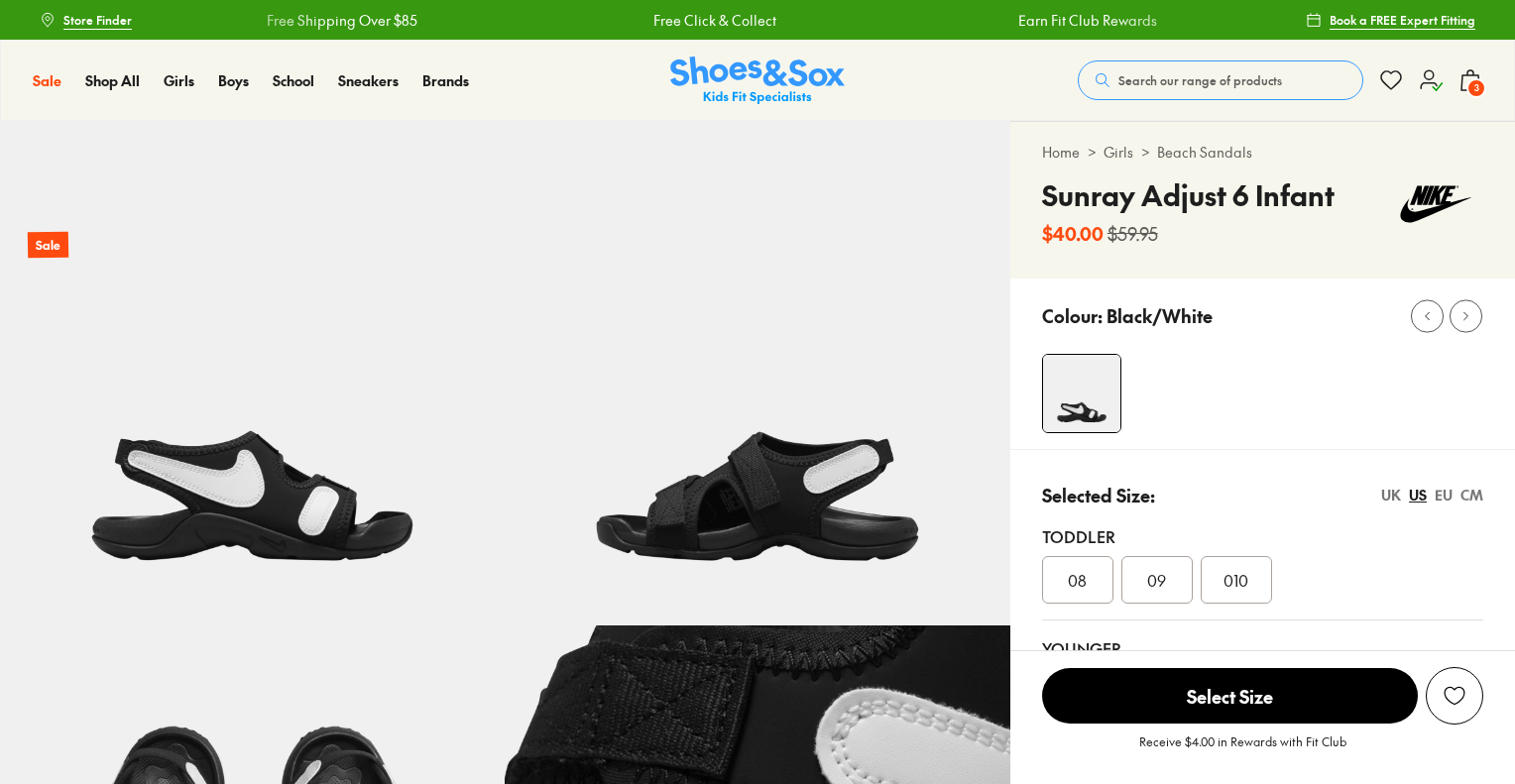 scroll, scrollTop: 0, scrollLeft: 0, axis: both 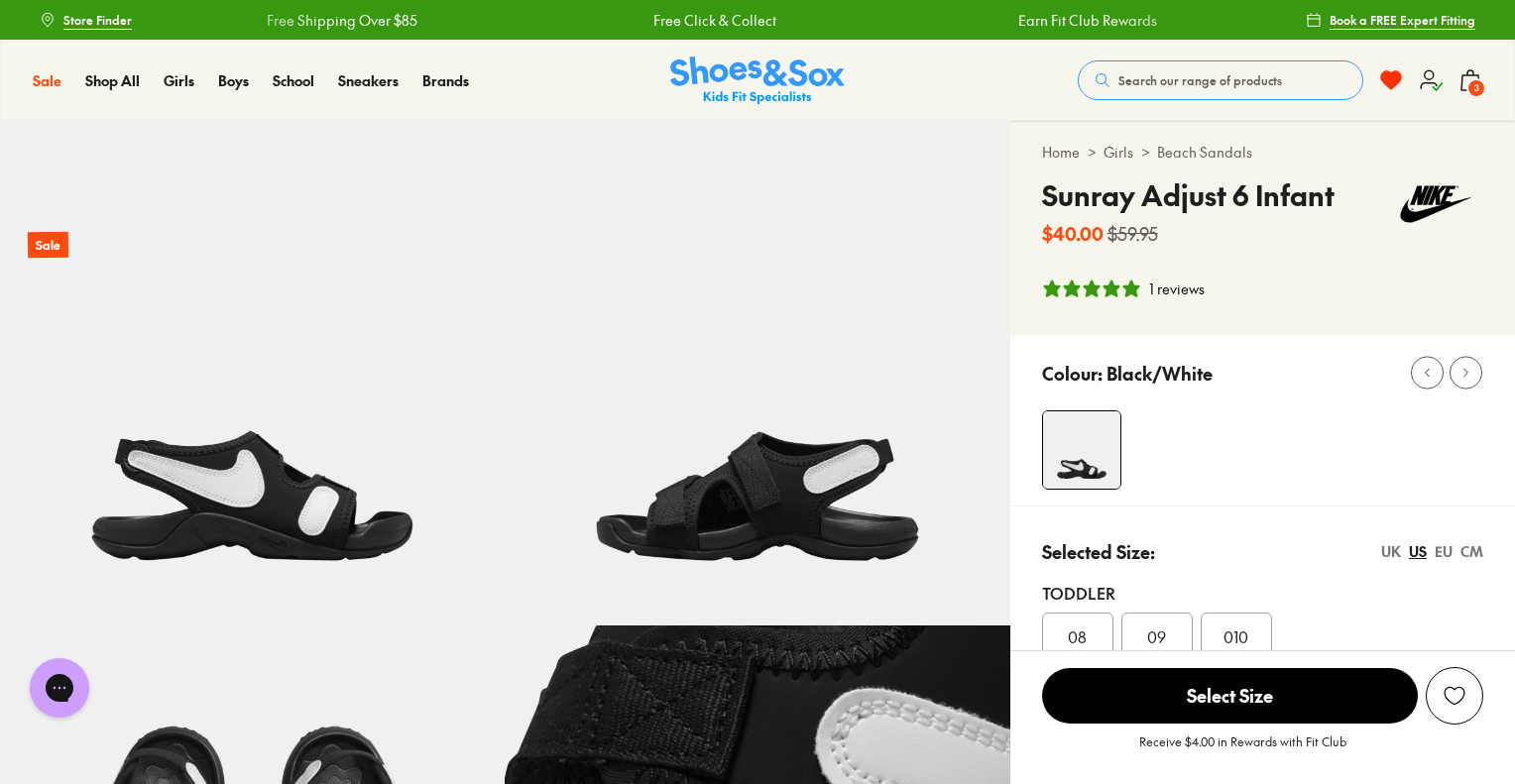 click on "CM" at bounding box center (1471, 551) 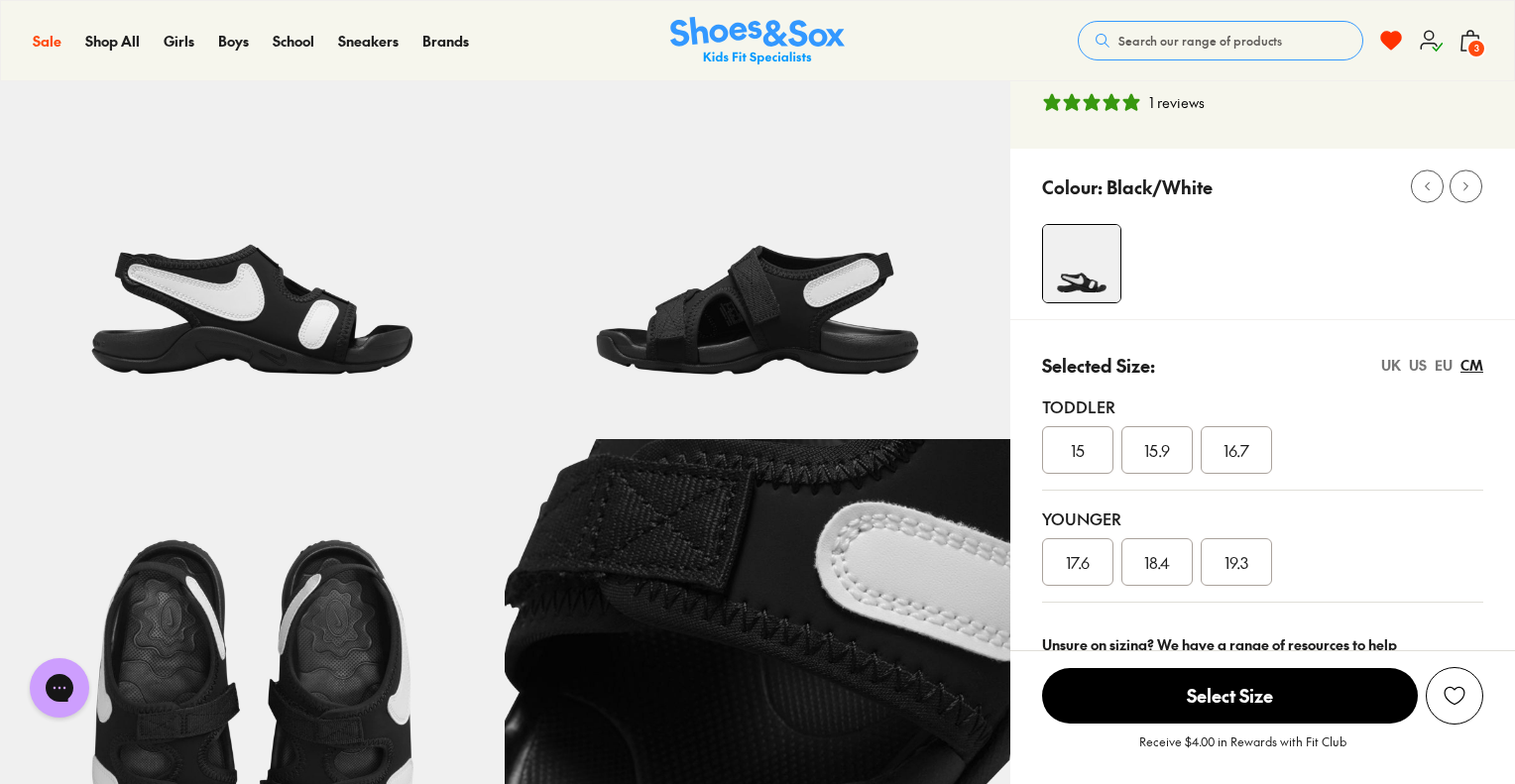 scroll, scrollTop: 198, scrollLeft: 0, axis: vertical 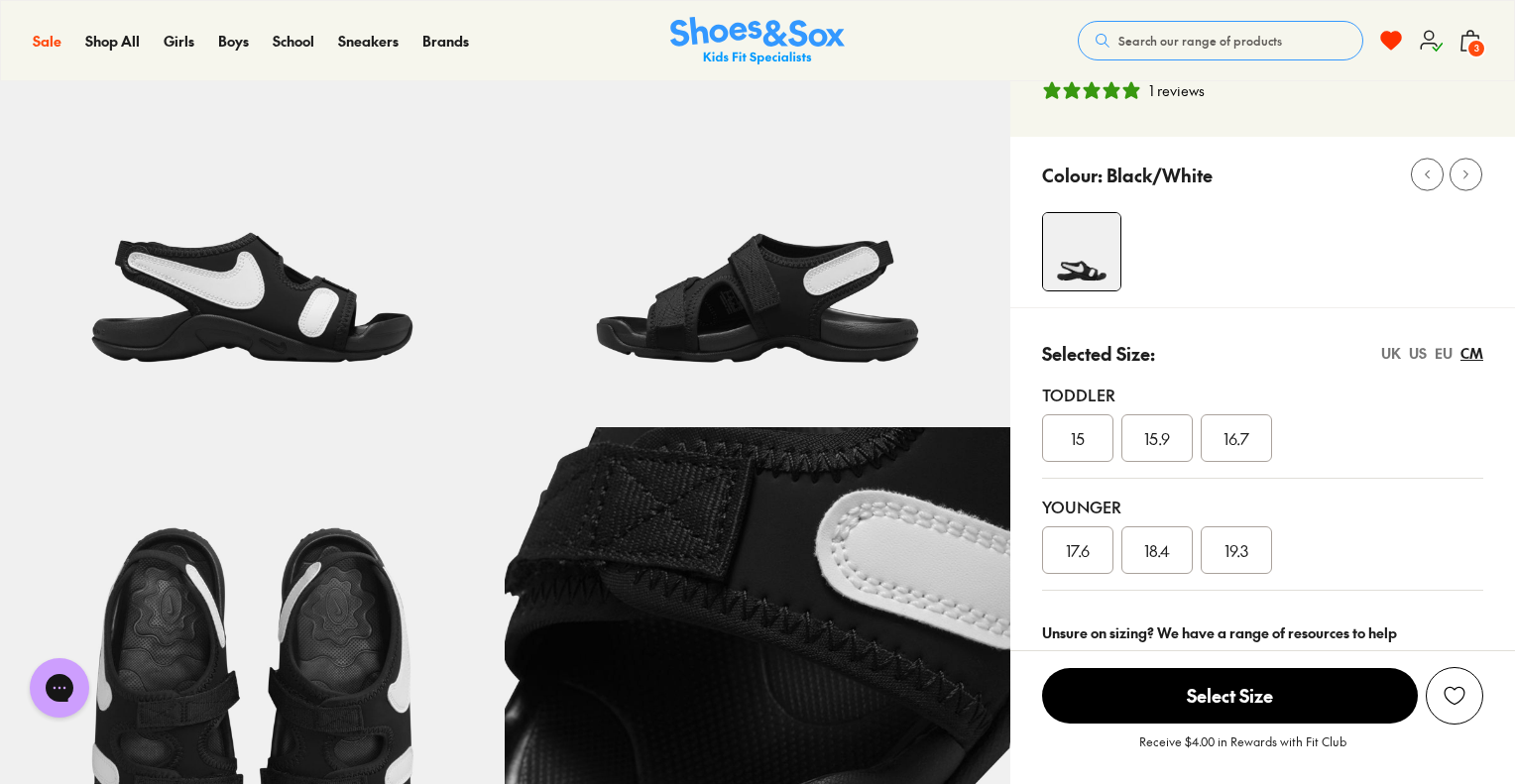 click 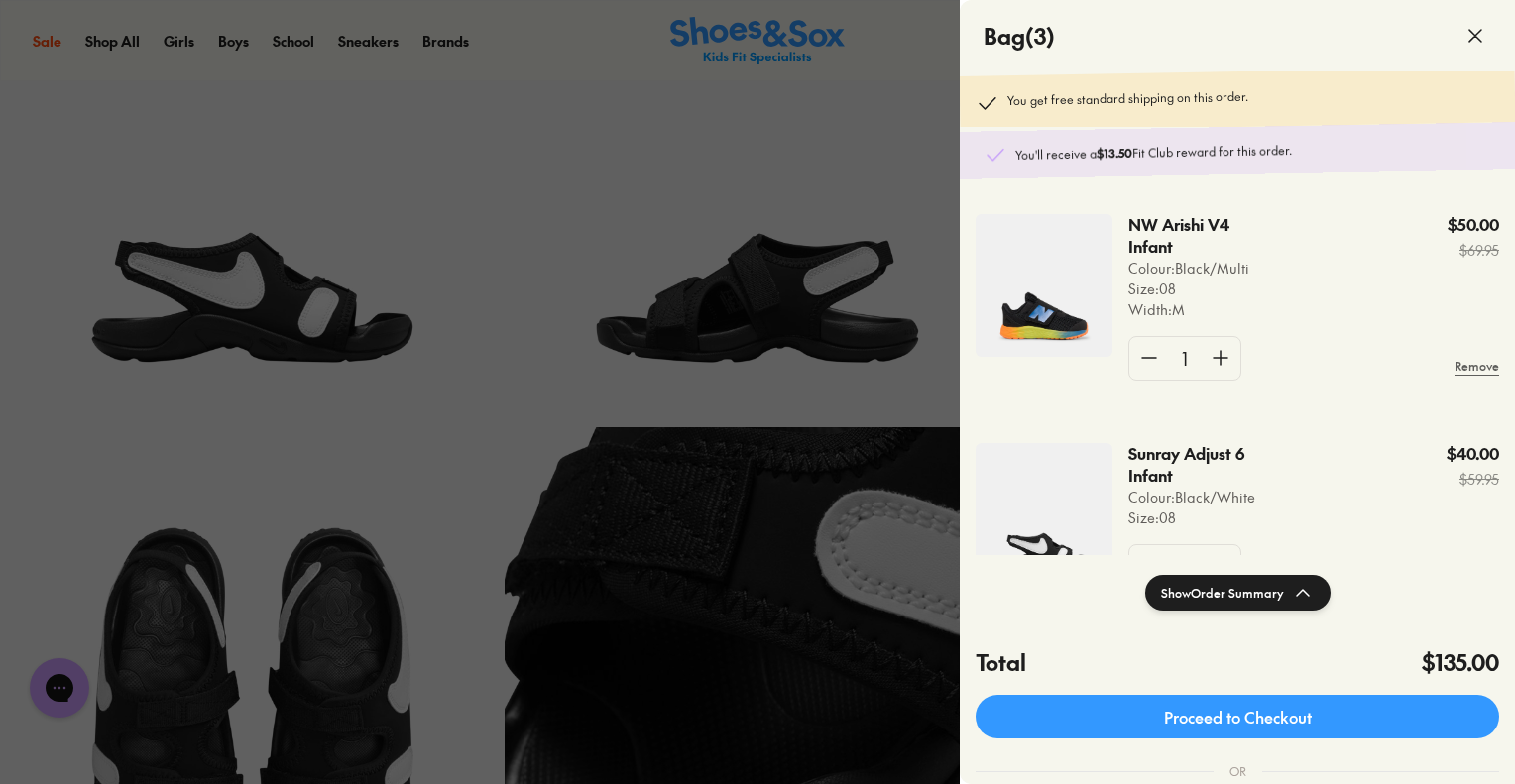 click 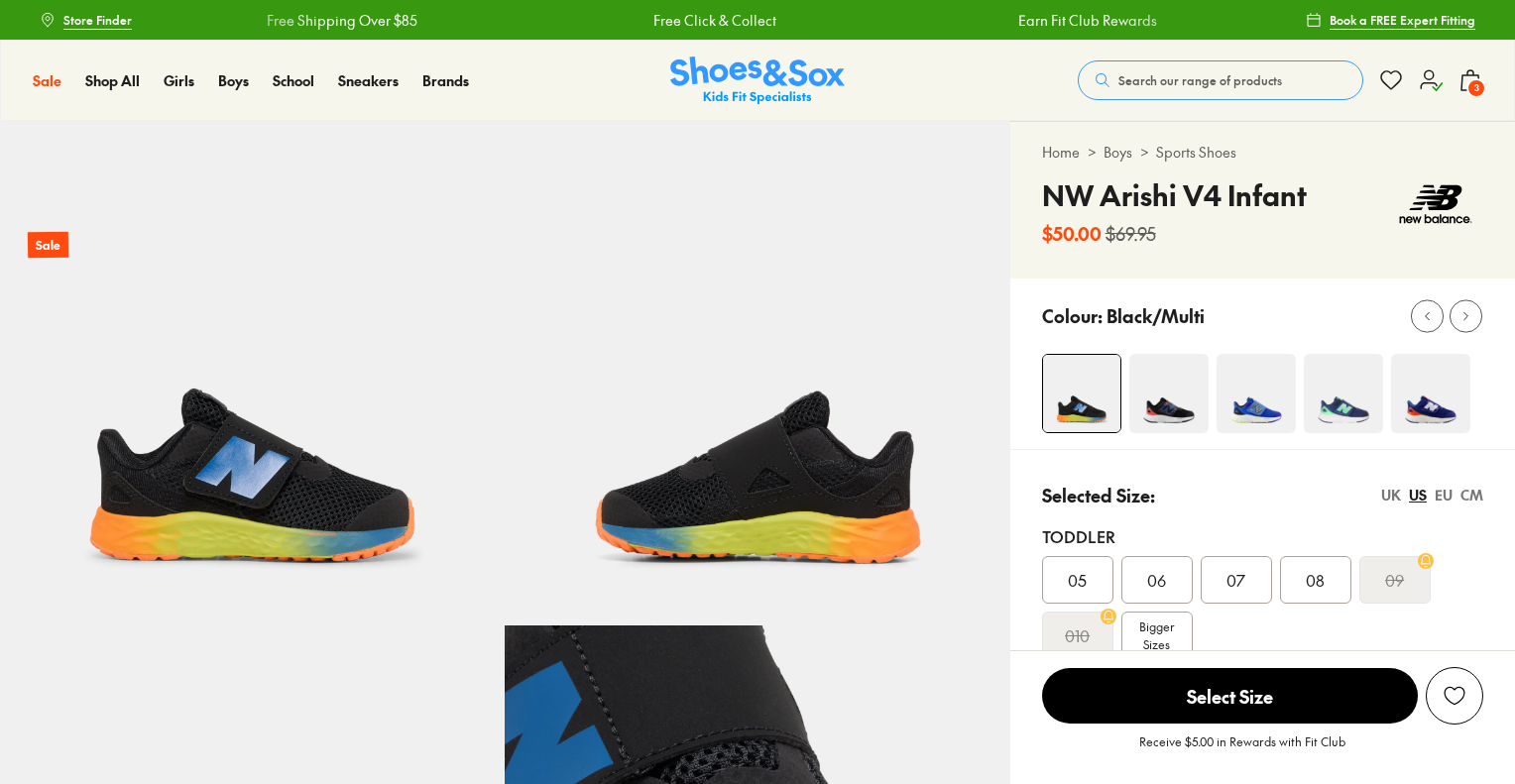 scroll, scrollTop: 0, scrollLeft: 0, axis: both 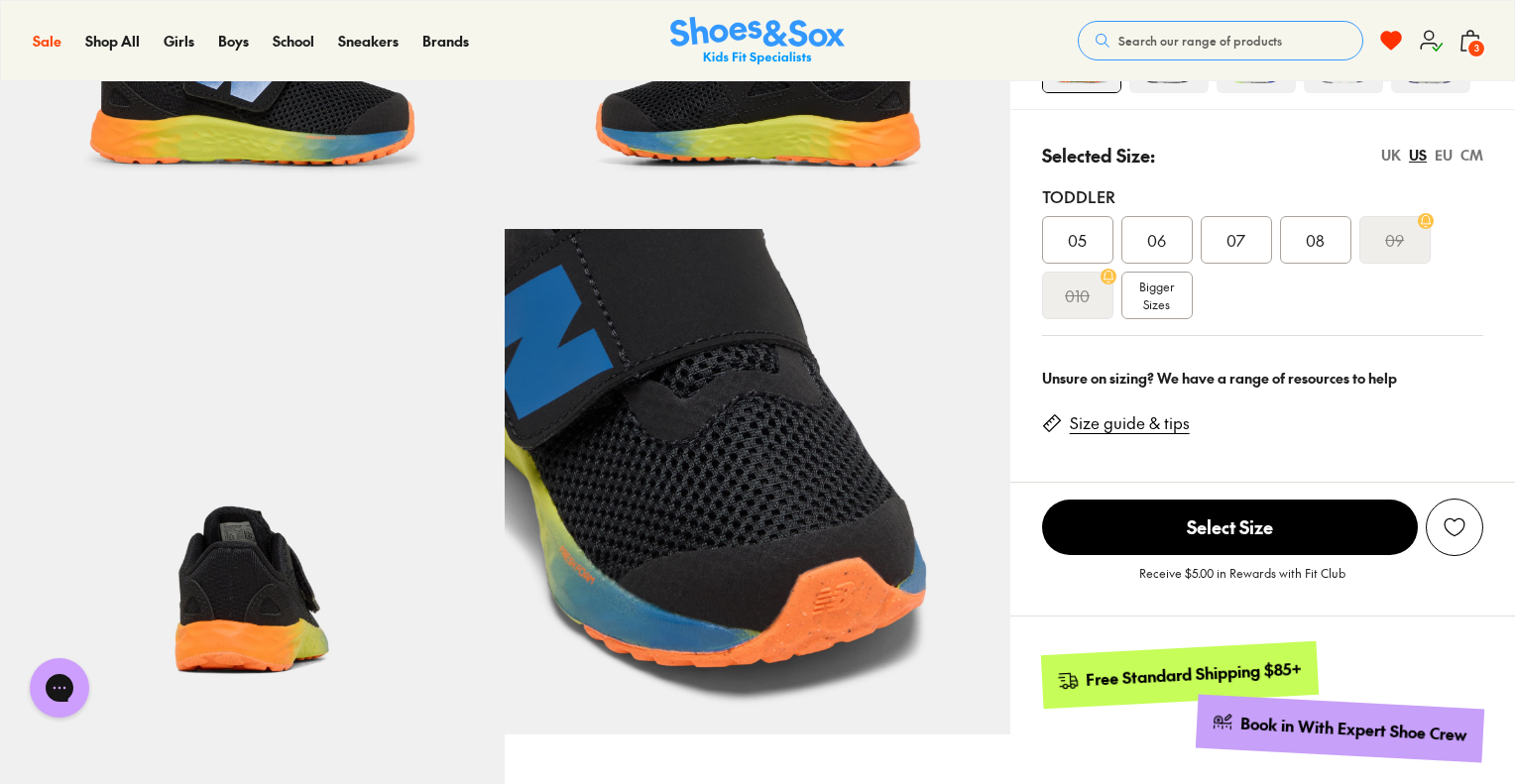 click on "Bigger Sizes" at bounding box center [1156, 295] 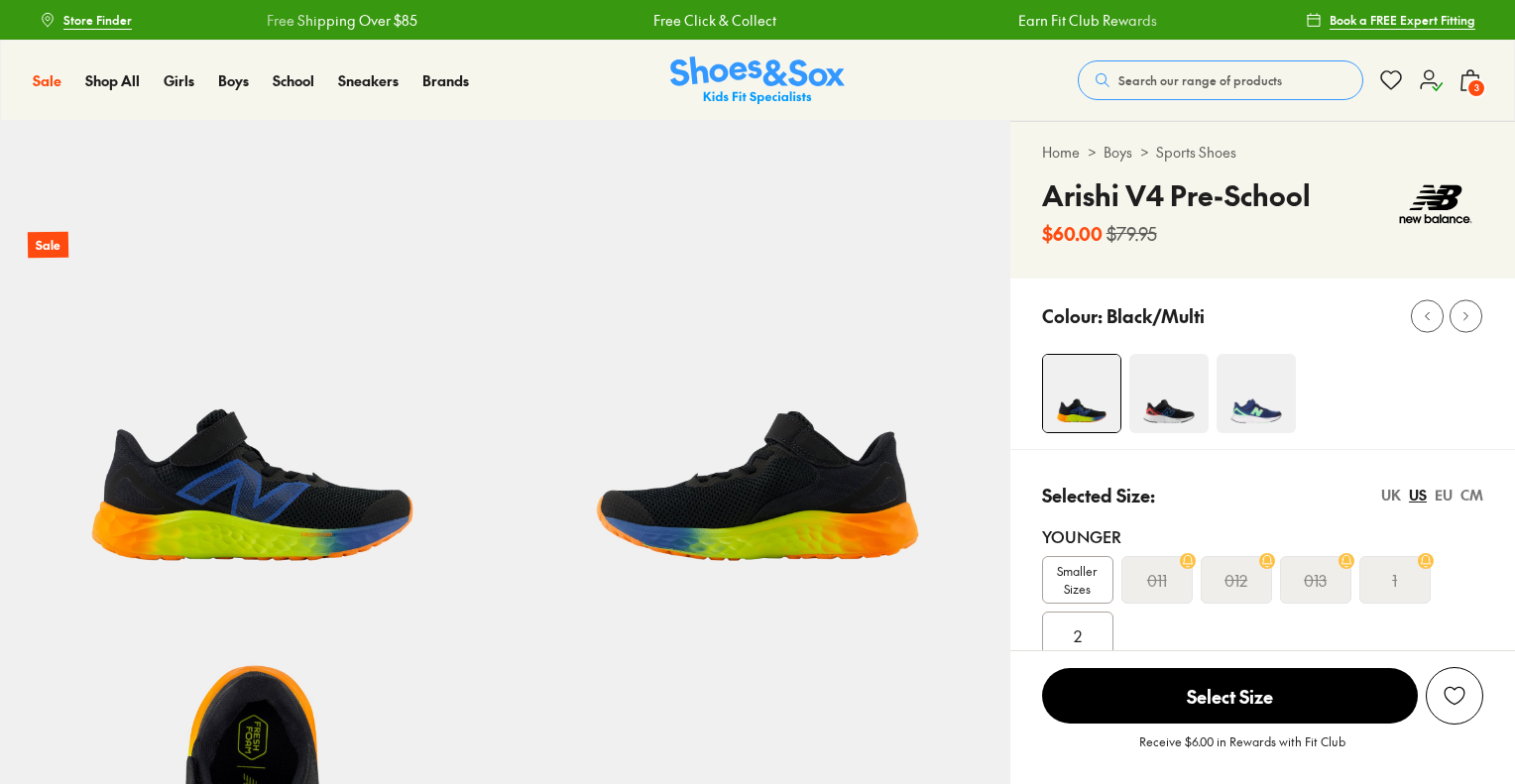 scroll, scrollTop: 0, scrollLeft: 0, axis: both 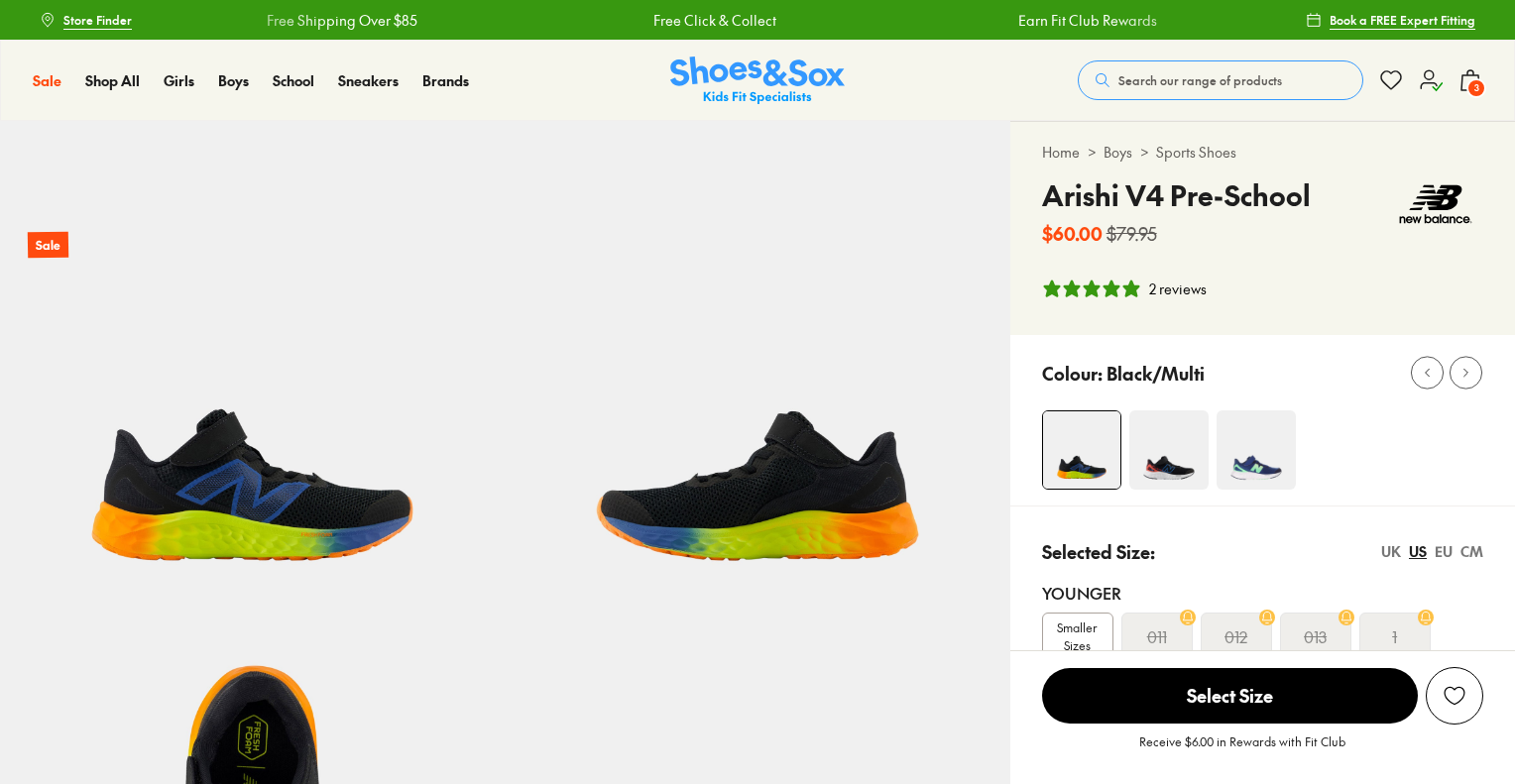 select on "*" 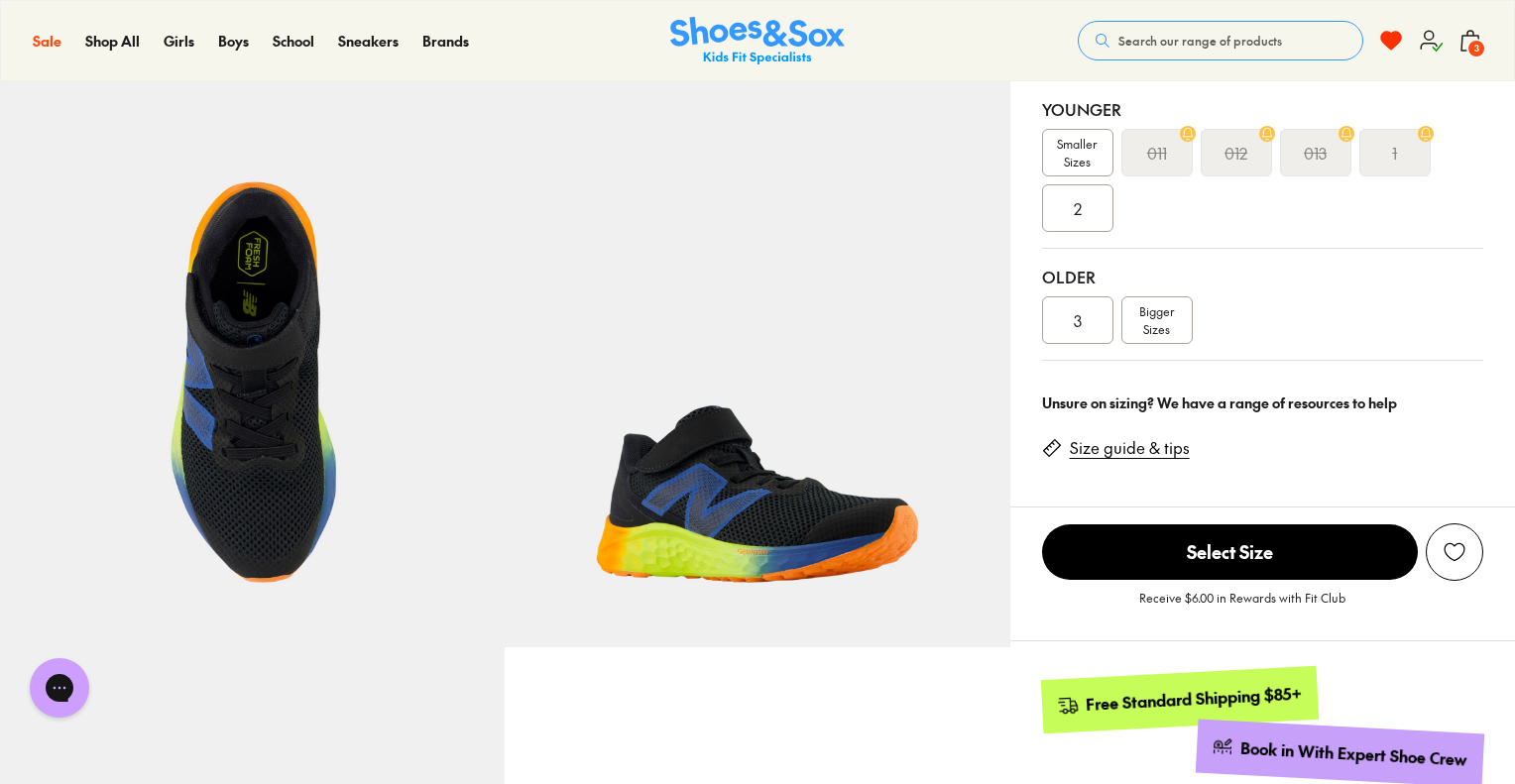 scroll, scrollTop: 496, scrollLeft: 0, axis: vertical 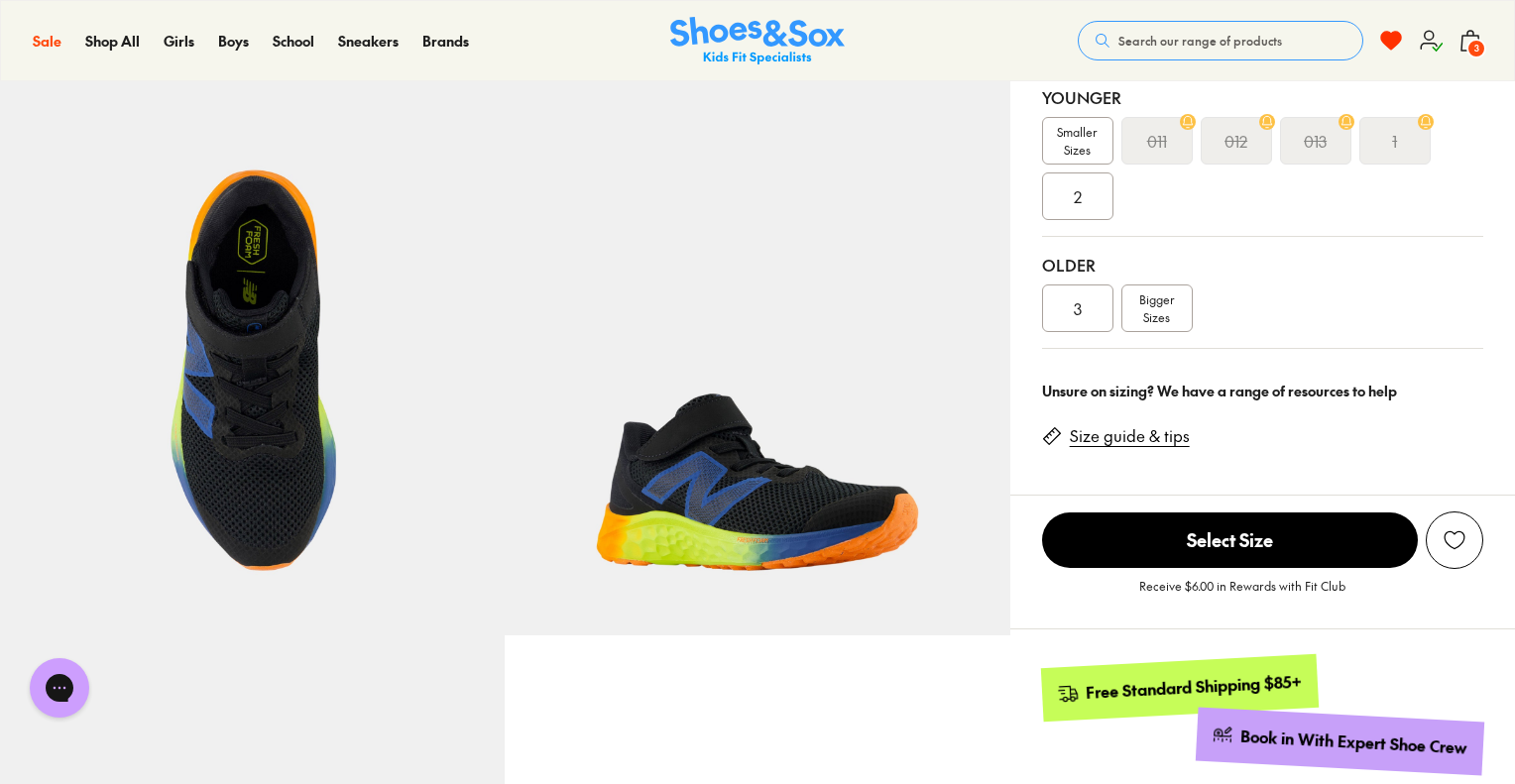 click on "Smaller Sizes" at bounding box center (1078, 141) 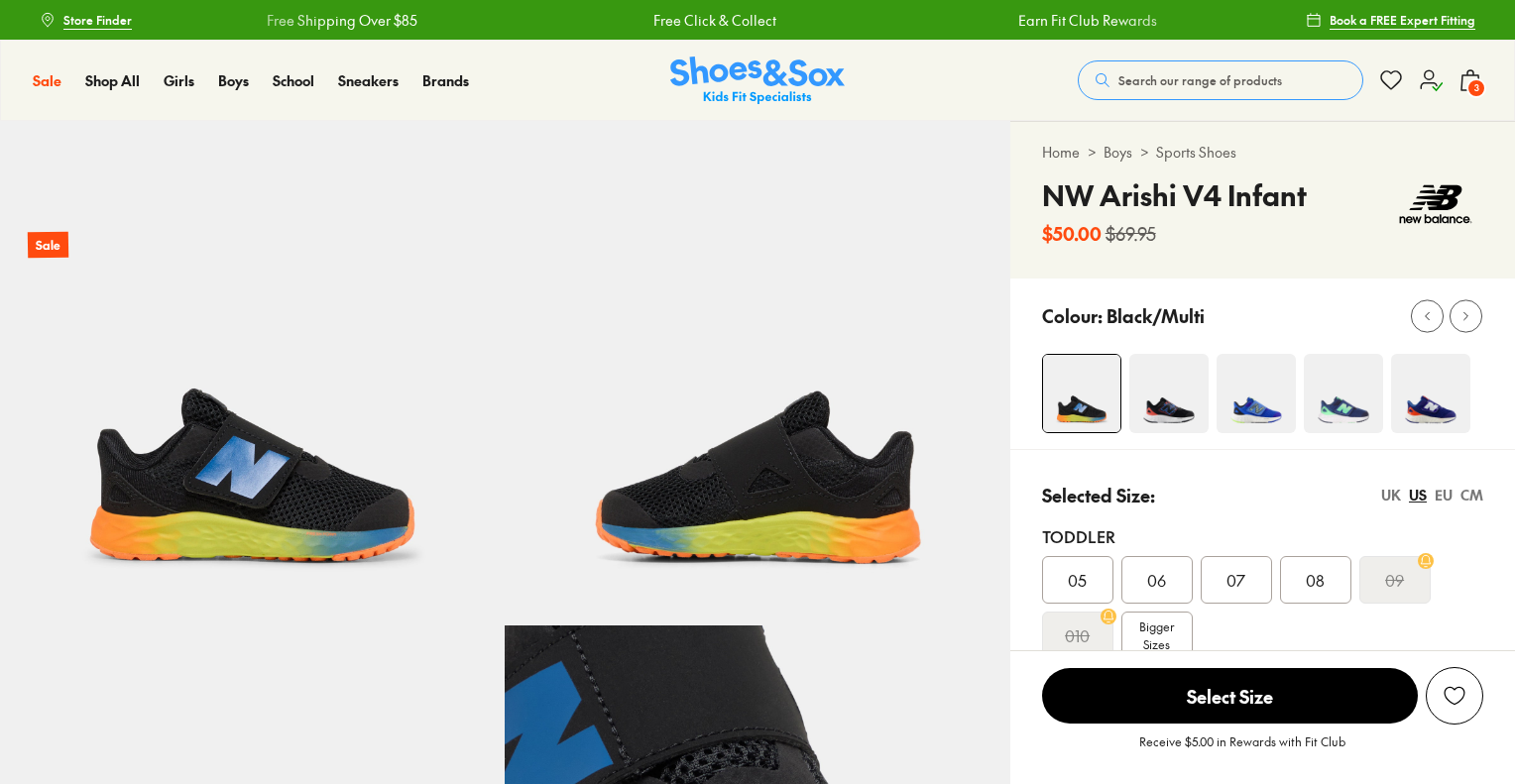 scroll, scrollTop: 0, scrollLeft: 0, axis: both 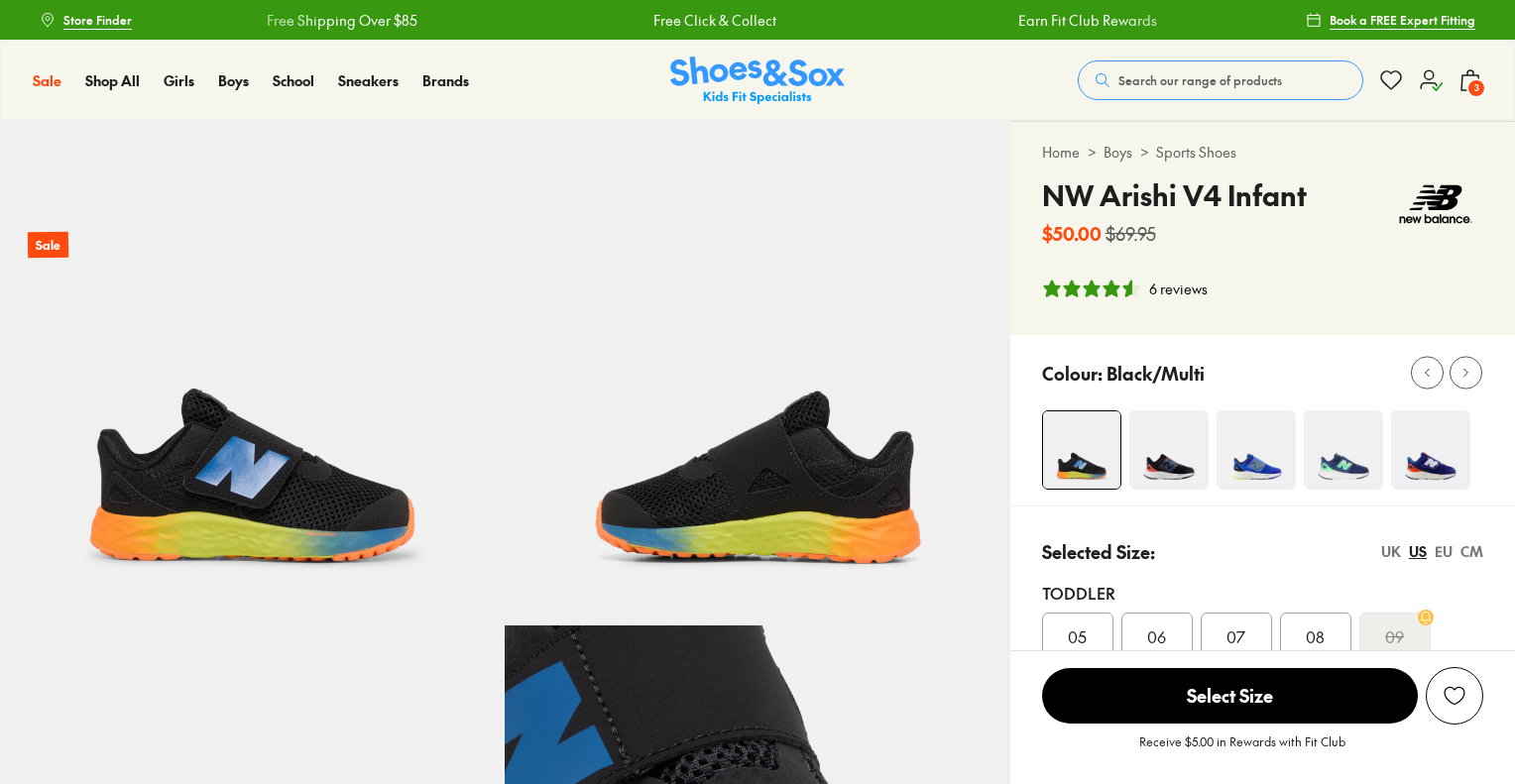 select on "*" 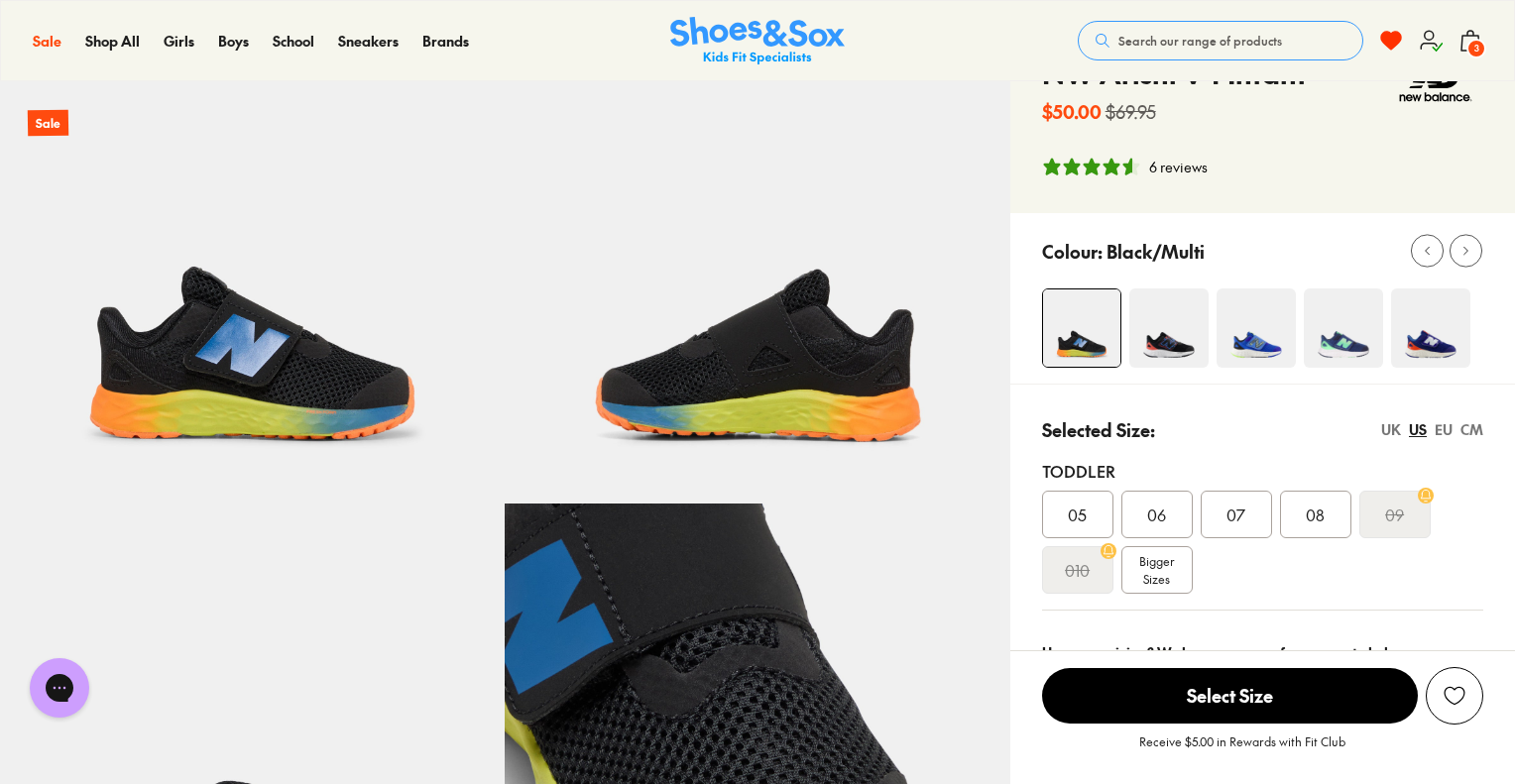 scroll, scrollTop: 0, scrollLeft: 0, axis: both 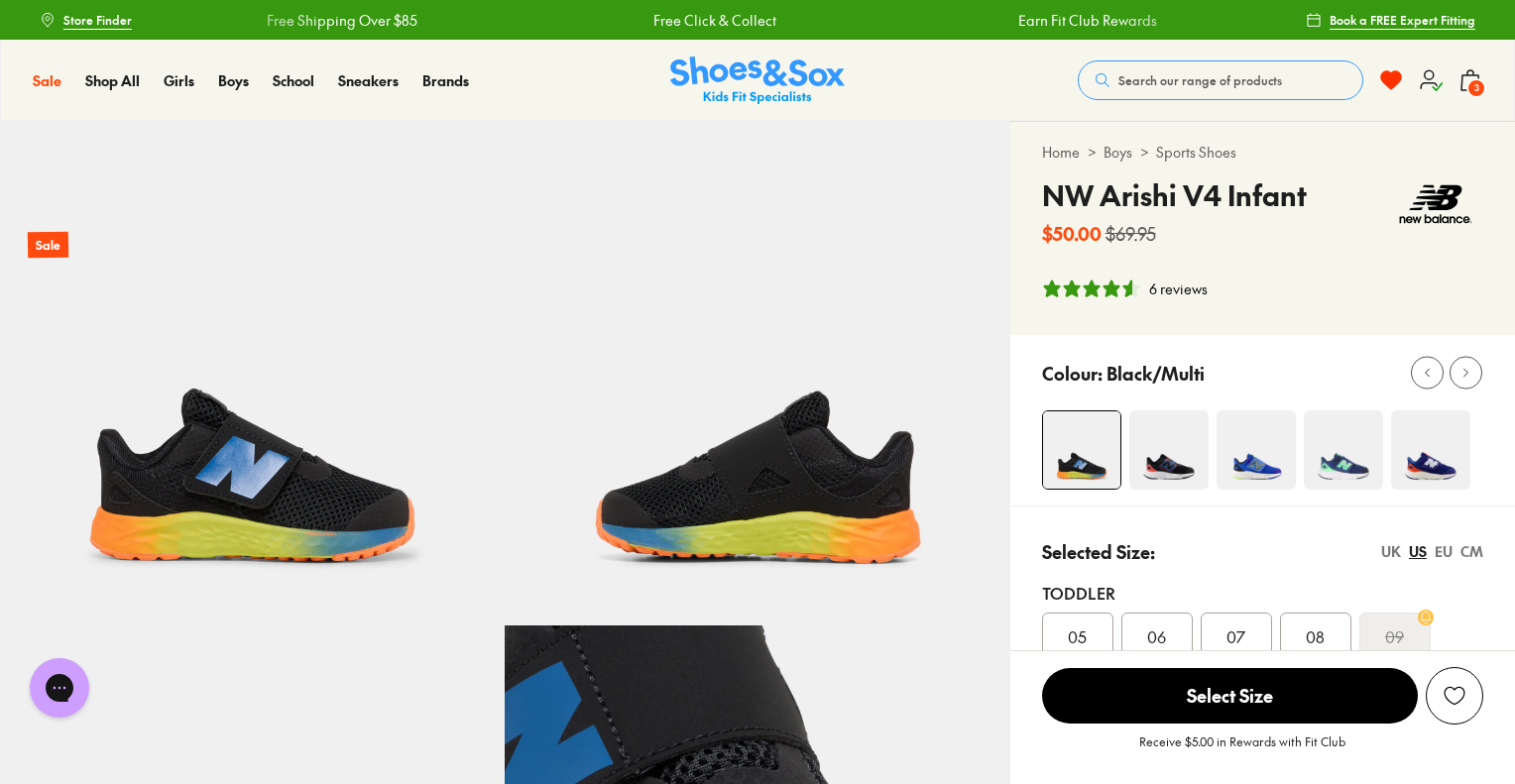 click 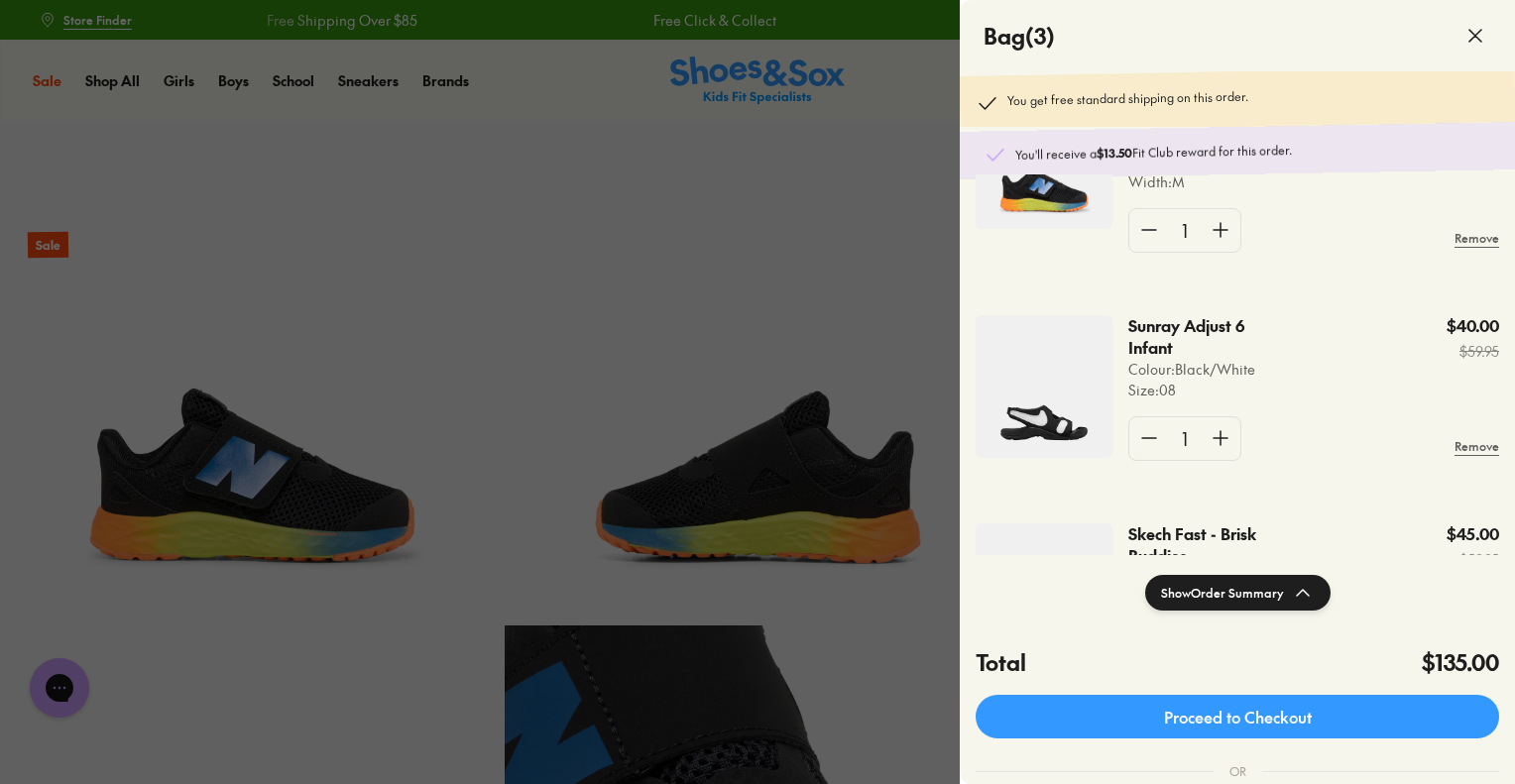 scroll, scrollTop: 287, scrollLeft: 0, axis: vertical 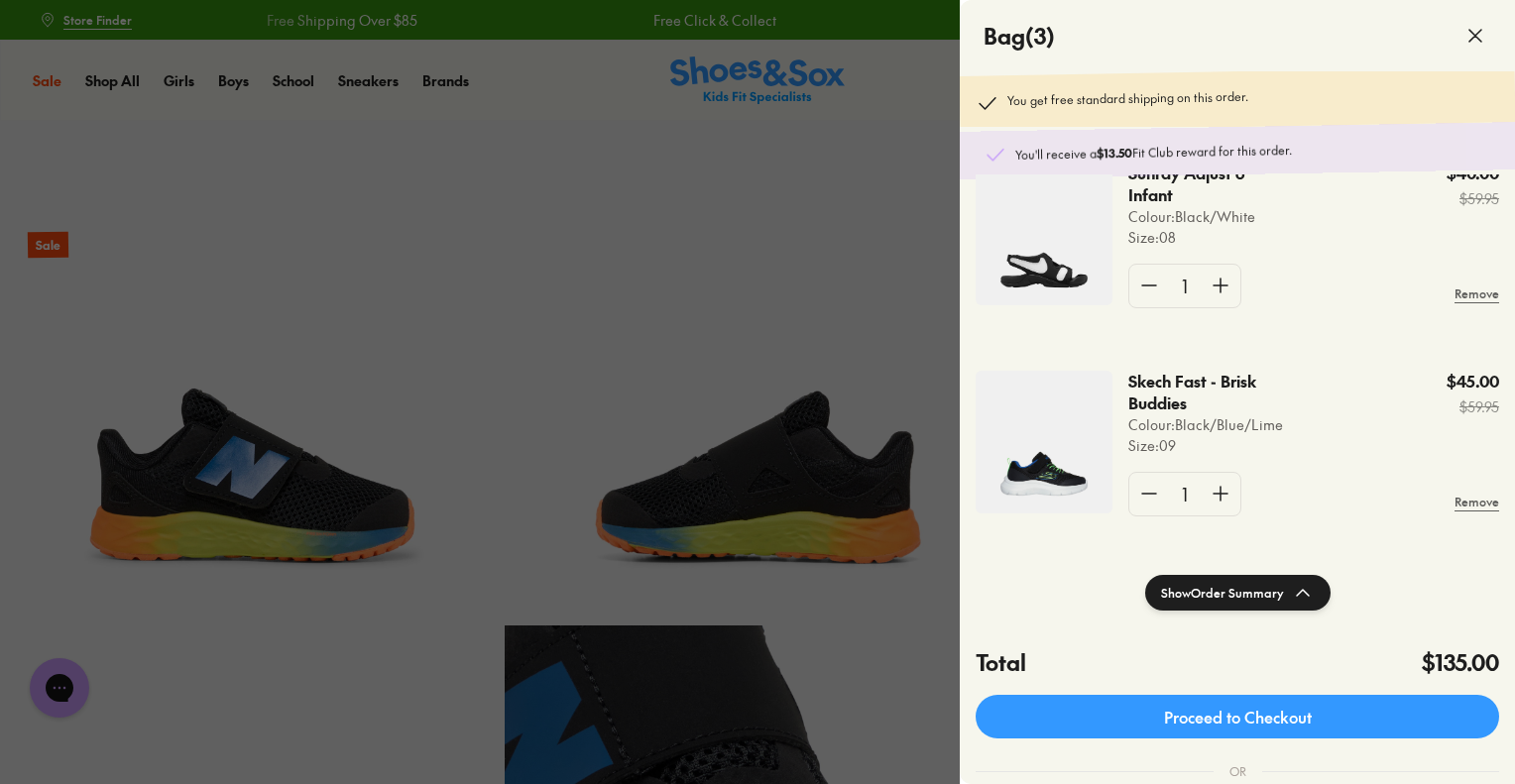 click 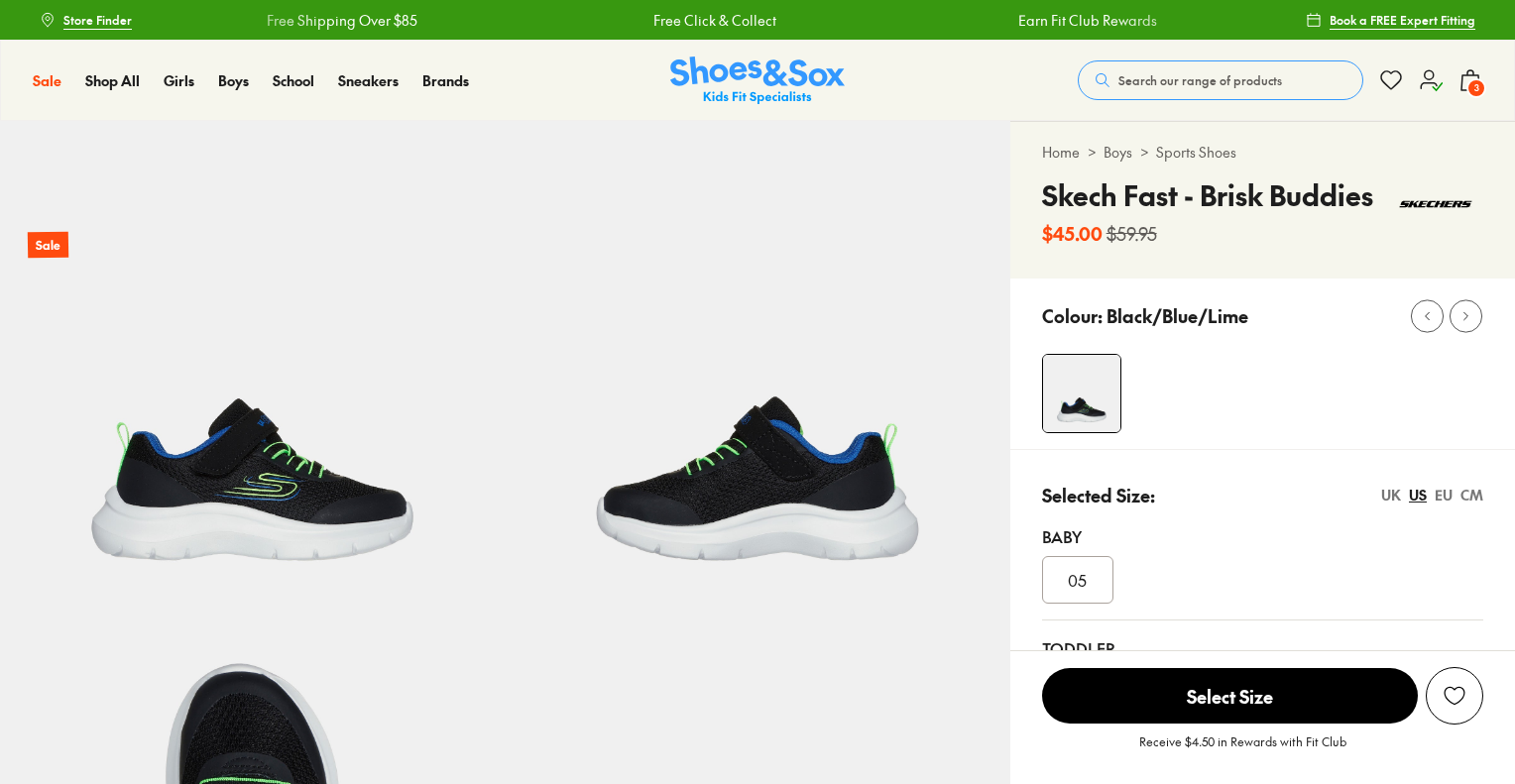 scroll, scrollTop: 0, scrollLeft: 0, axis: both 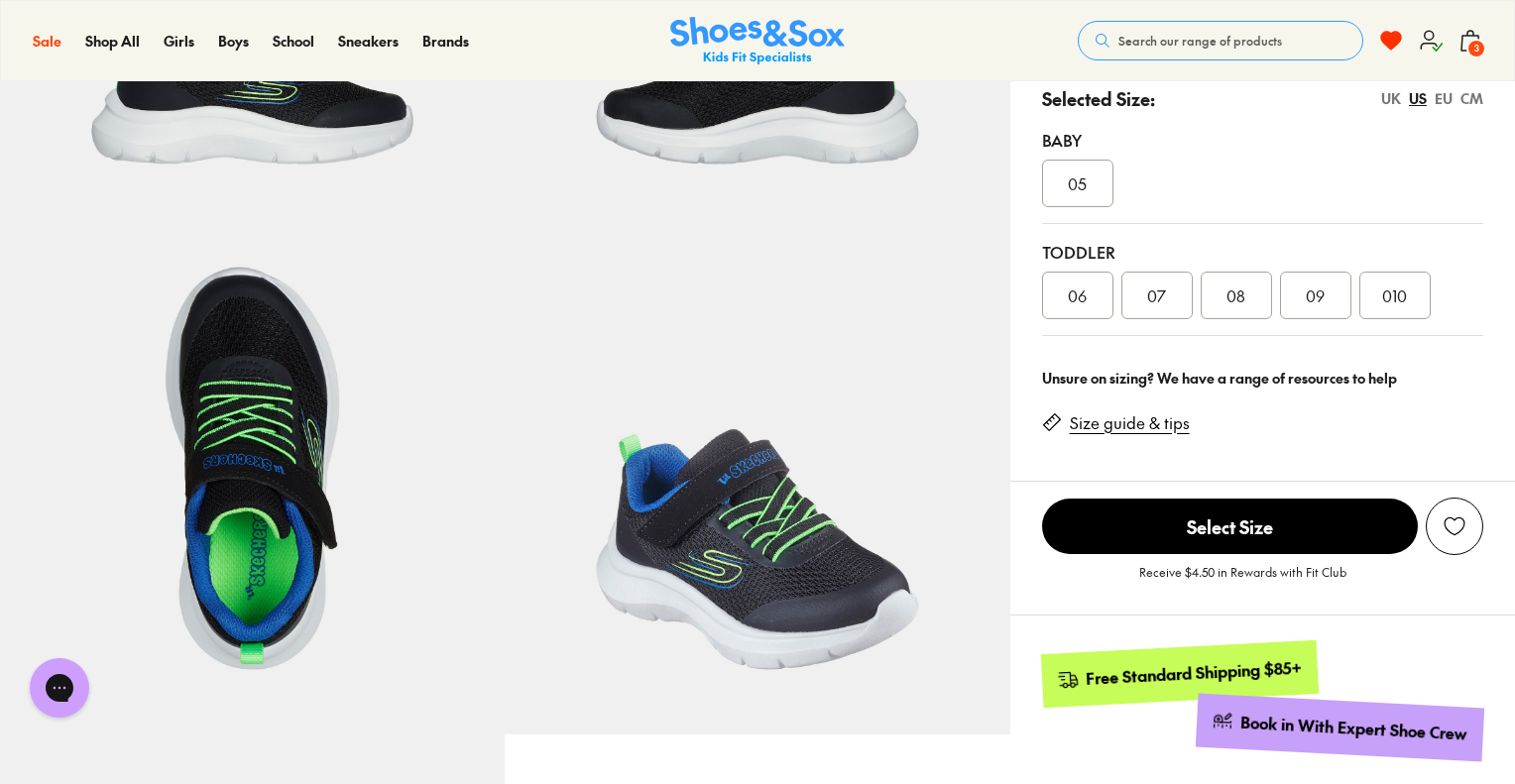 click on "Size guide & tips" at bounding box center (1129, 423) 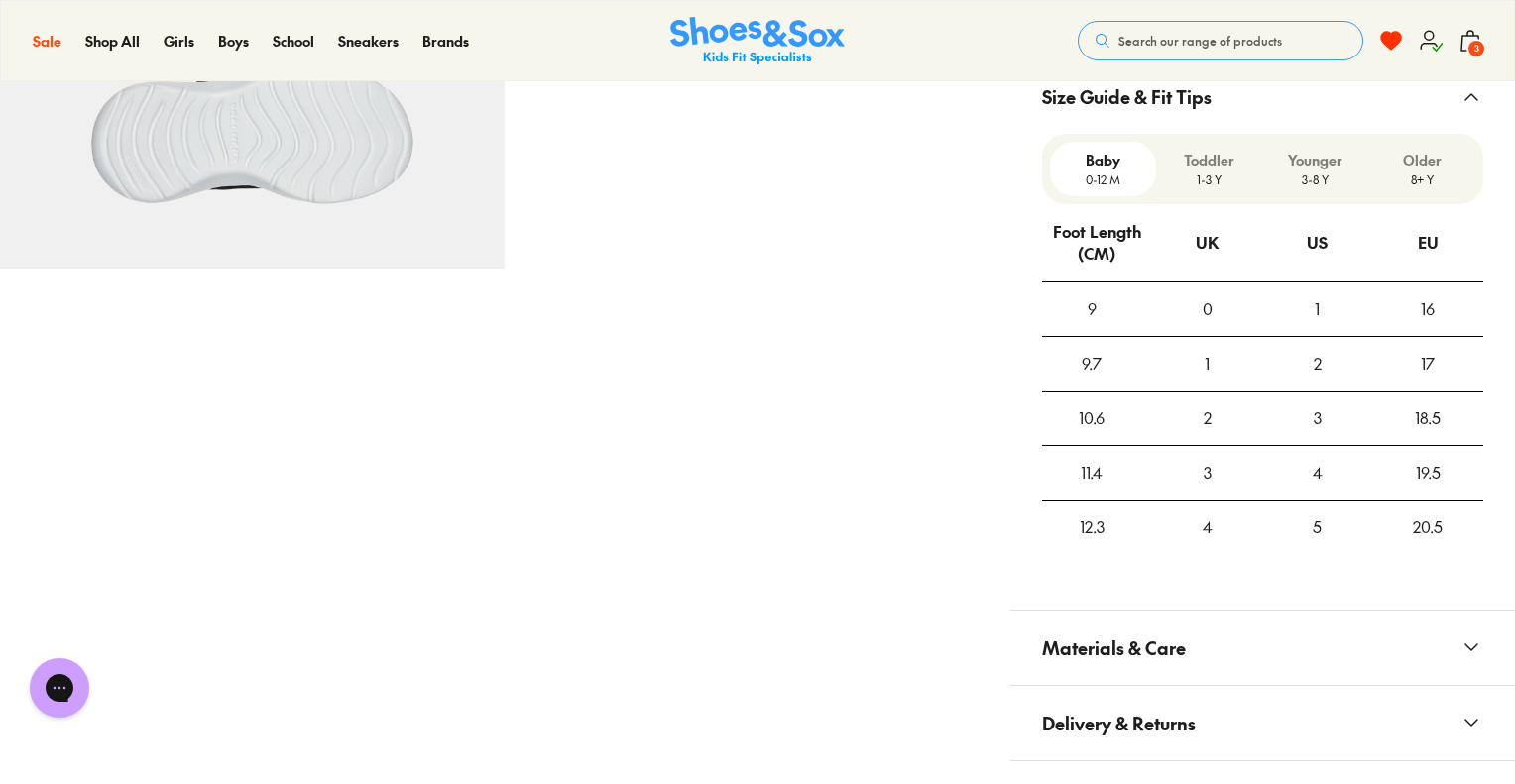 scroll, scrollTop: 1423, scrollLeft: 0, axis: vertical 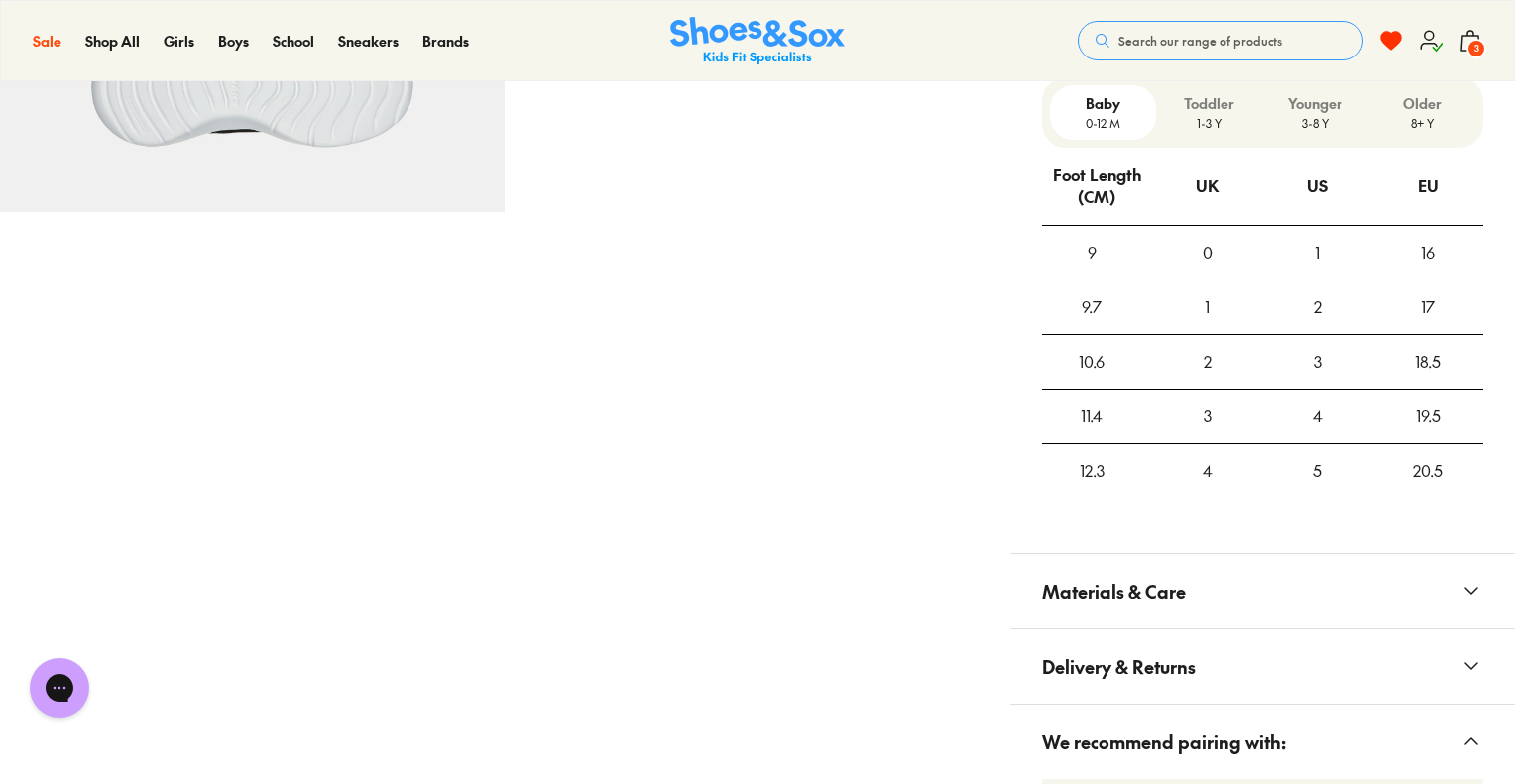 click on "Toddler" at bounding box center [1209, 103] 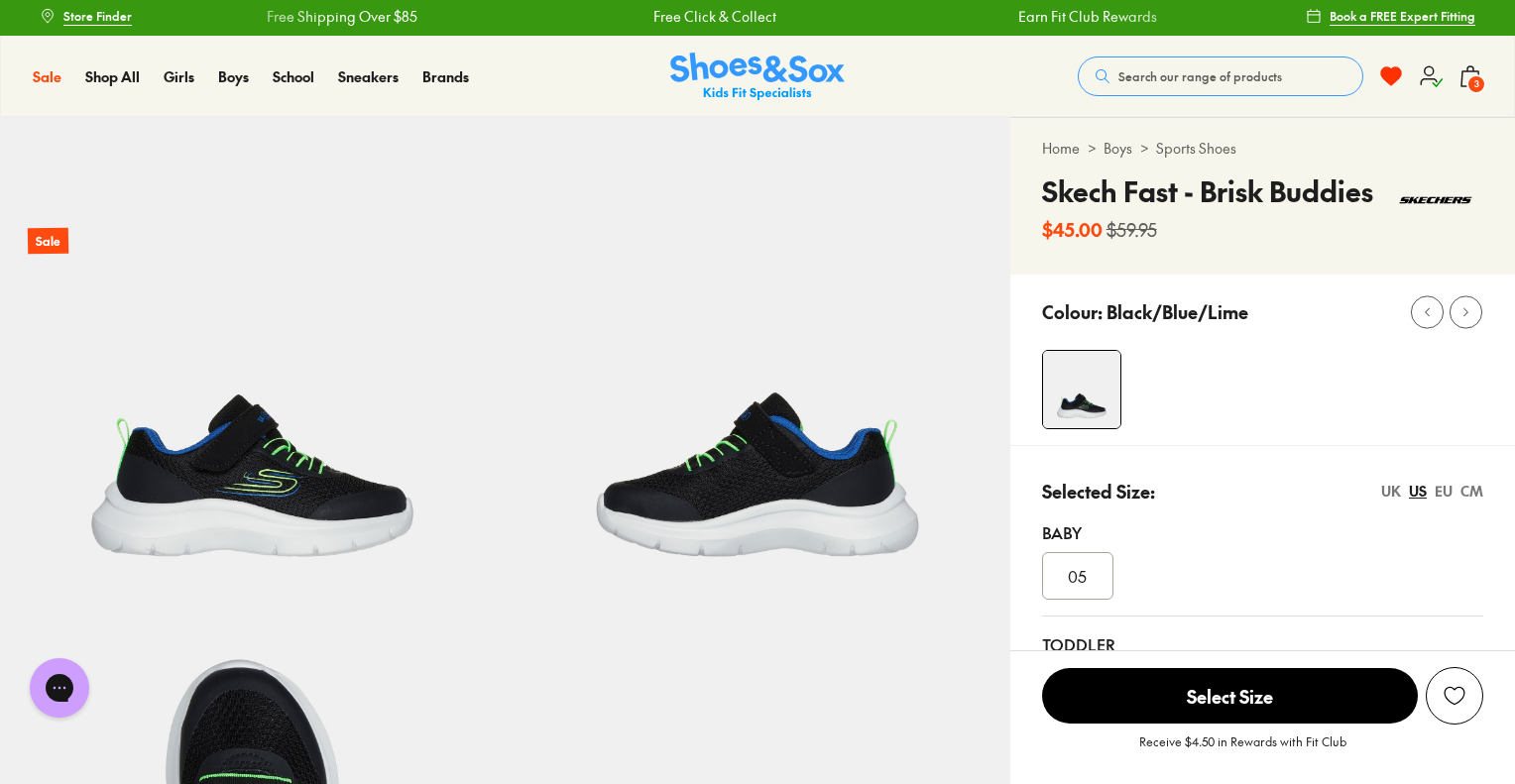 scroll, scrollTop: 0, scrollLeft: 0, axis: both 